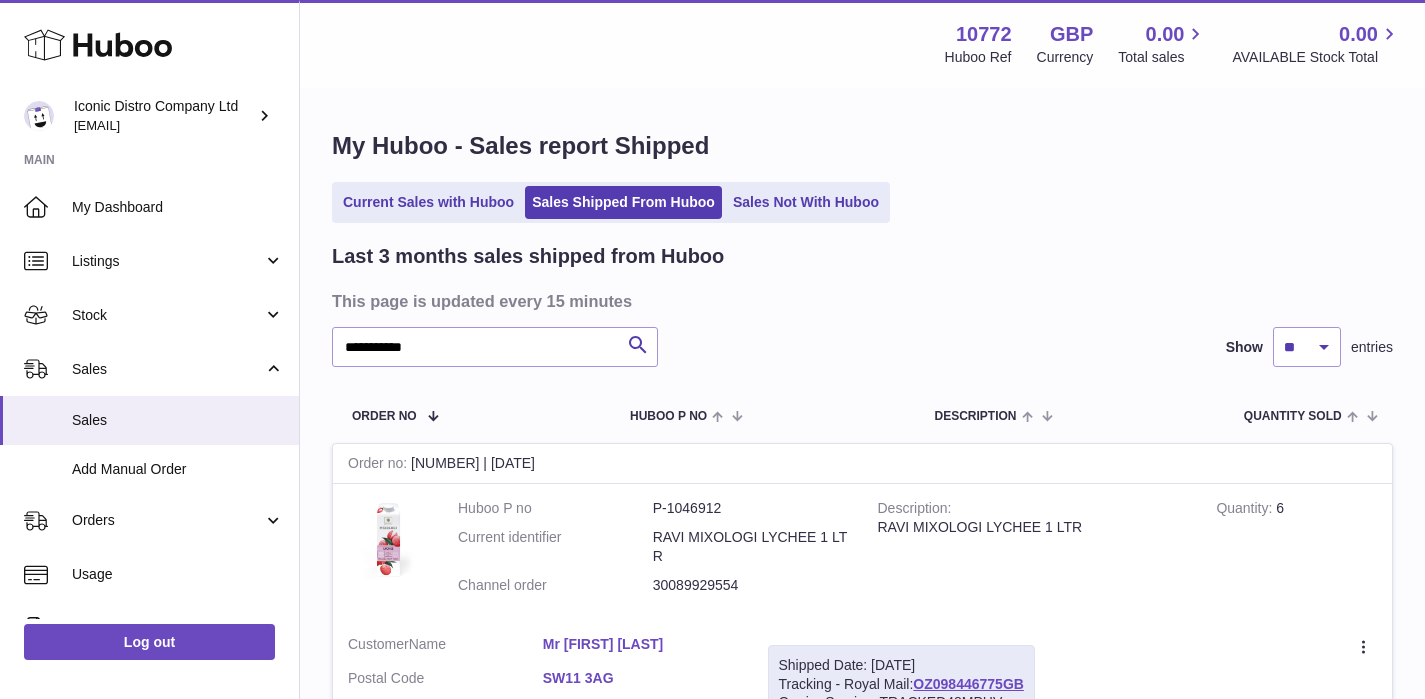 scroll, scrollTop: 0, scrollLeft: 0, axis: both 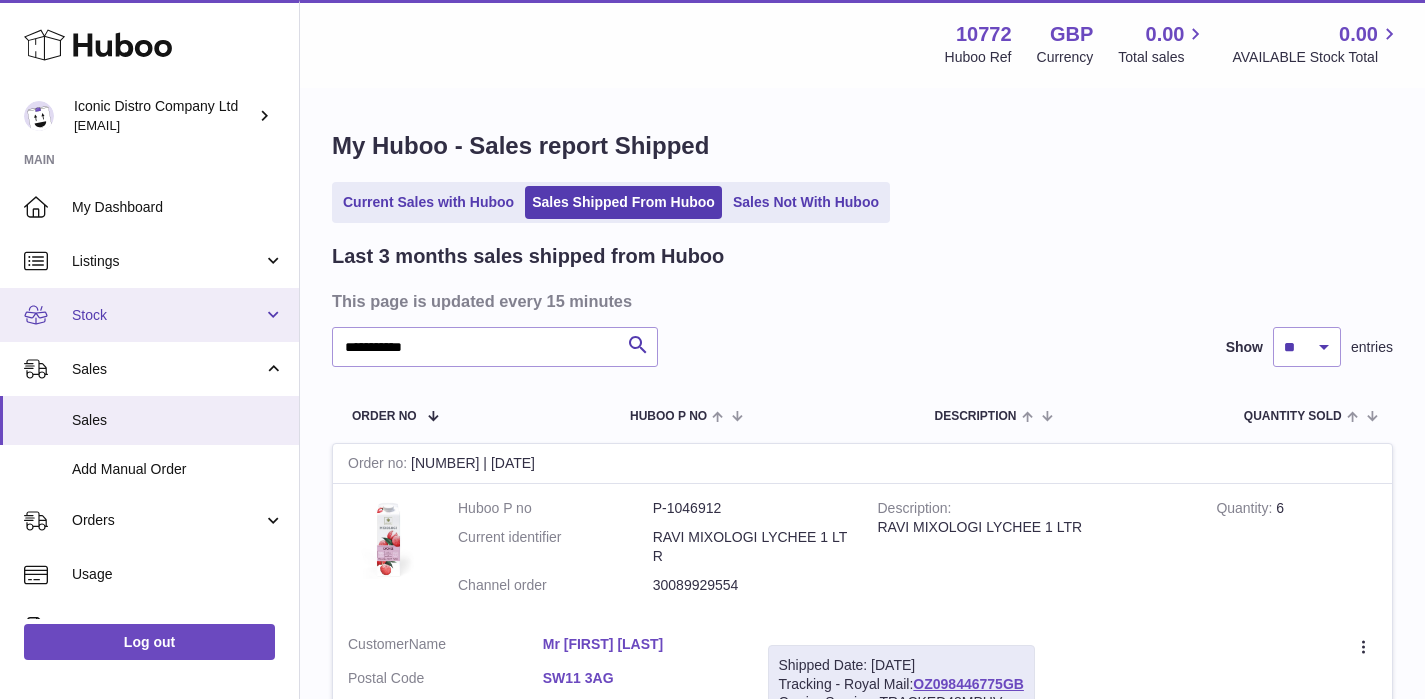 click on "Stock" at bounding box center [149, 315] 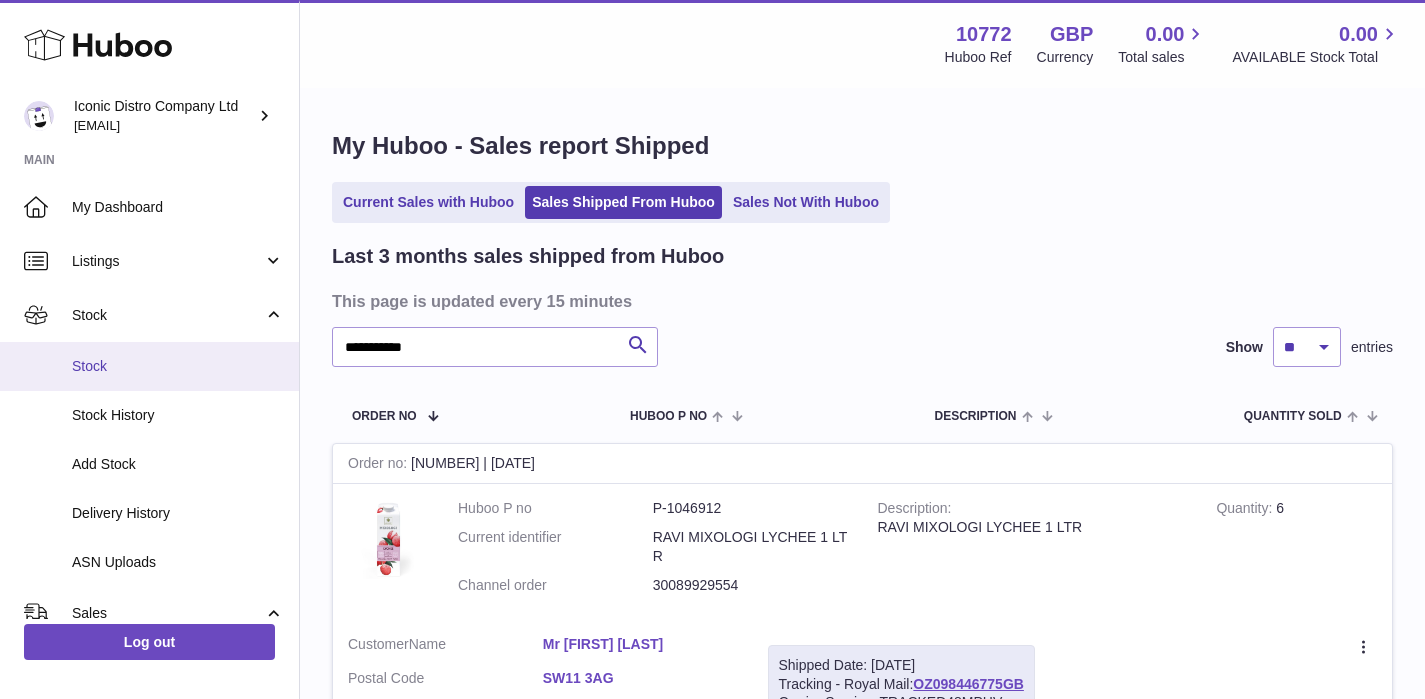 click on "Stock" at bounding box center (178, 366) 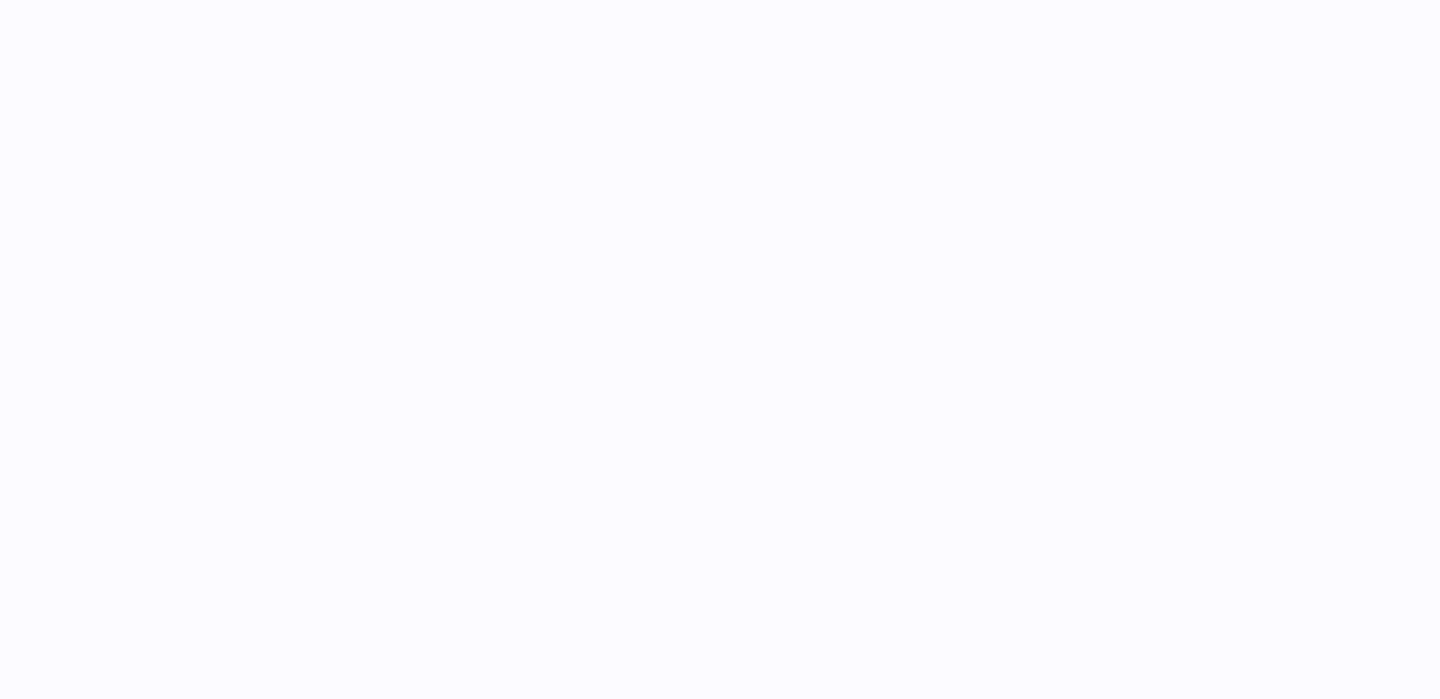 scroll, scrollTop: 0, scrollLeft: 0, axis: both 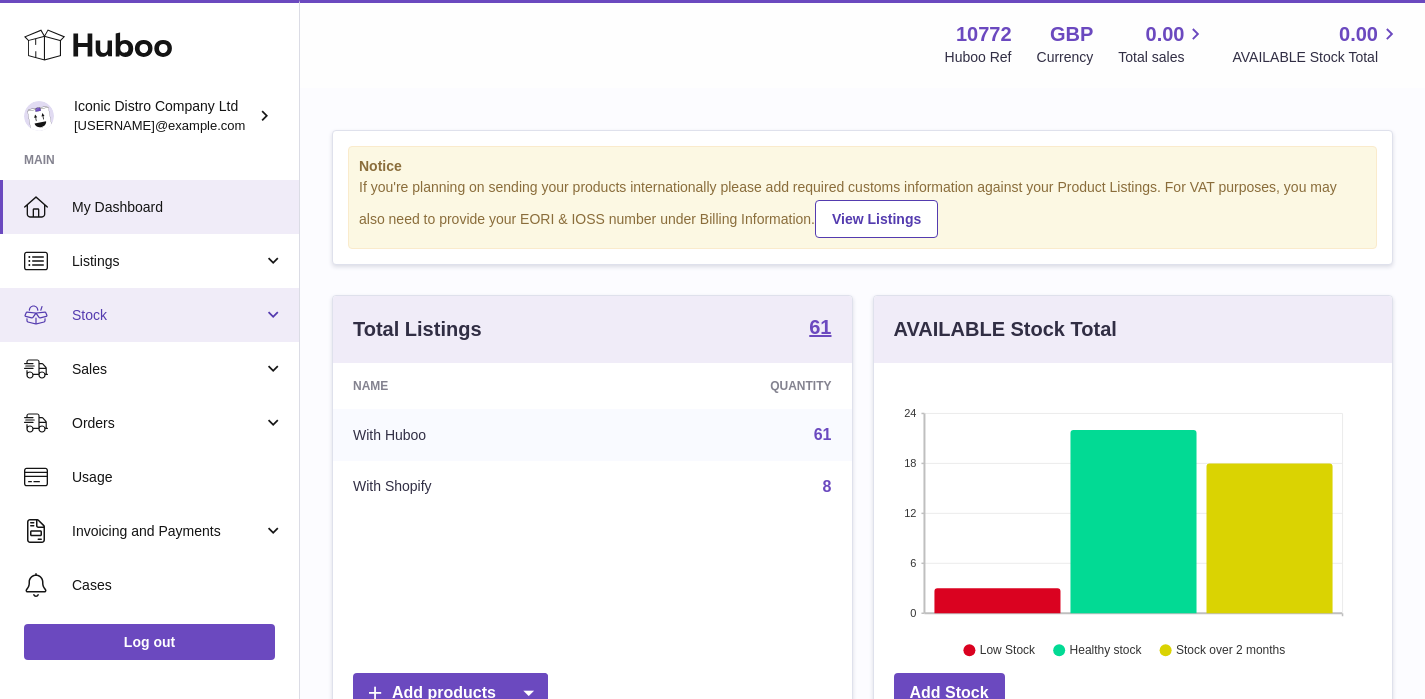 click on "Stock" at bounding box center (167, 315) 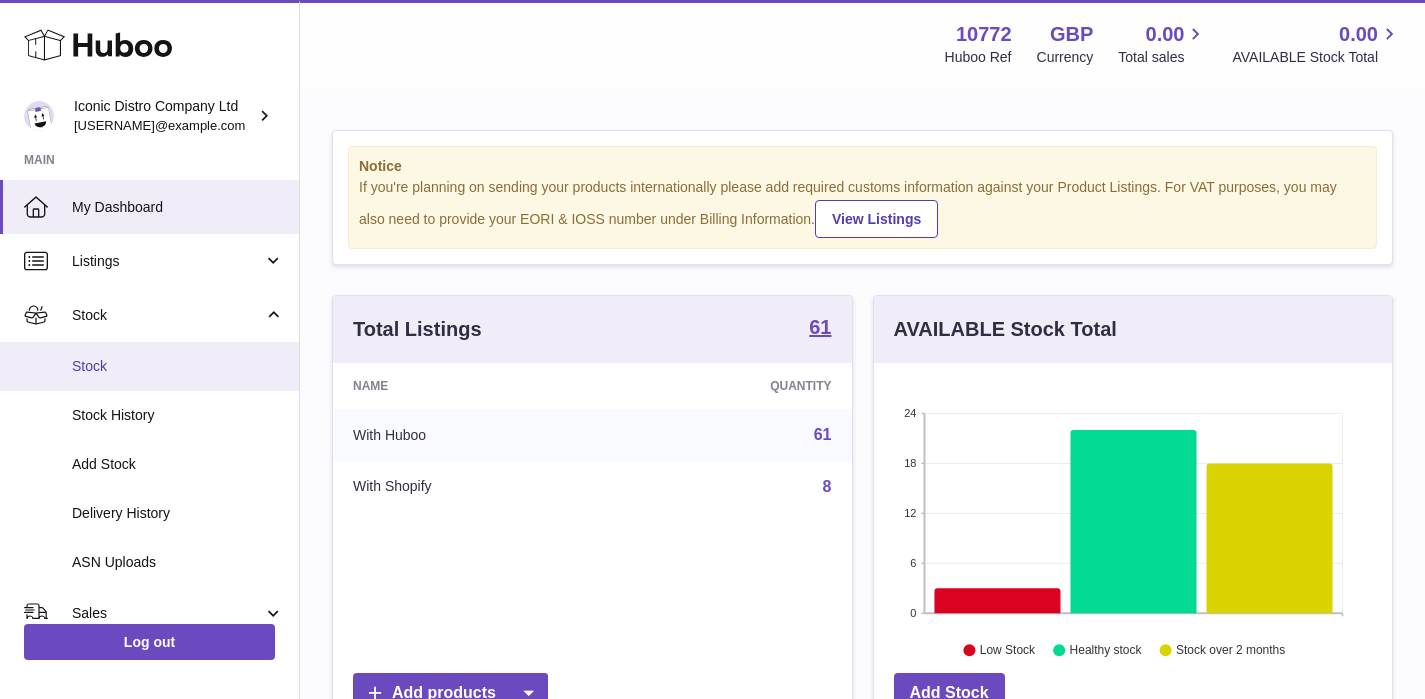 click on "Stock" at bounding box center [178, 366] 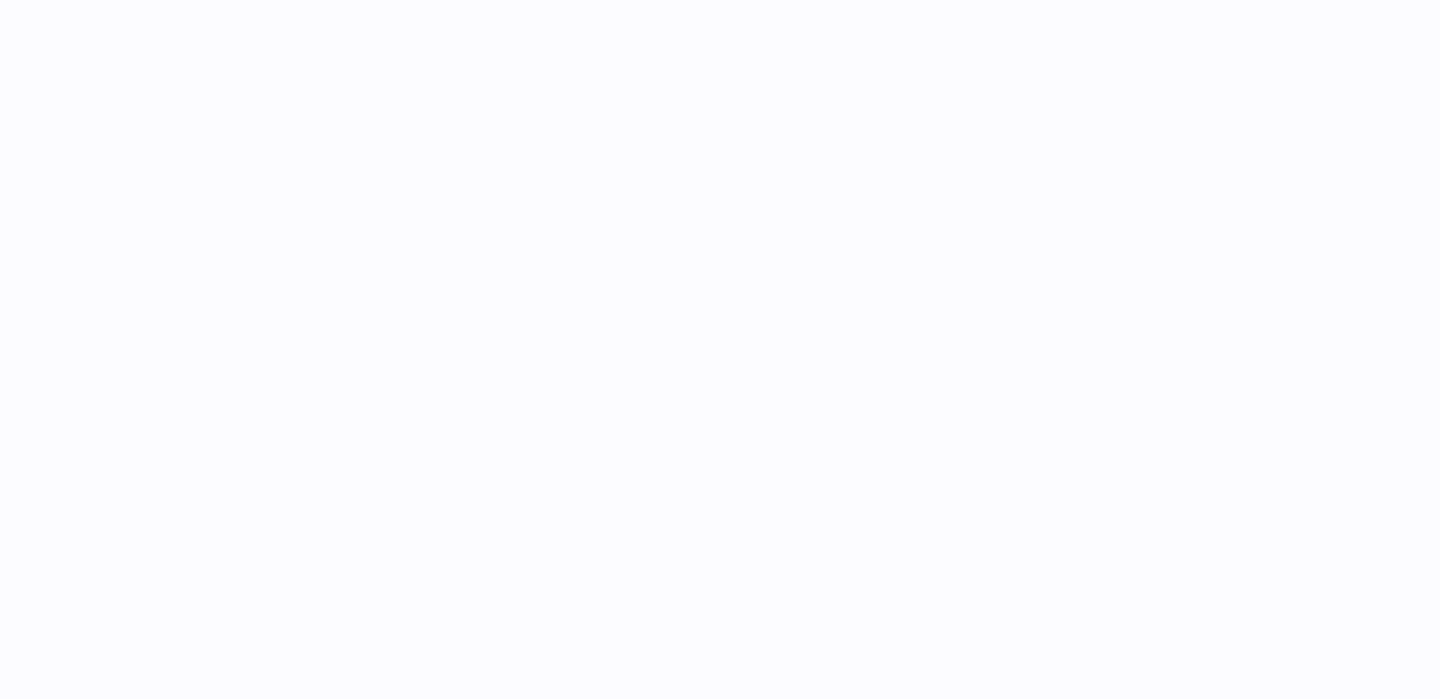 scroll, scrollTop: 0, scrollLeft: 0, axis: both 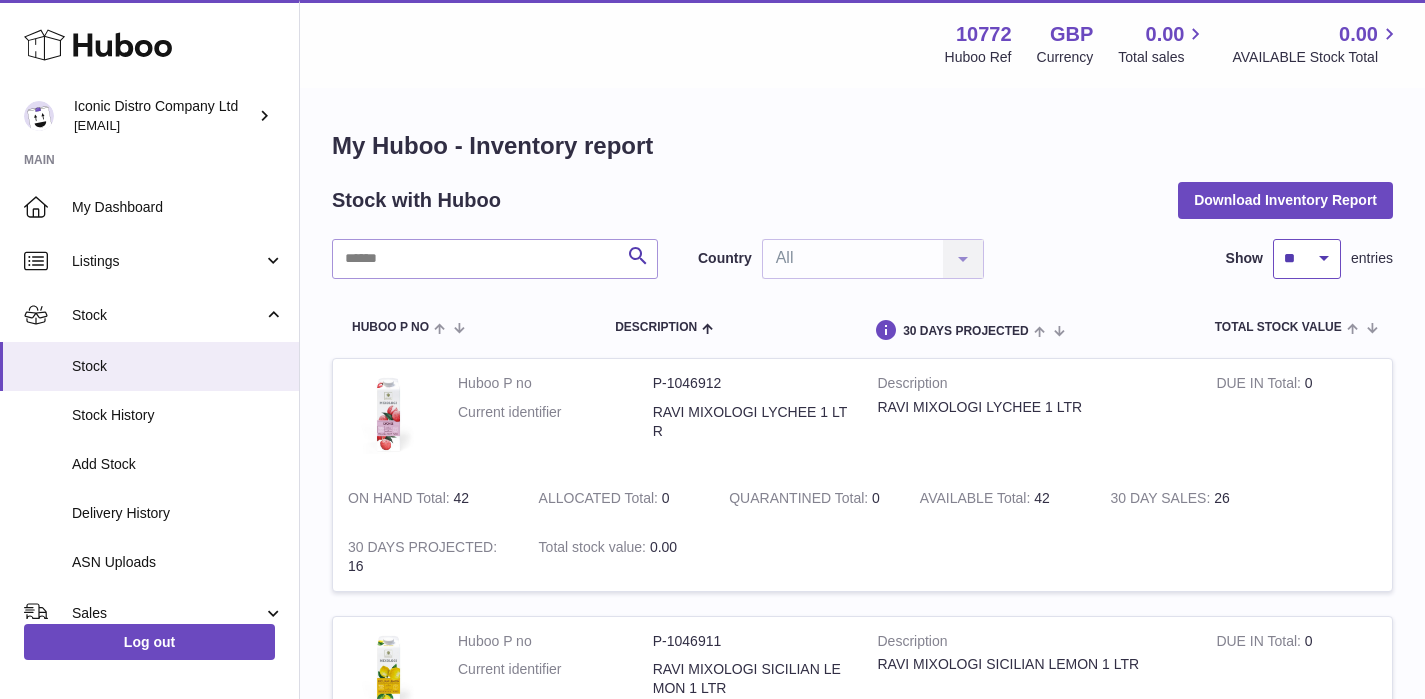 click on "** ** ** ***" at bounding box center (1307, 259) 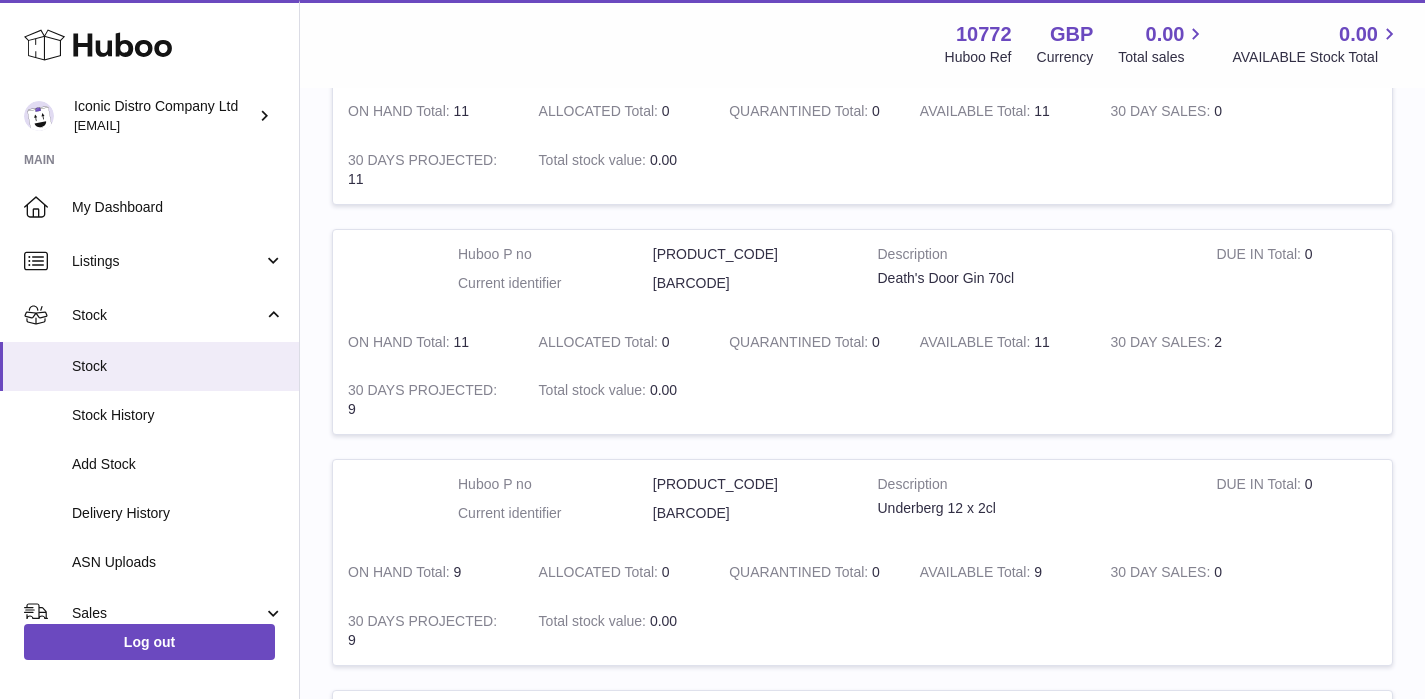 scroll, scrollTop: 10219, scrollLeft: 0, axis: vertical 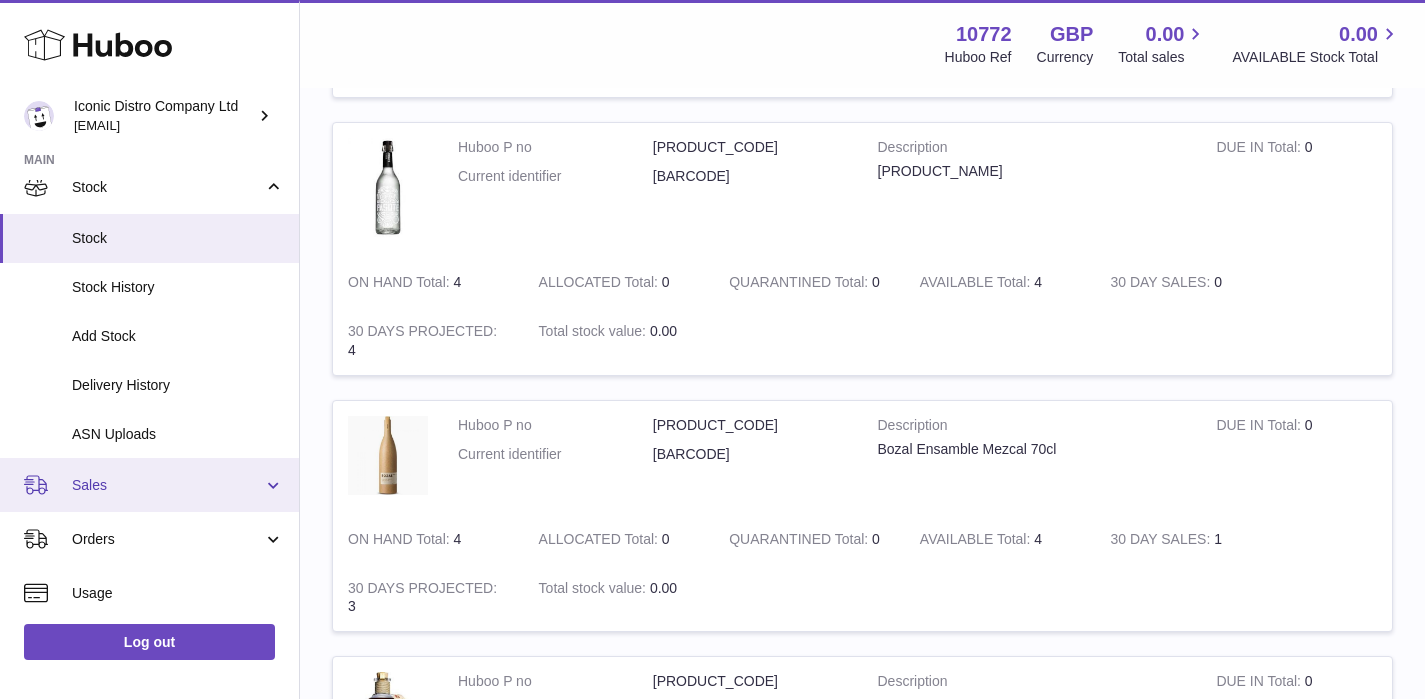 click on "Sales" at bounding box center (149, 485) 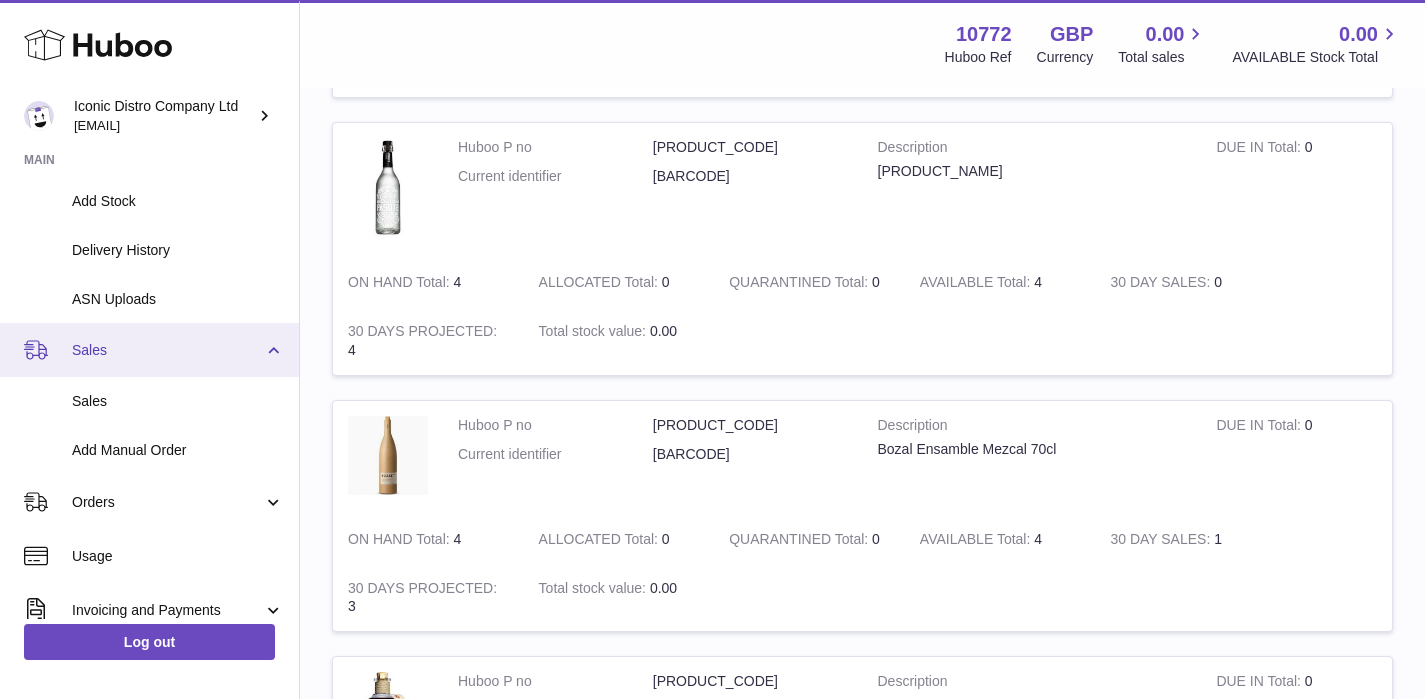 scroll, scrollTop: 267, scrollLeft: 0, axis: vertical 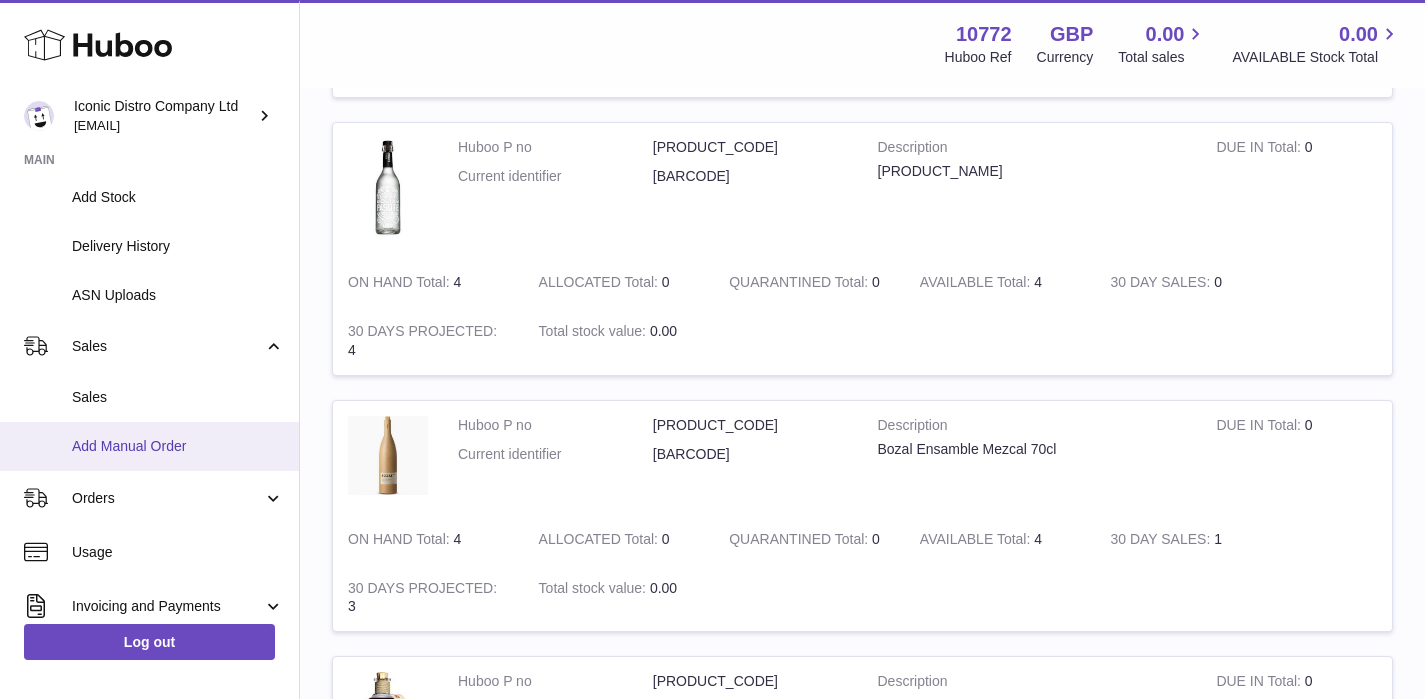 click on "Add Manual Order" at bounding box center (178, 446) 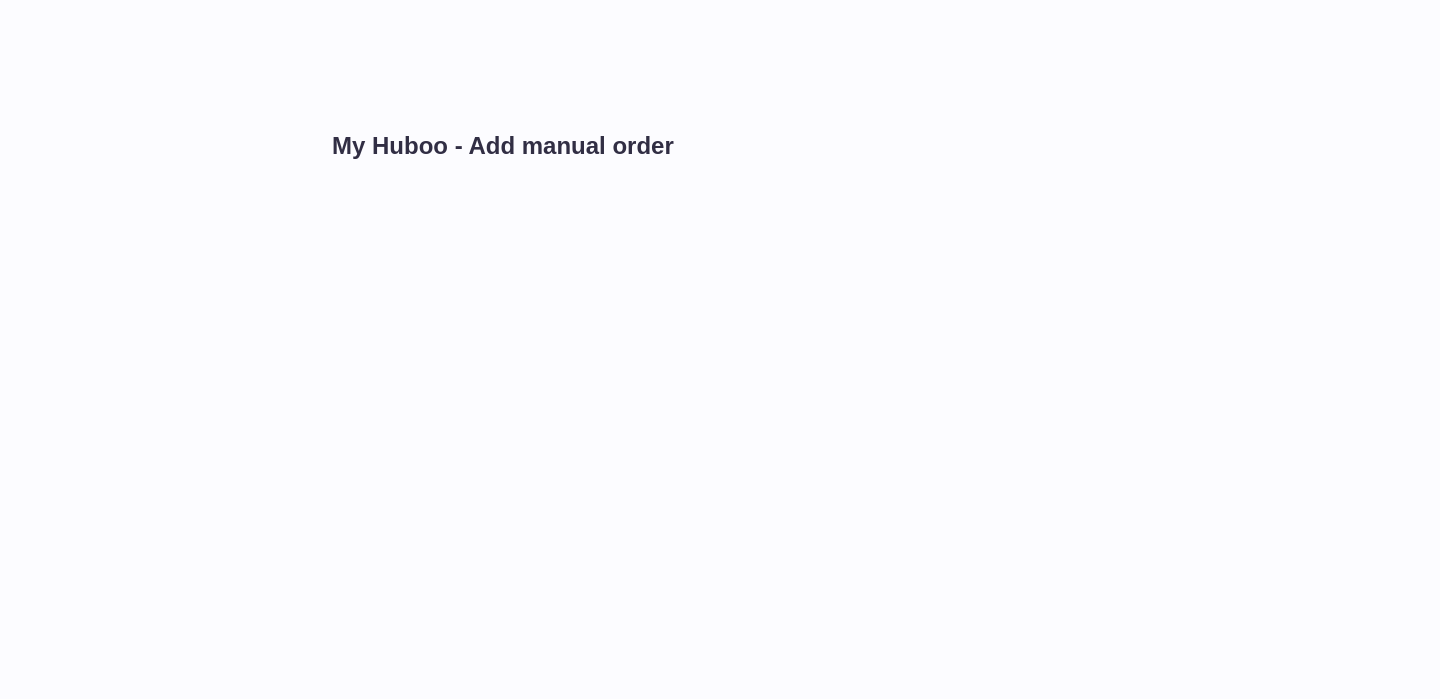scroll, scrollTop: 0, scrollLeft: 0, axis: both 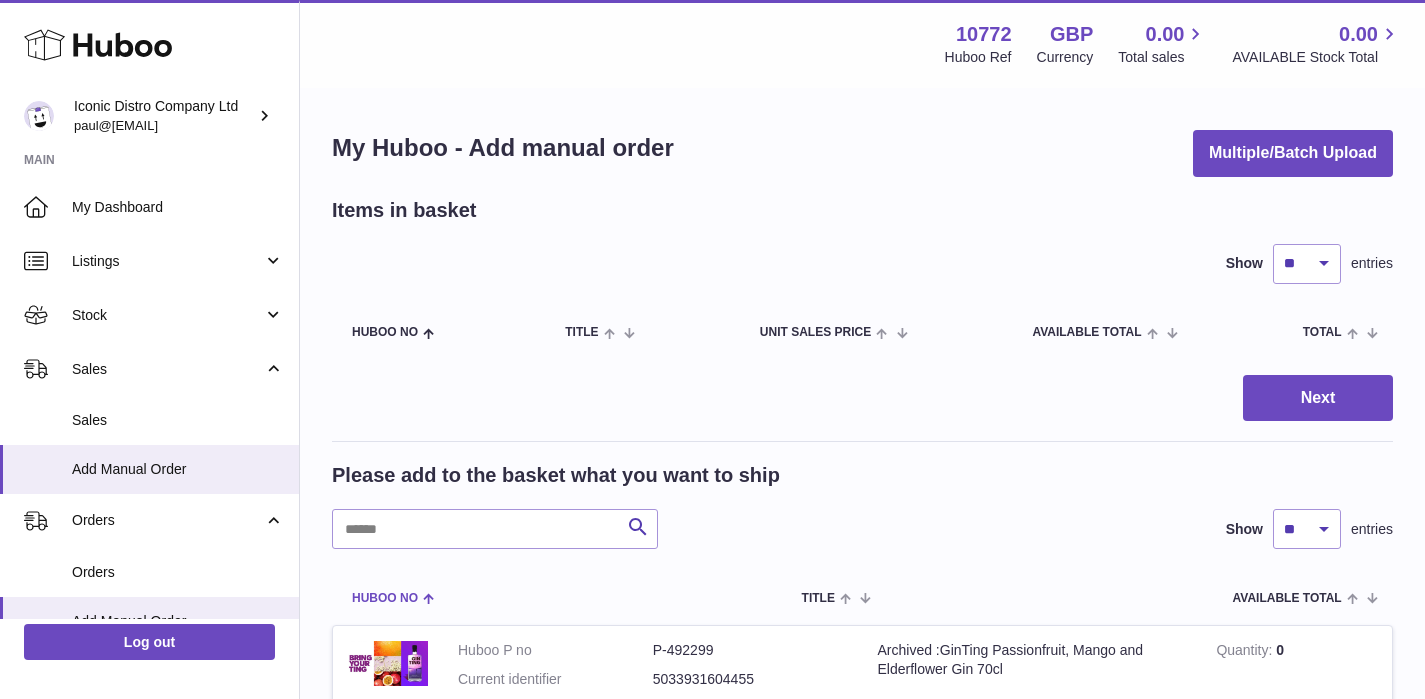 click at bounding box center [426, 597] 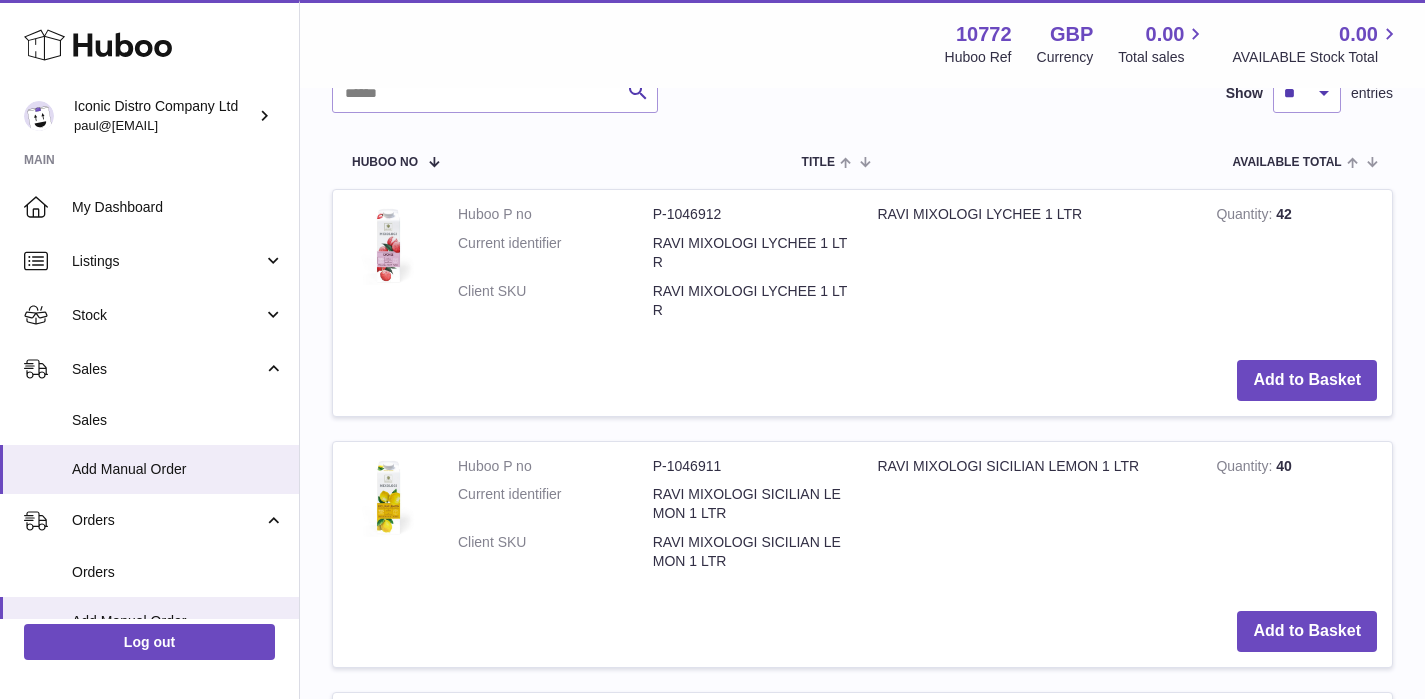 scroll, scrollTop: 191, scrollLeft: 0, axis: vertical 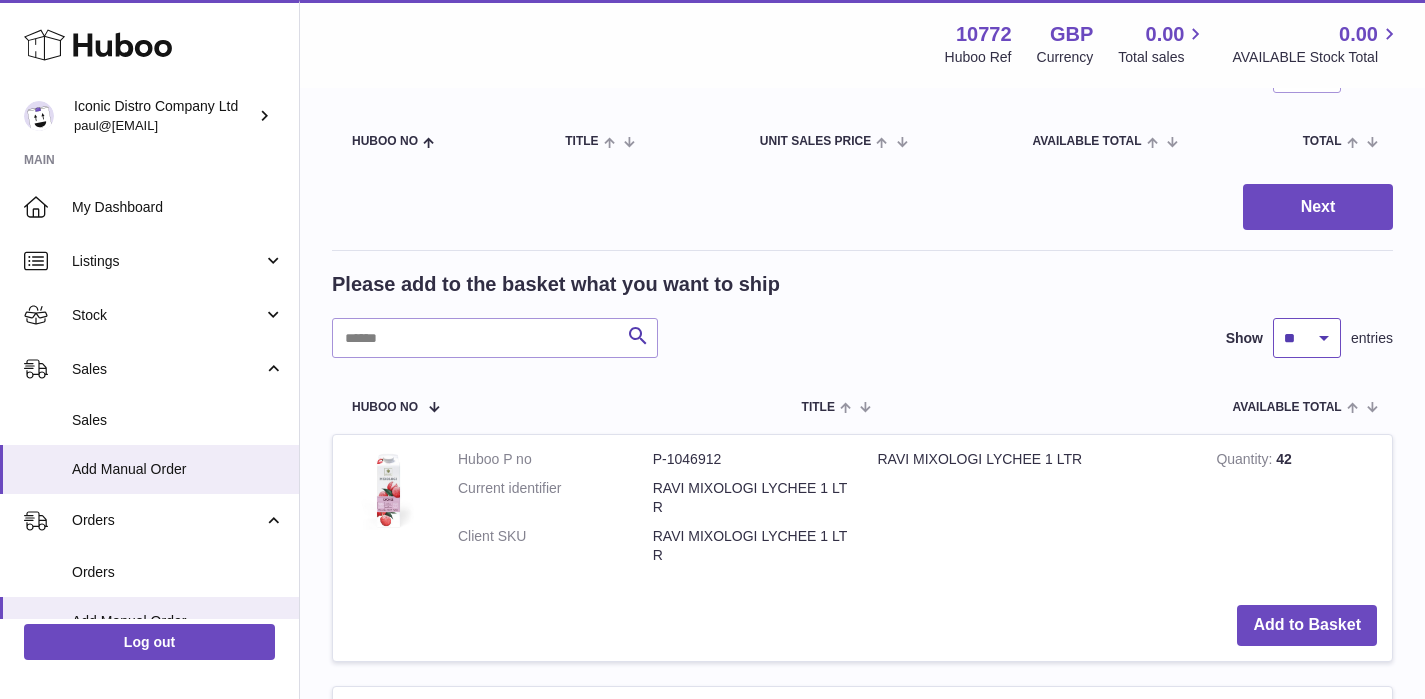 click on "** ** ** ***" at bounding box center (1307, 338) 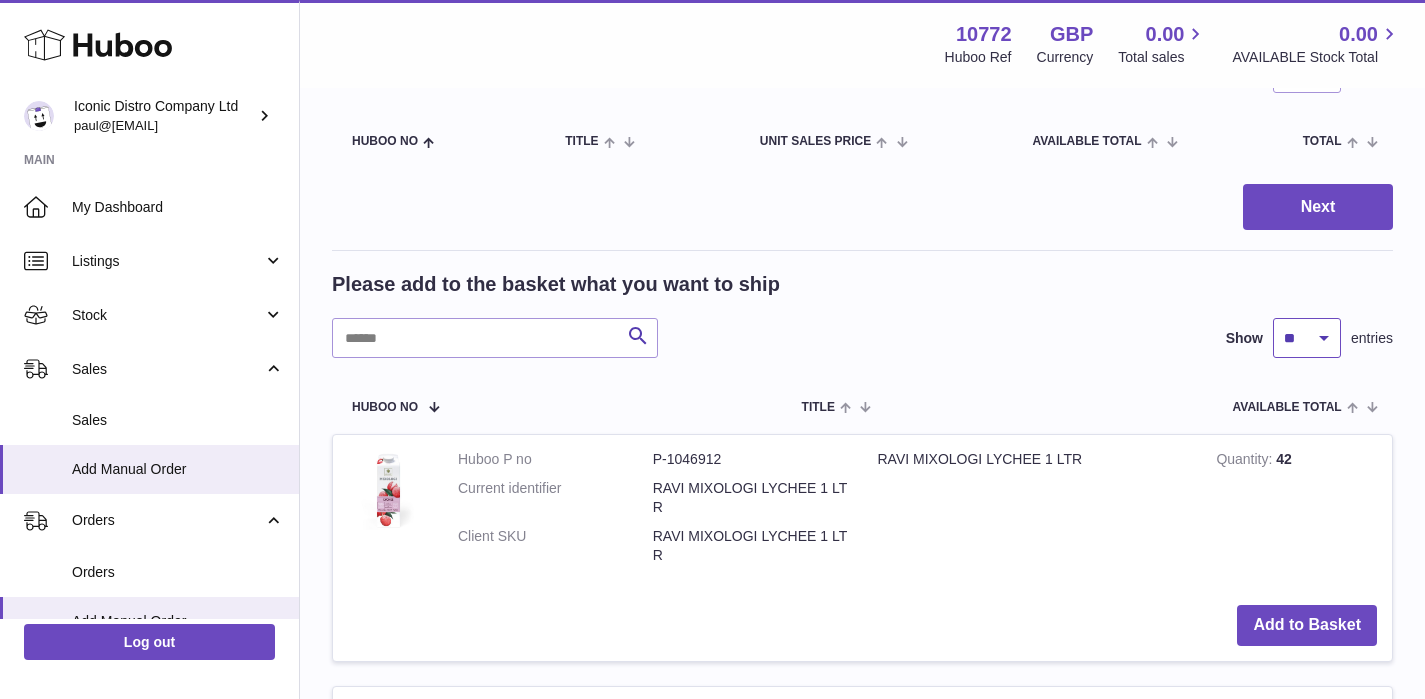 select on "***" 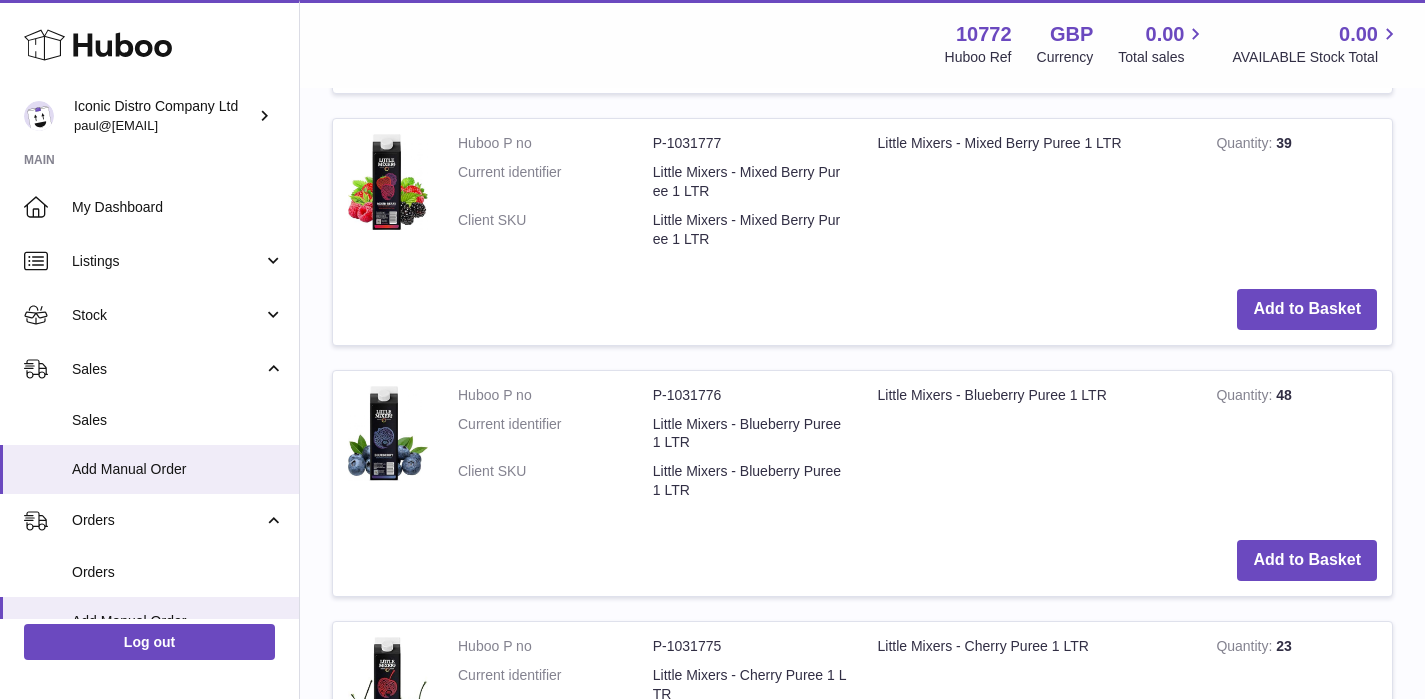 scroll, scrollTop: 3647, scrollLeft: 0, axis: vertical 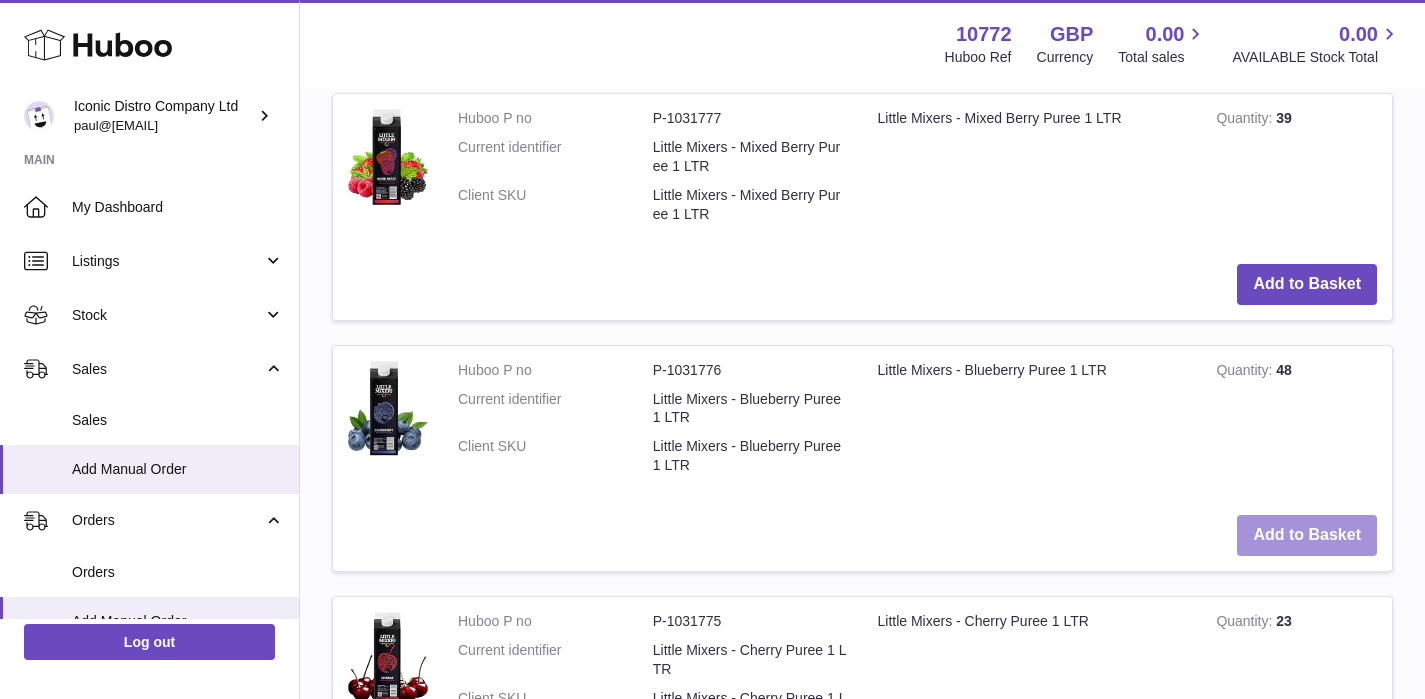 click on "Add to Basket" at bounding box center (1307, 535) 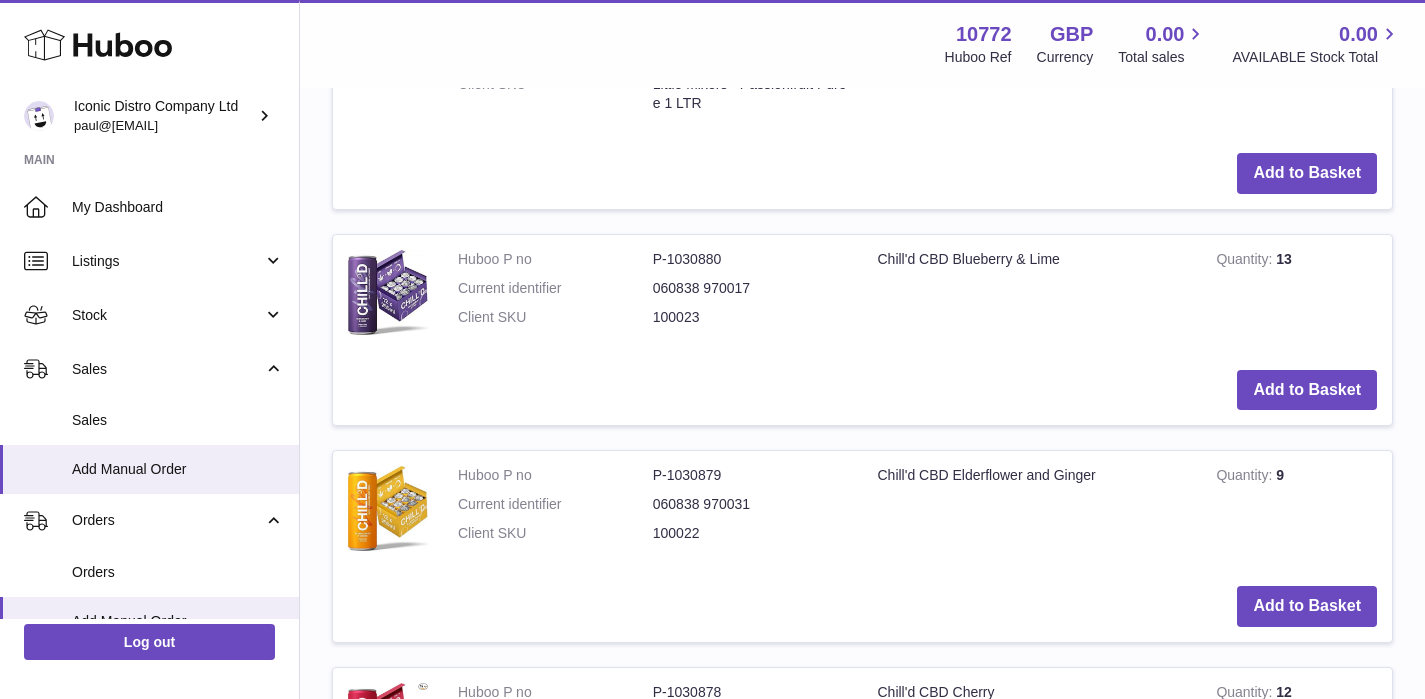 scroll, scrollTop: 6273, scrollLeft: 0, axis: vertical 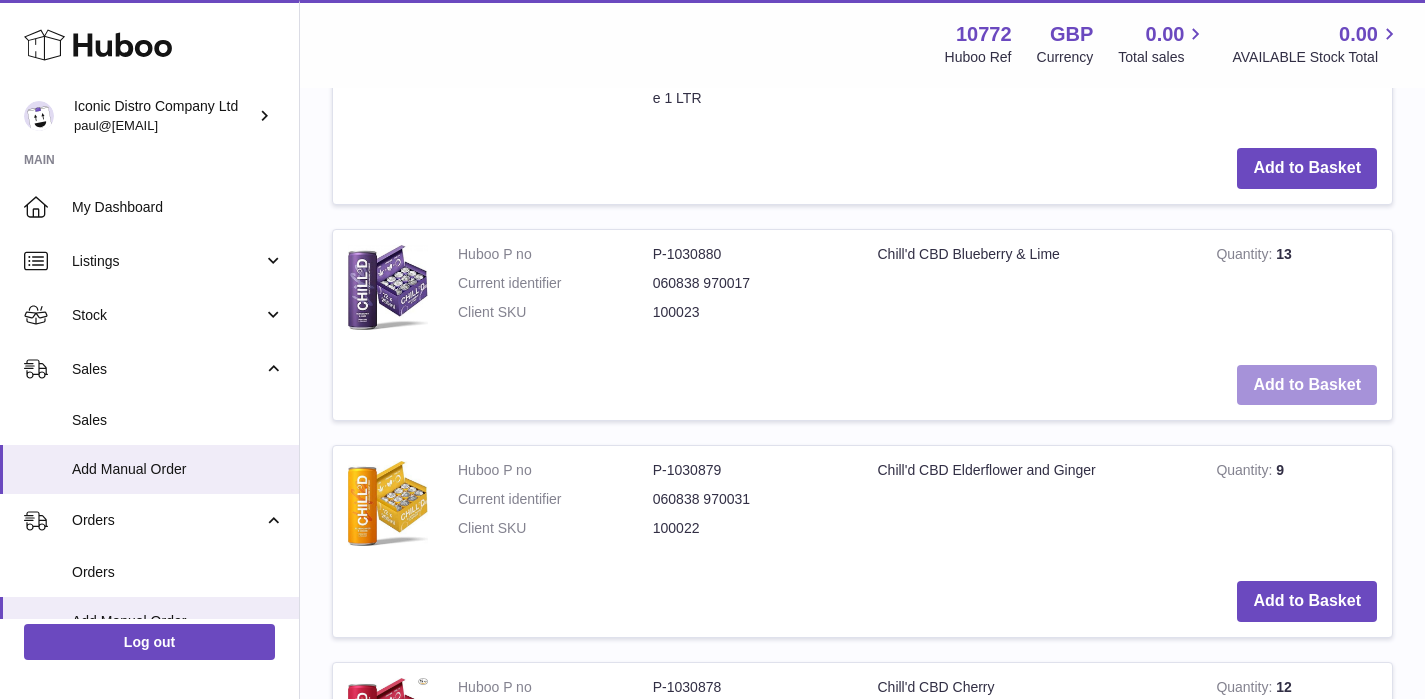 click on "Add to Basket" at bounding box center (1307, 385) 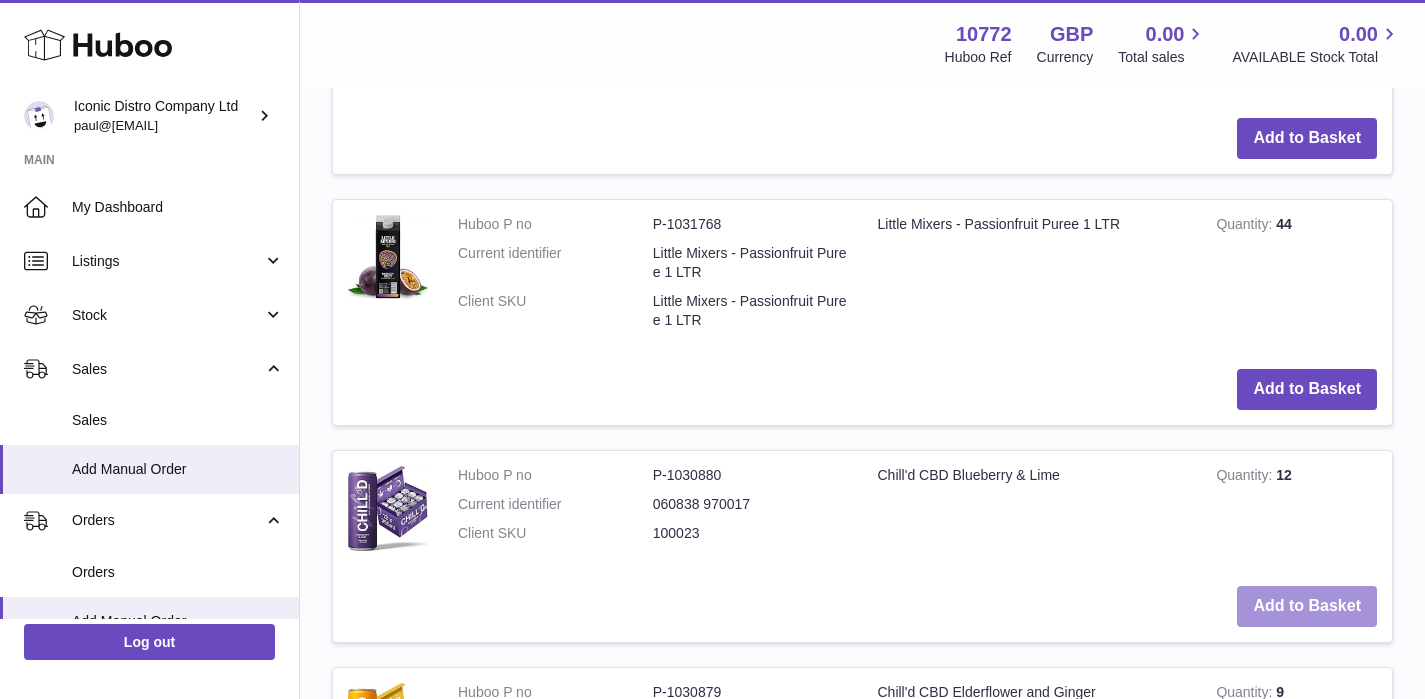scroll, scrollTop: 6495, scrollLeft: 0, axis: vertical 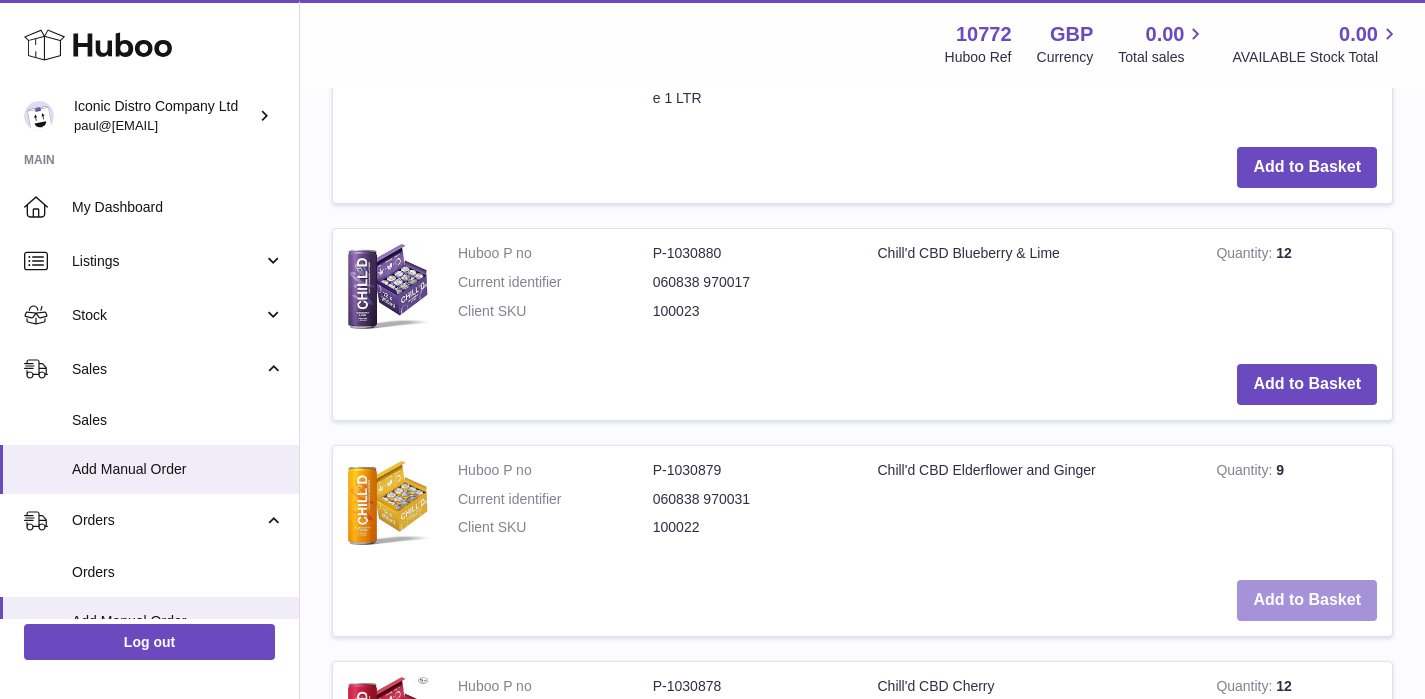 click on "Add to Basket" at bounding box center [1307, 600] 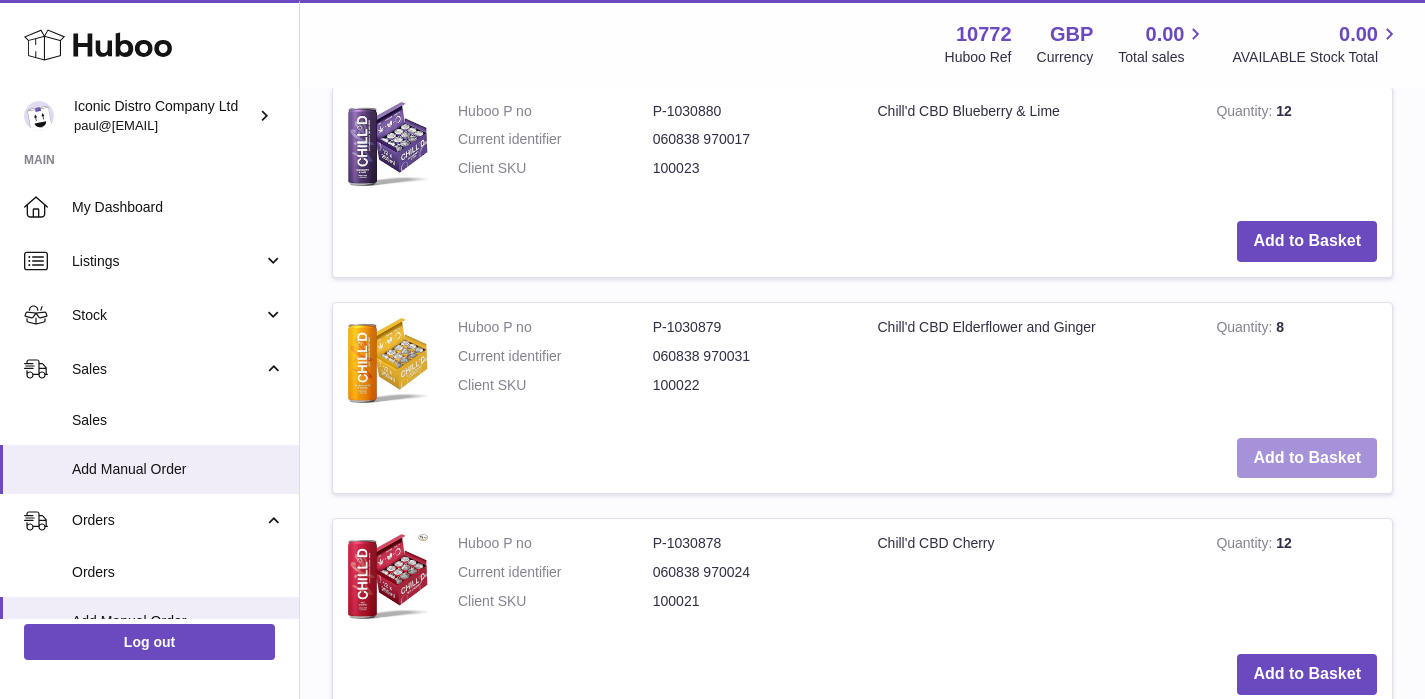 scroll, scrollTop: 6873, scrollLeft: 0, axis: vertical 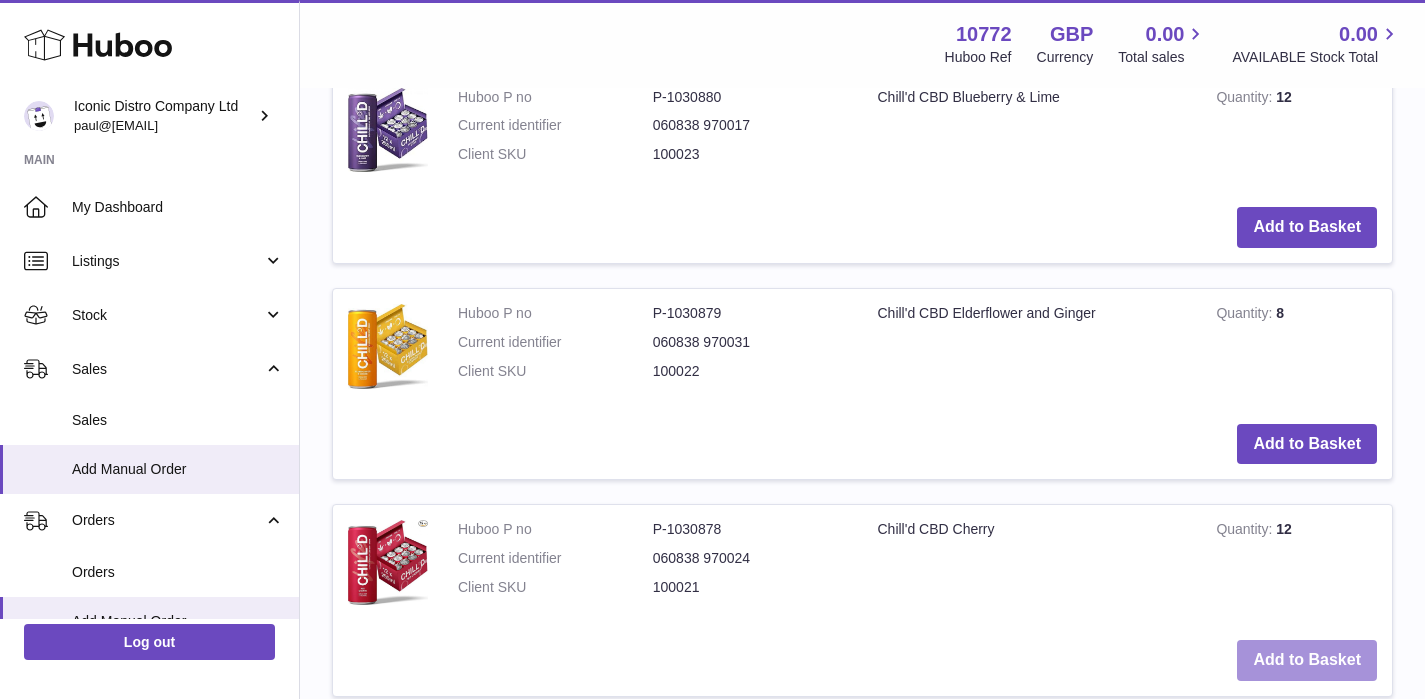 click on "Add to Basket" at bounding box center (1307, 660) 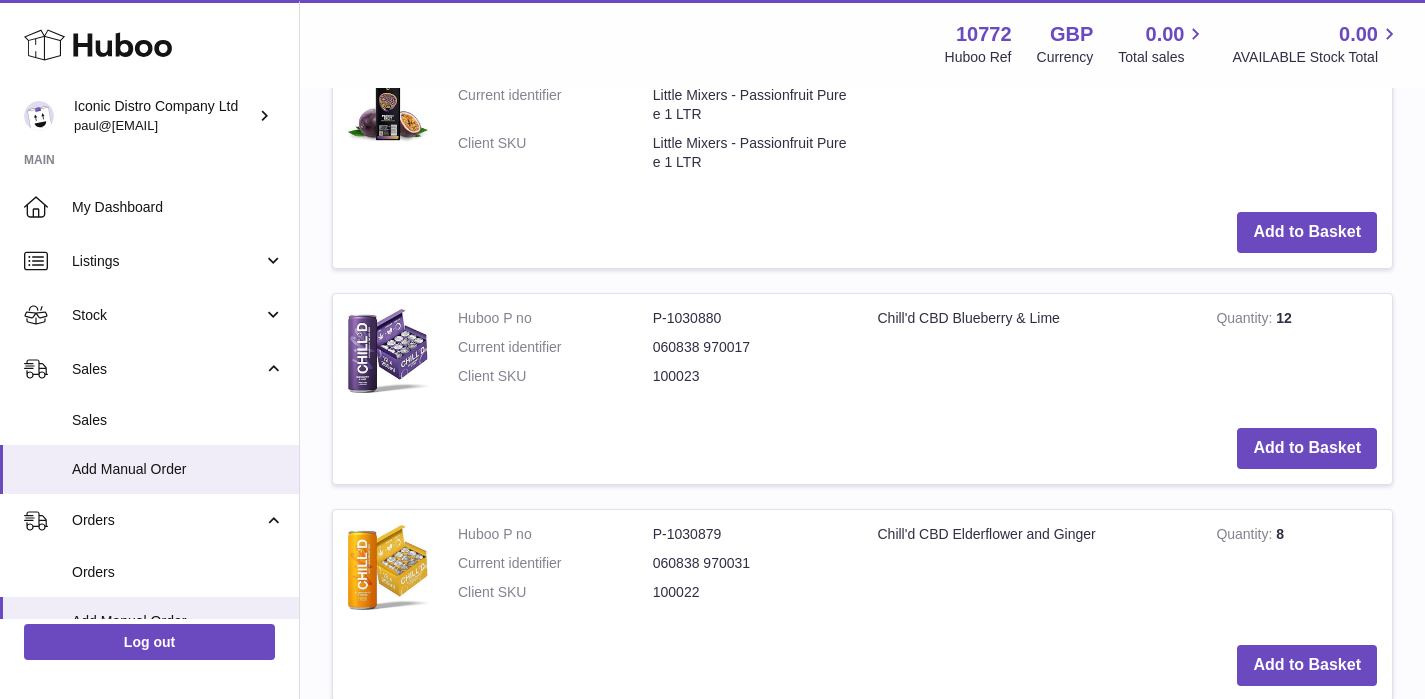 scroll, scrollTop: 7094, scrollLeft: 0, axis: vertical 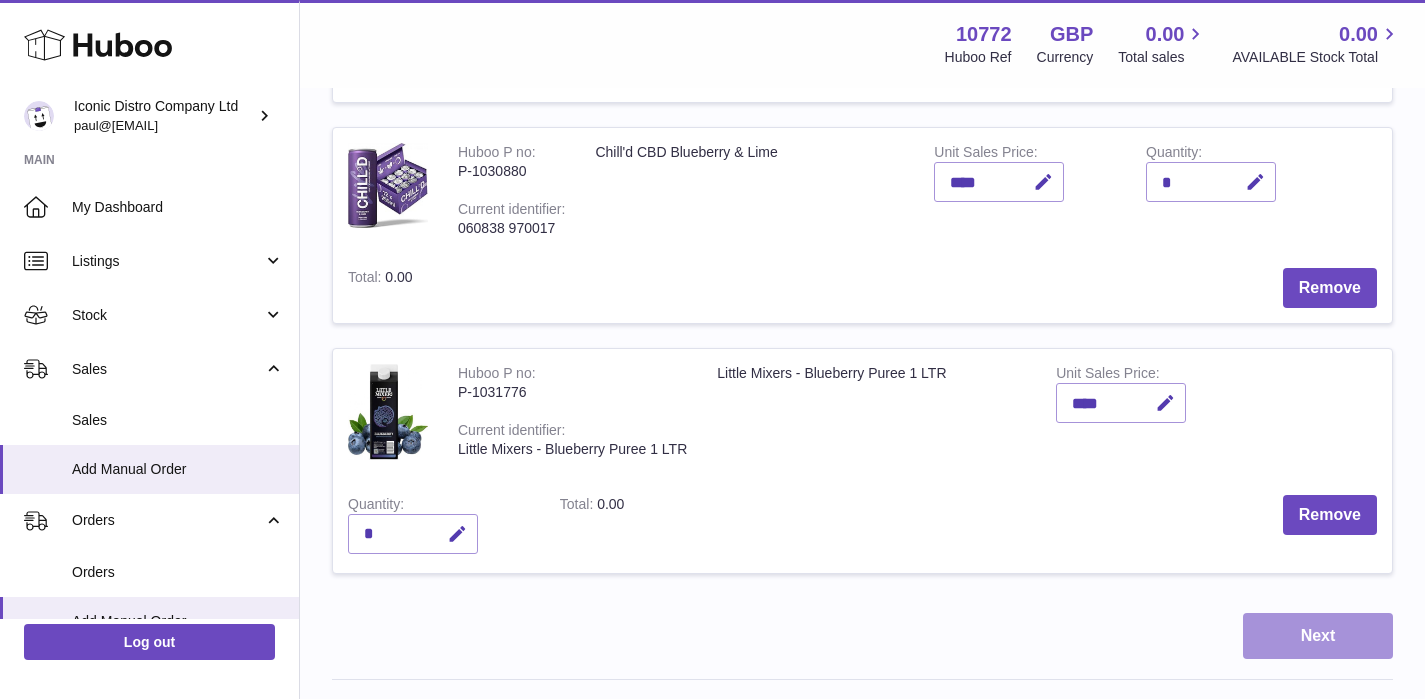 click on "Next" at bounding box center (1318, 636) 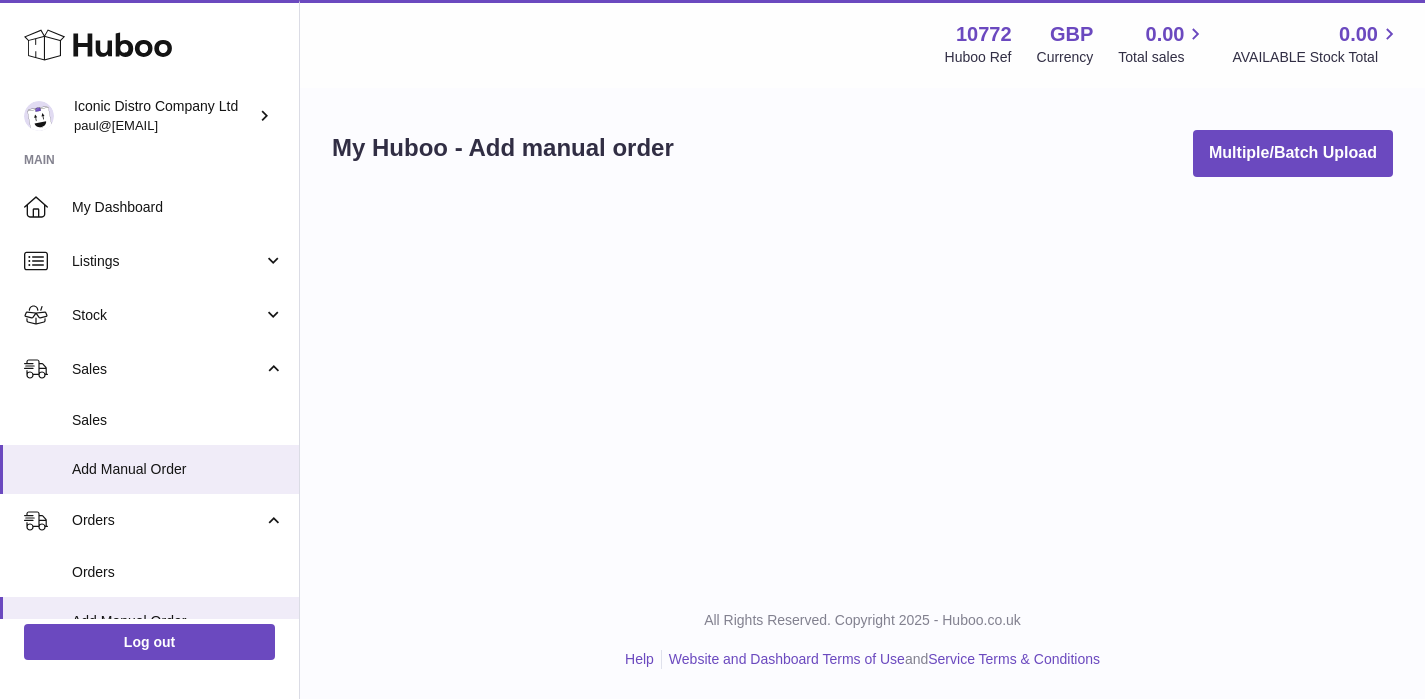 scroll, scrollTop: 0, scrollLeft: 0, axis: both 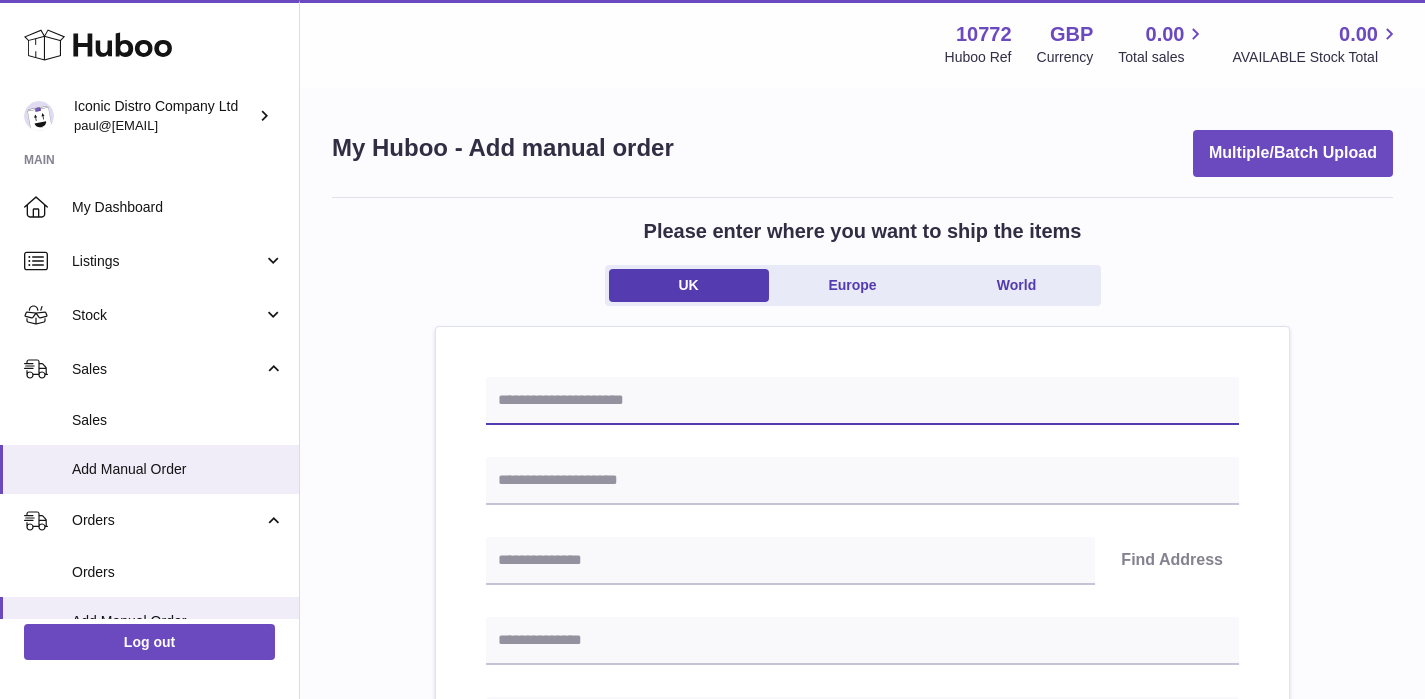 click at bounding box center [862, 401] 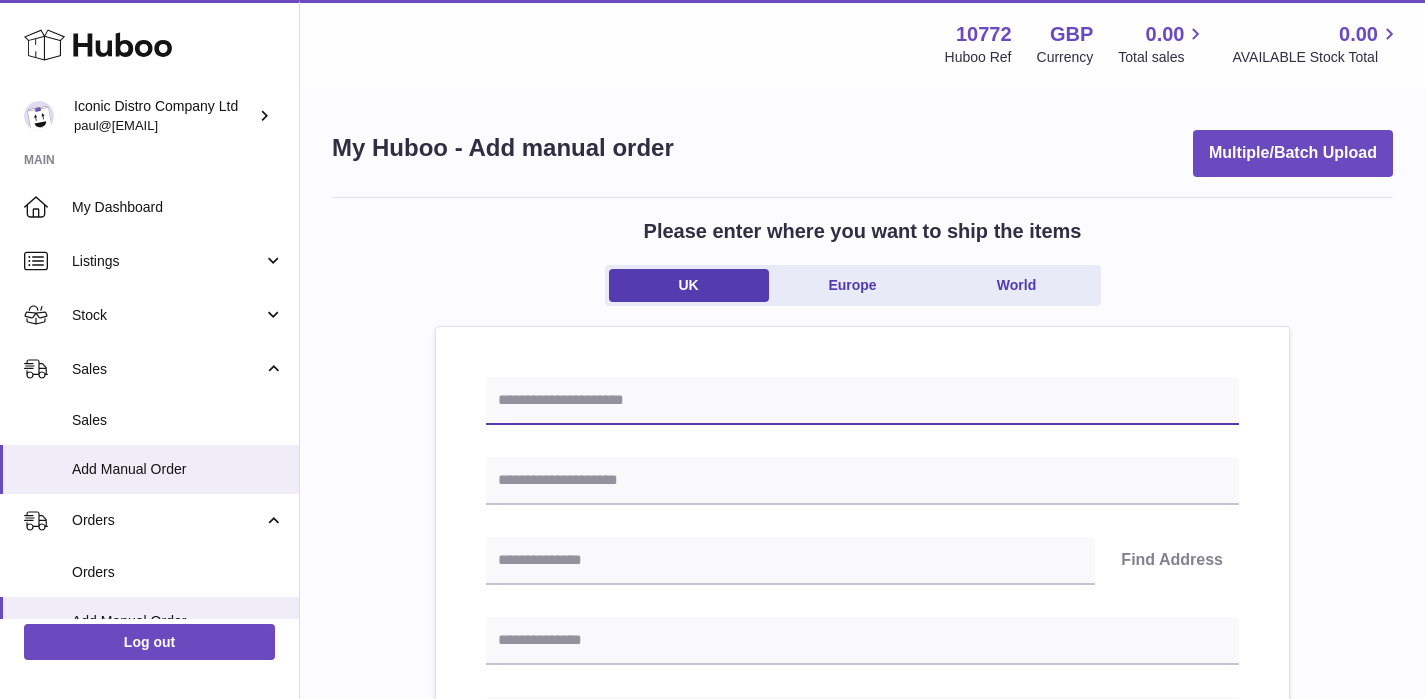 paste on "**********" 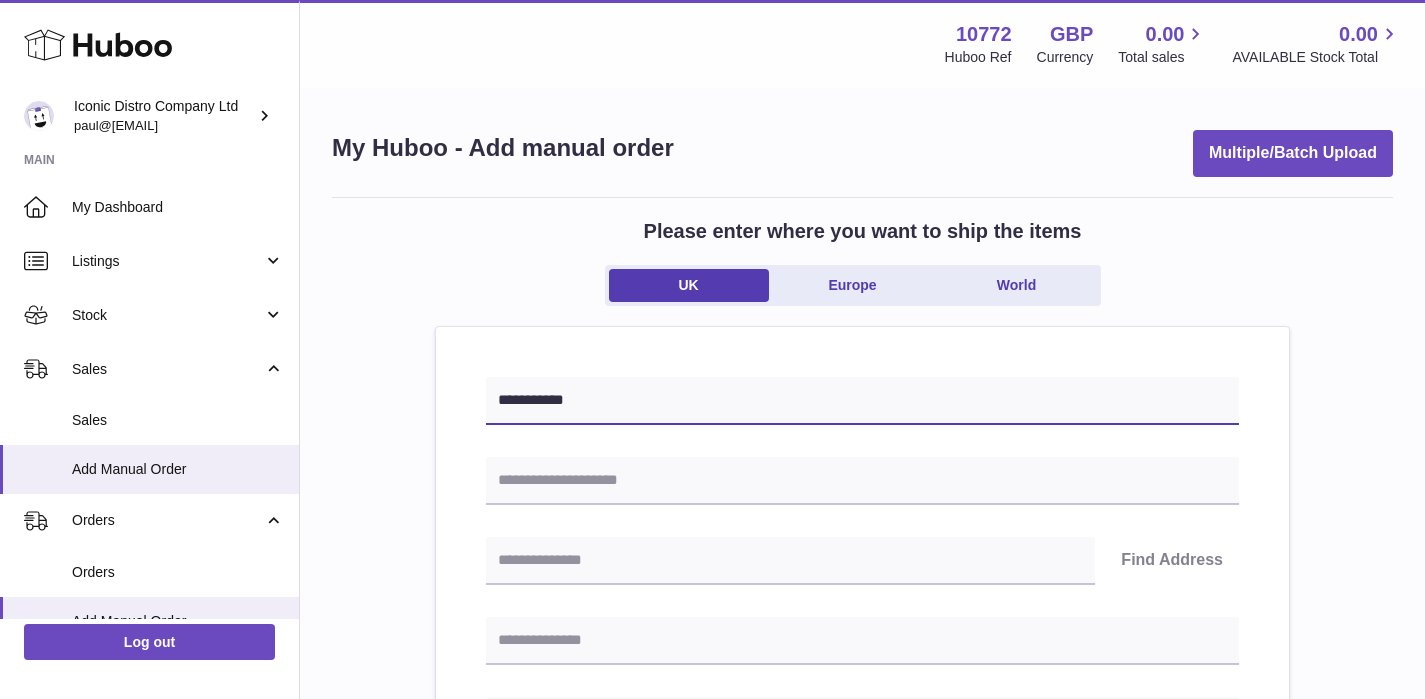 type on "**********" 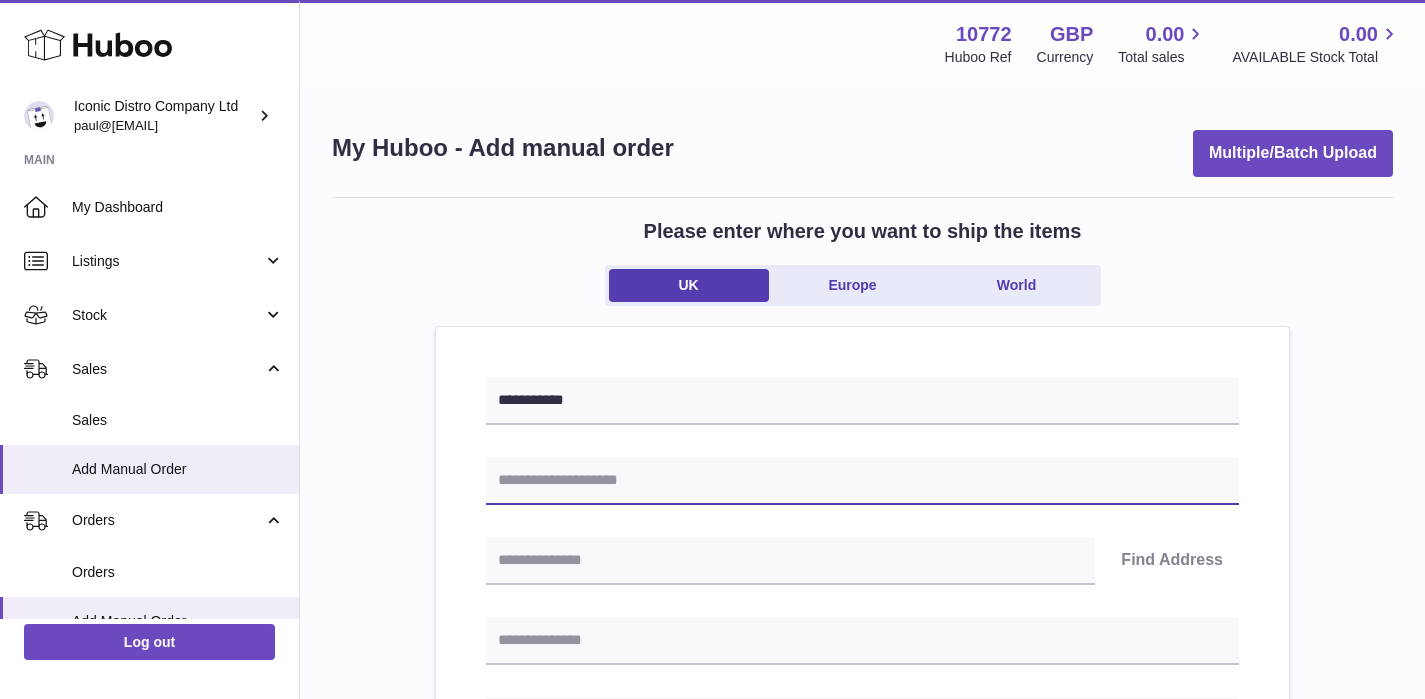 click at bounding box center [862, 481] 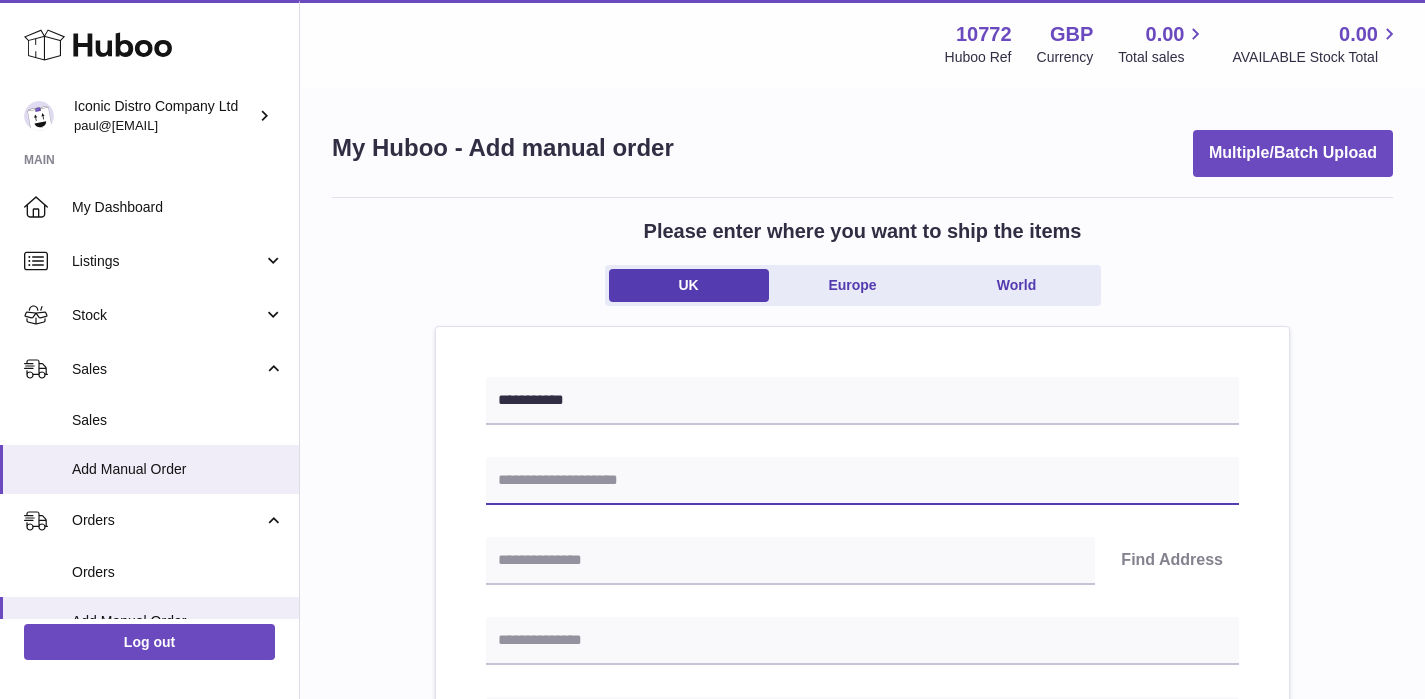 paste on "**********" 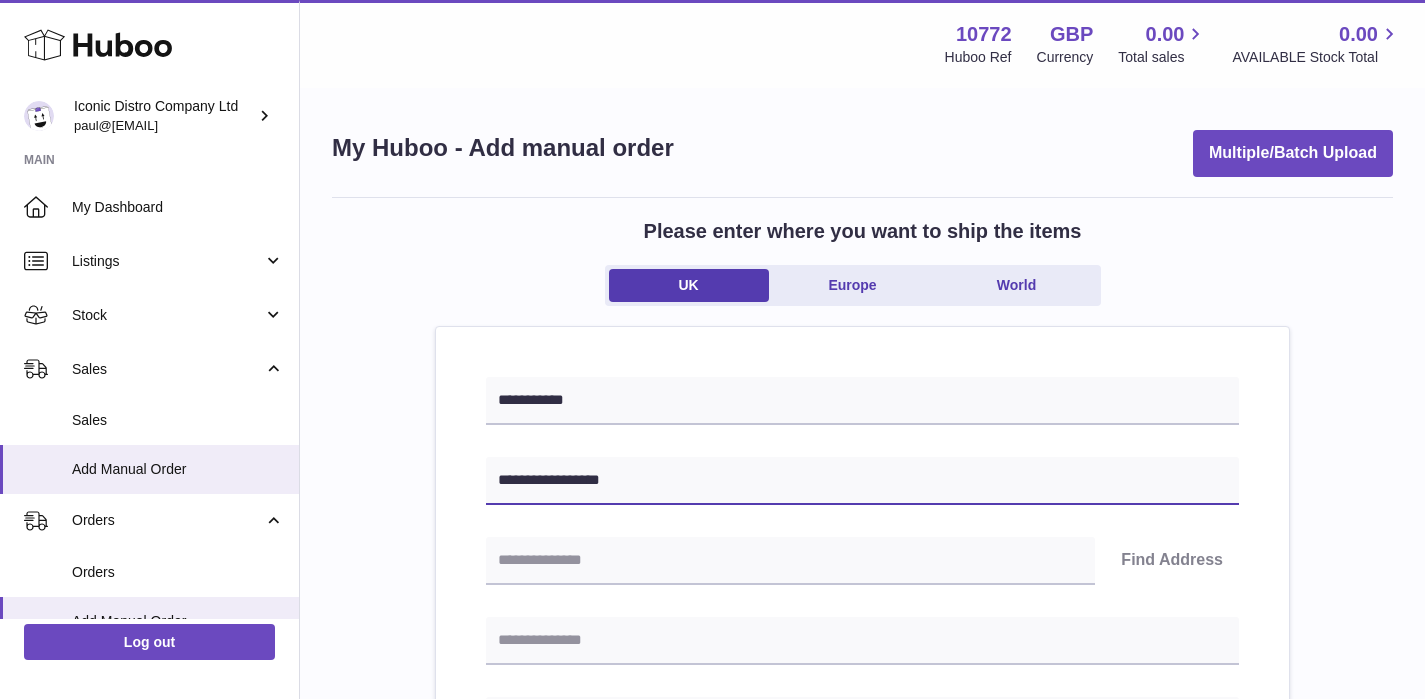 type on "**********" 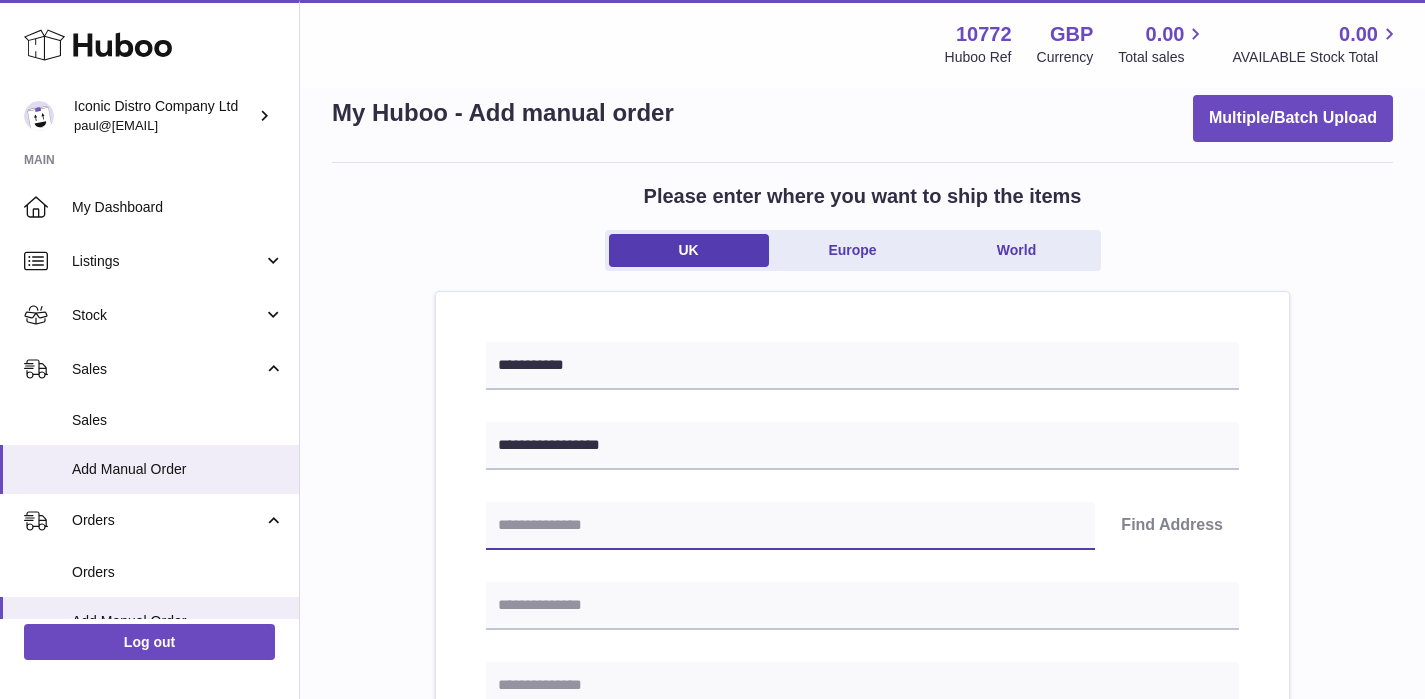 click at bounding box center (790, 526) 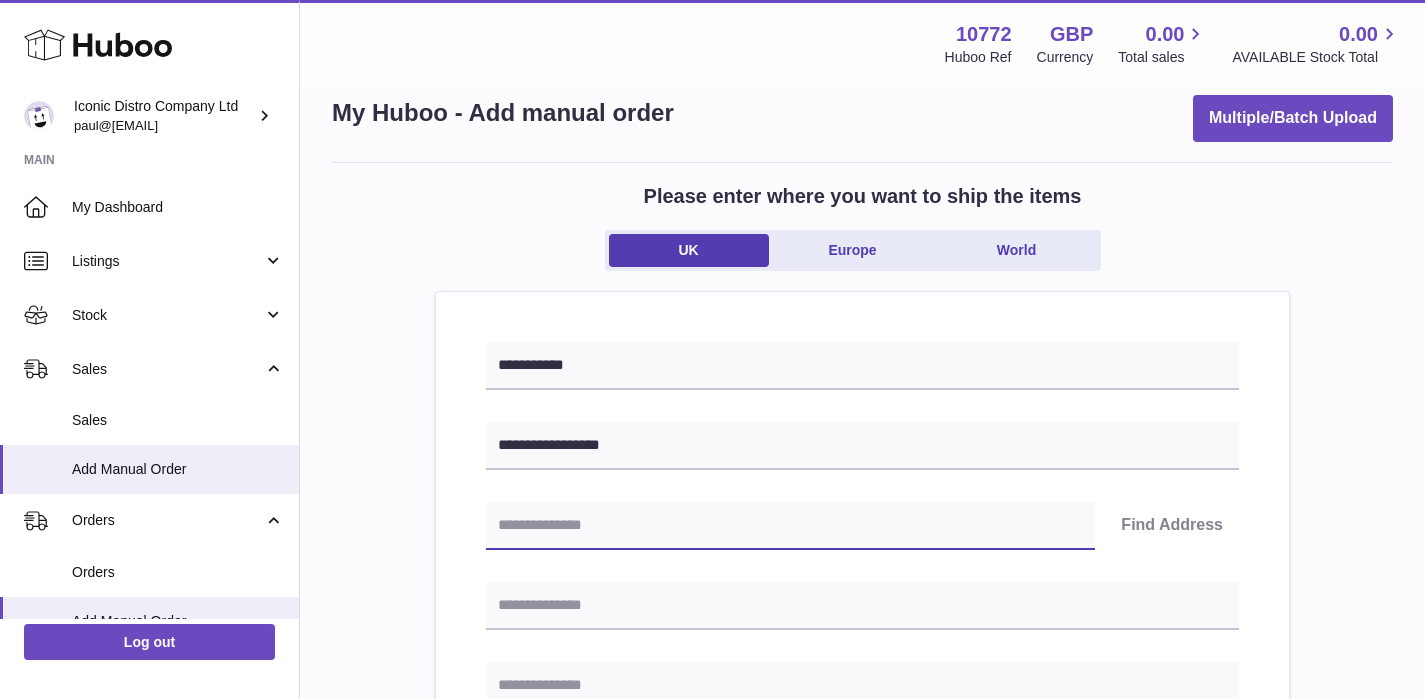 paste on "********" 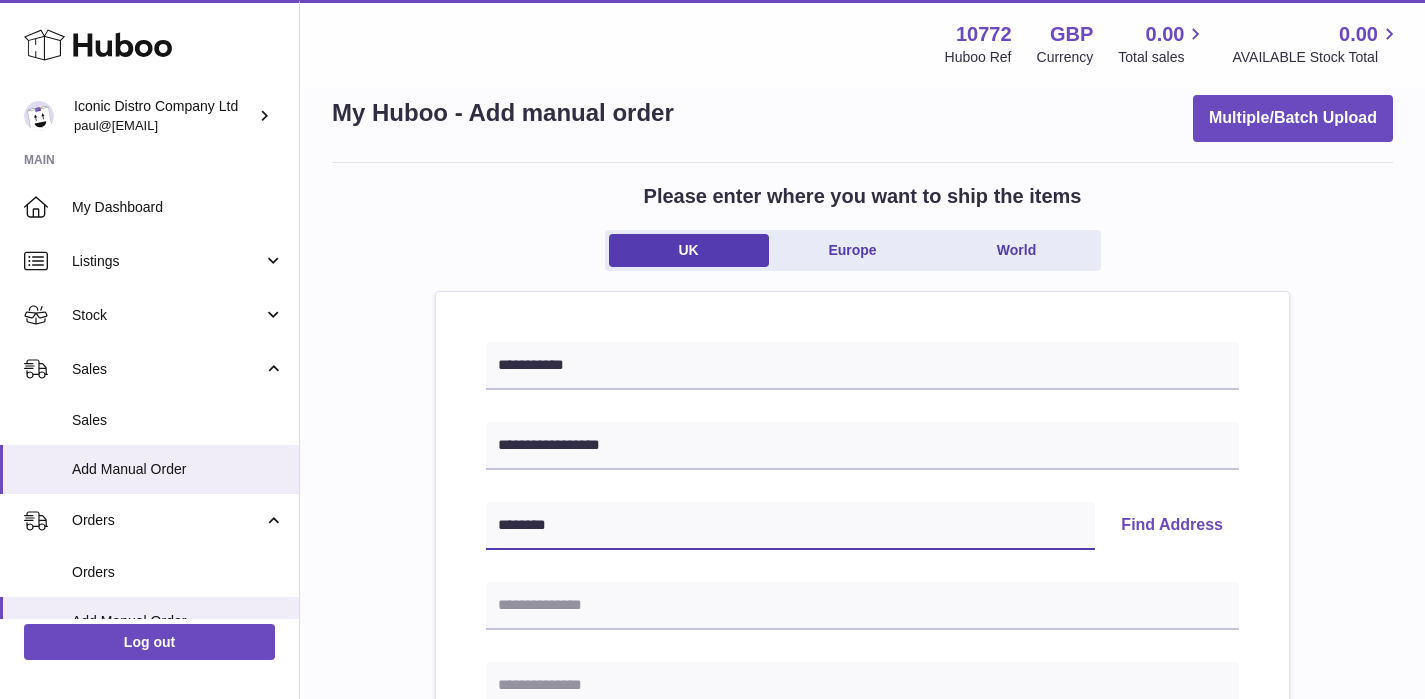 type on "********" 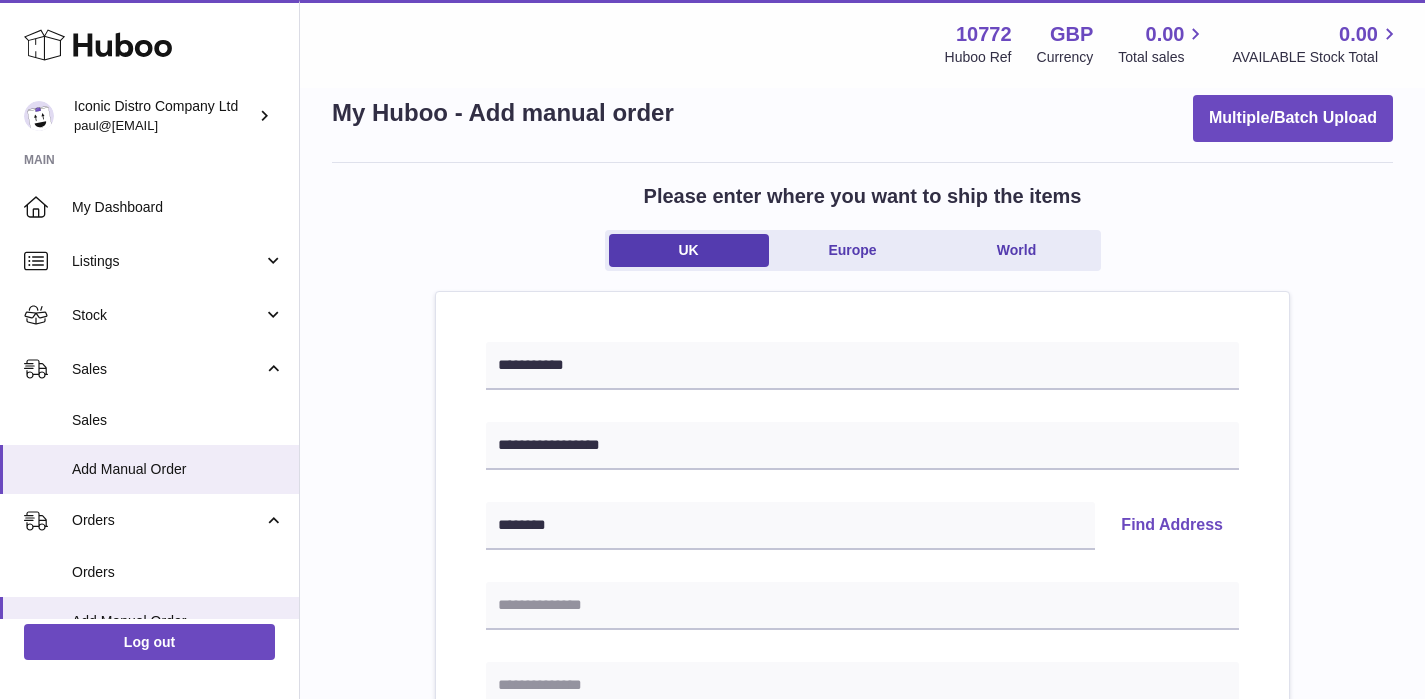 click on "Find Address" at bounding box center [1172, 526] 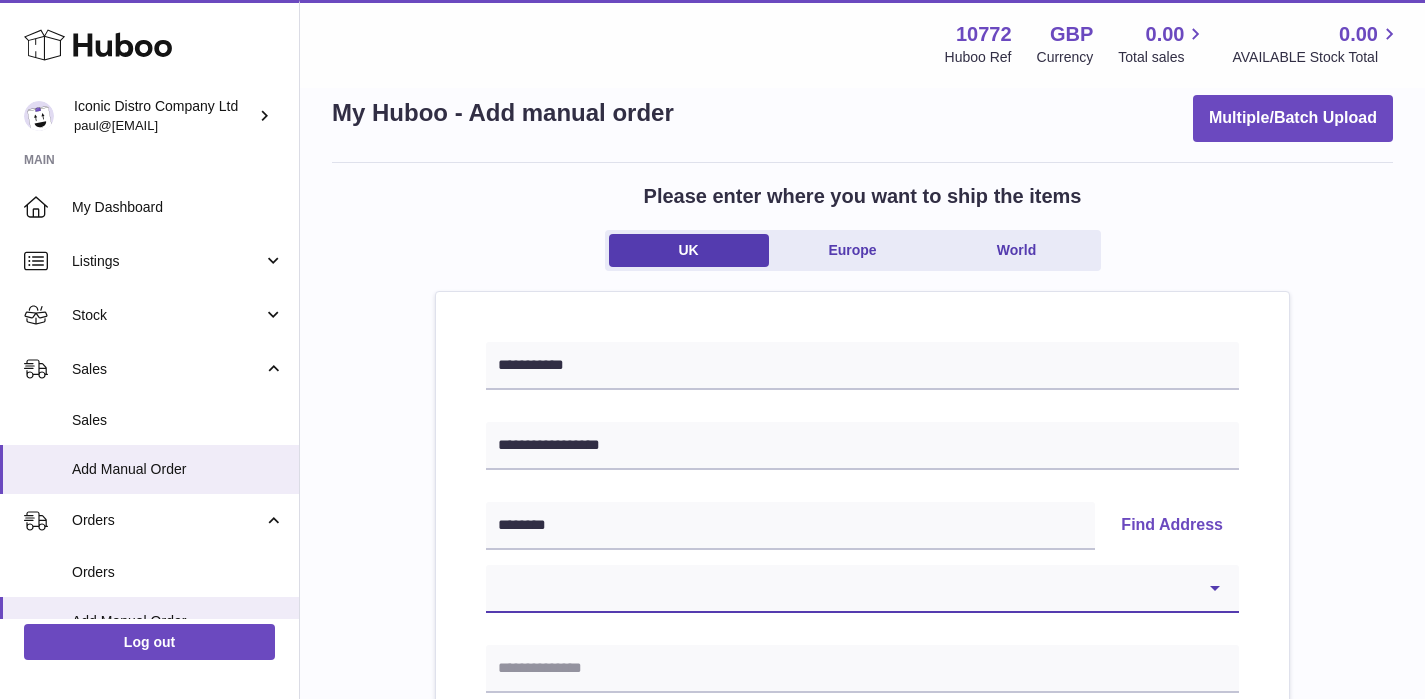 click on "**********" at bounding box center (862, 589) 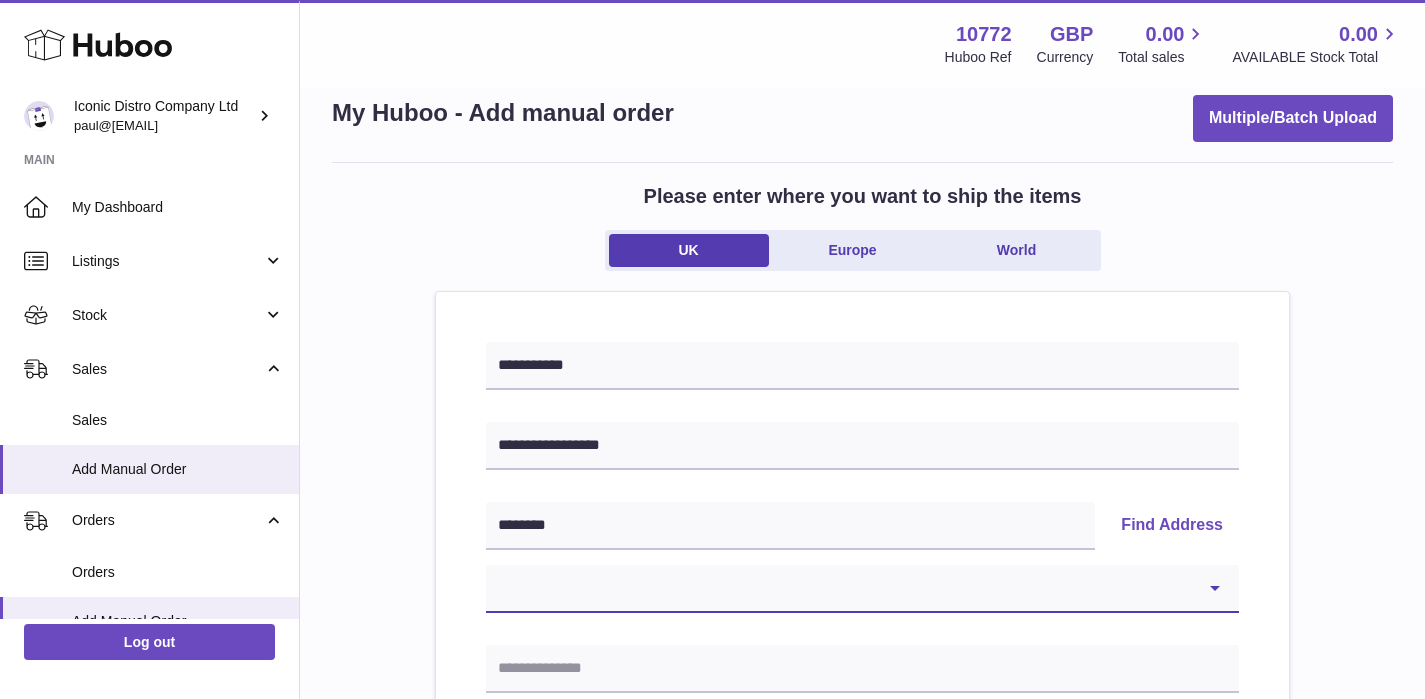 select on "**" 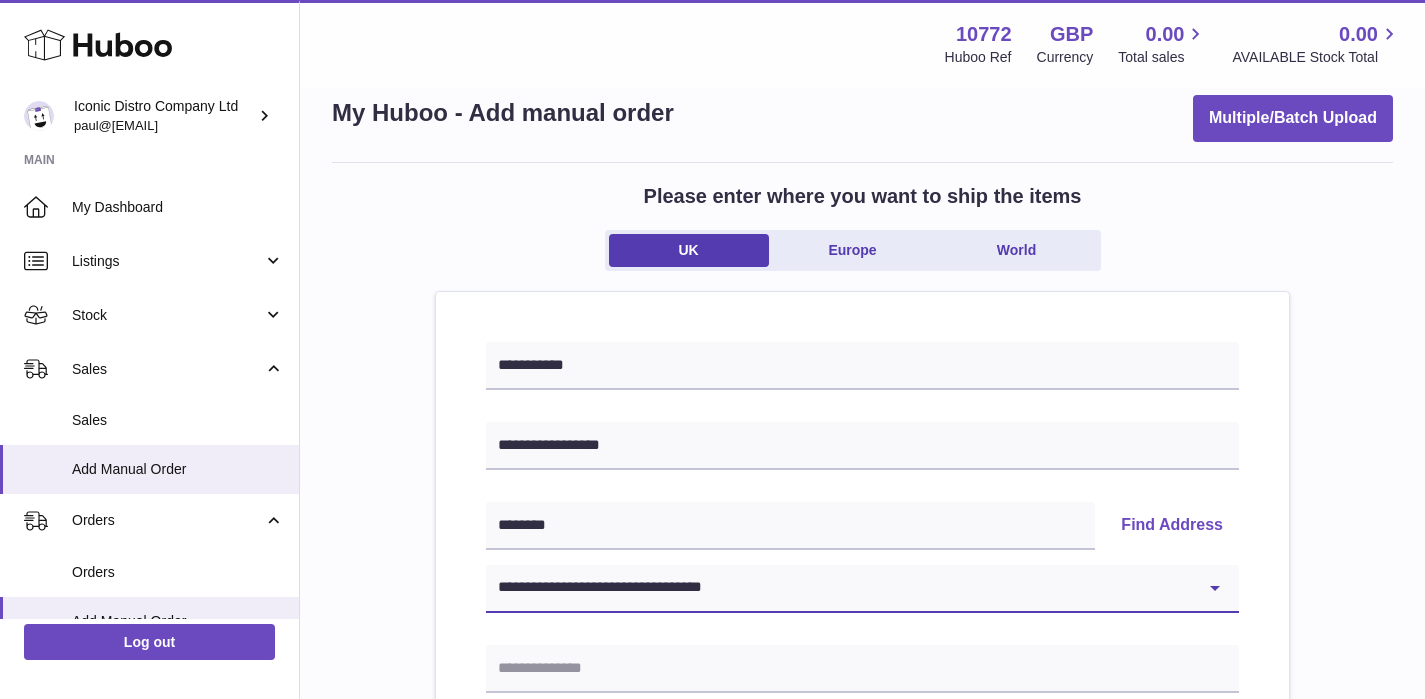 type on "**********" 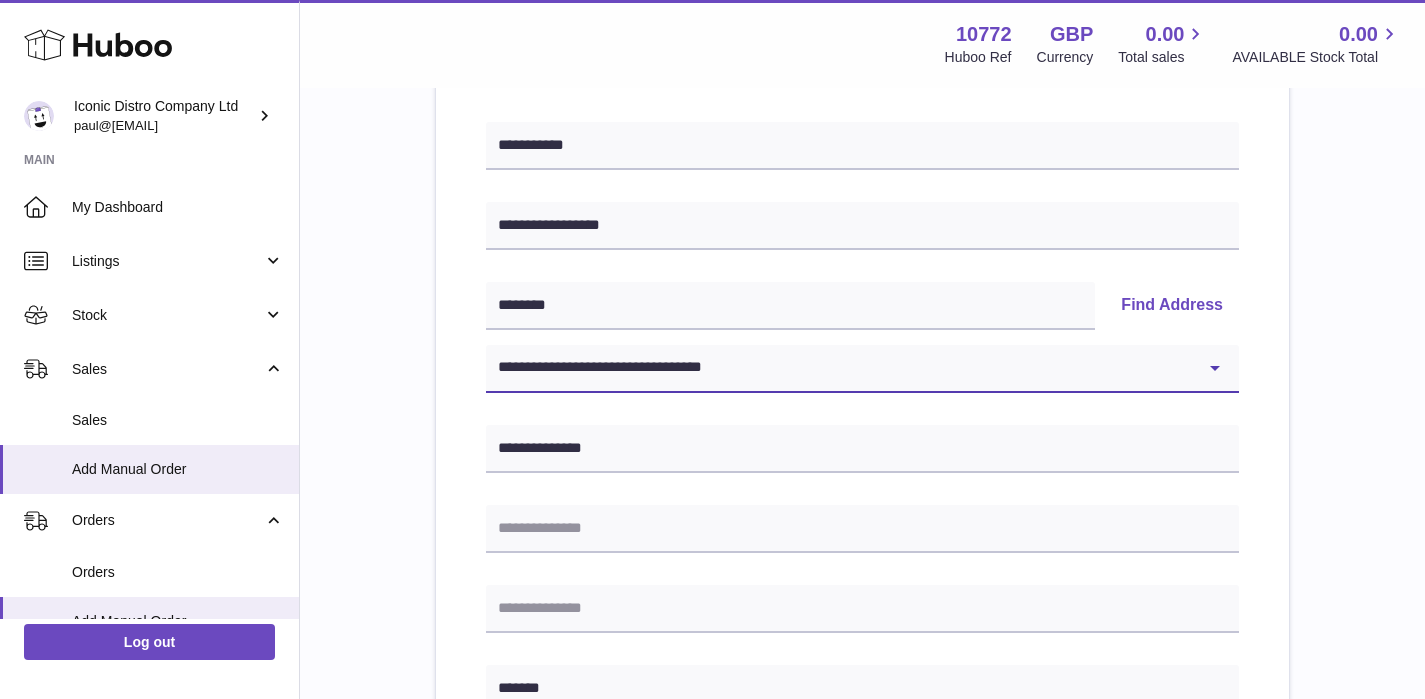 scroll, scrollTop: 276, scrollLeft: 0, axis: vertical 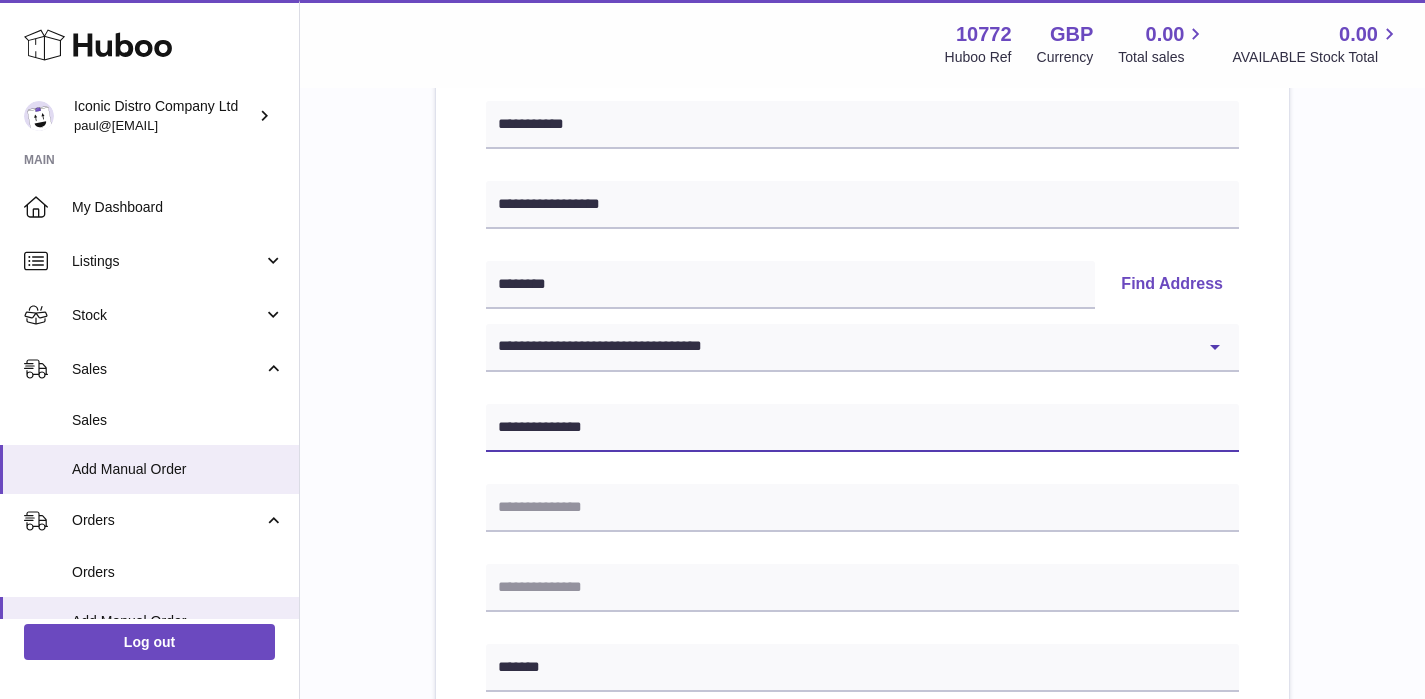 drag, startPoint x: 608, startPoint y: 432, endPoint x: 428, endPoint y: 438, distance: 180.09998 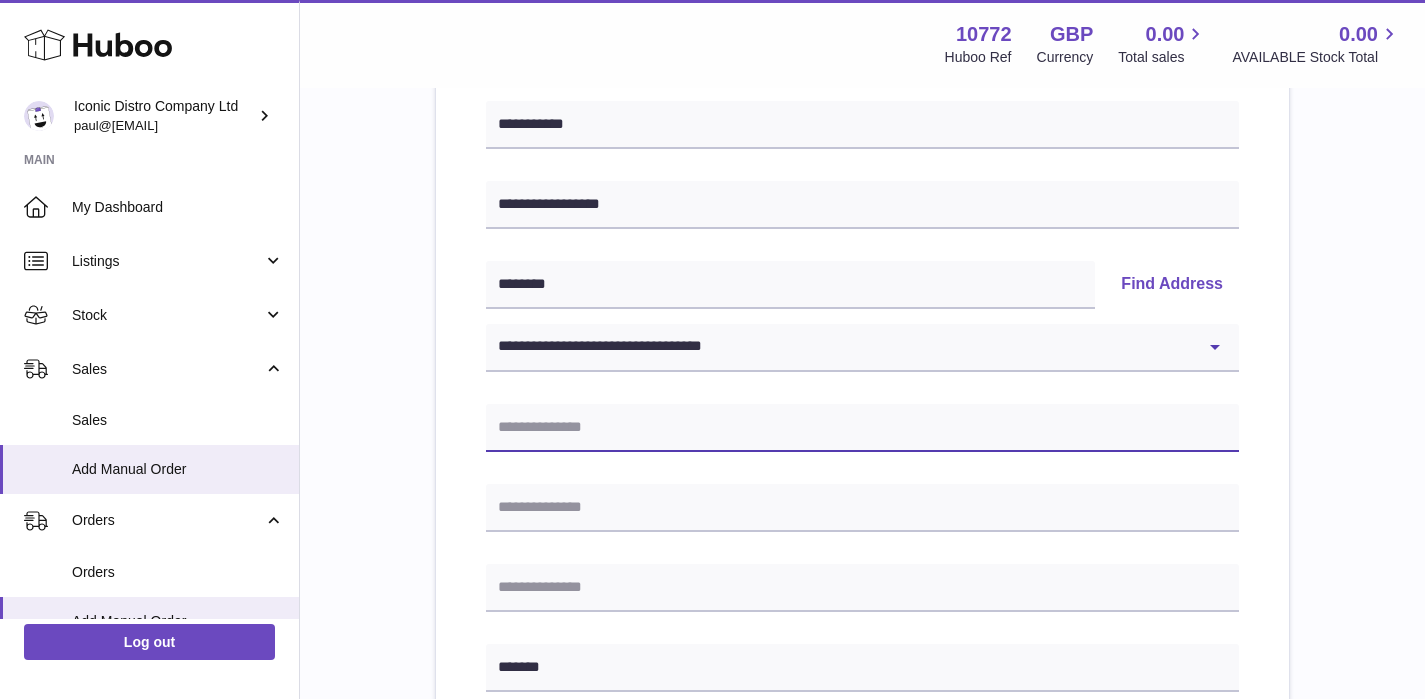 type 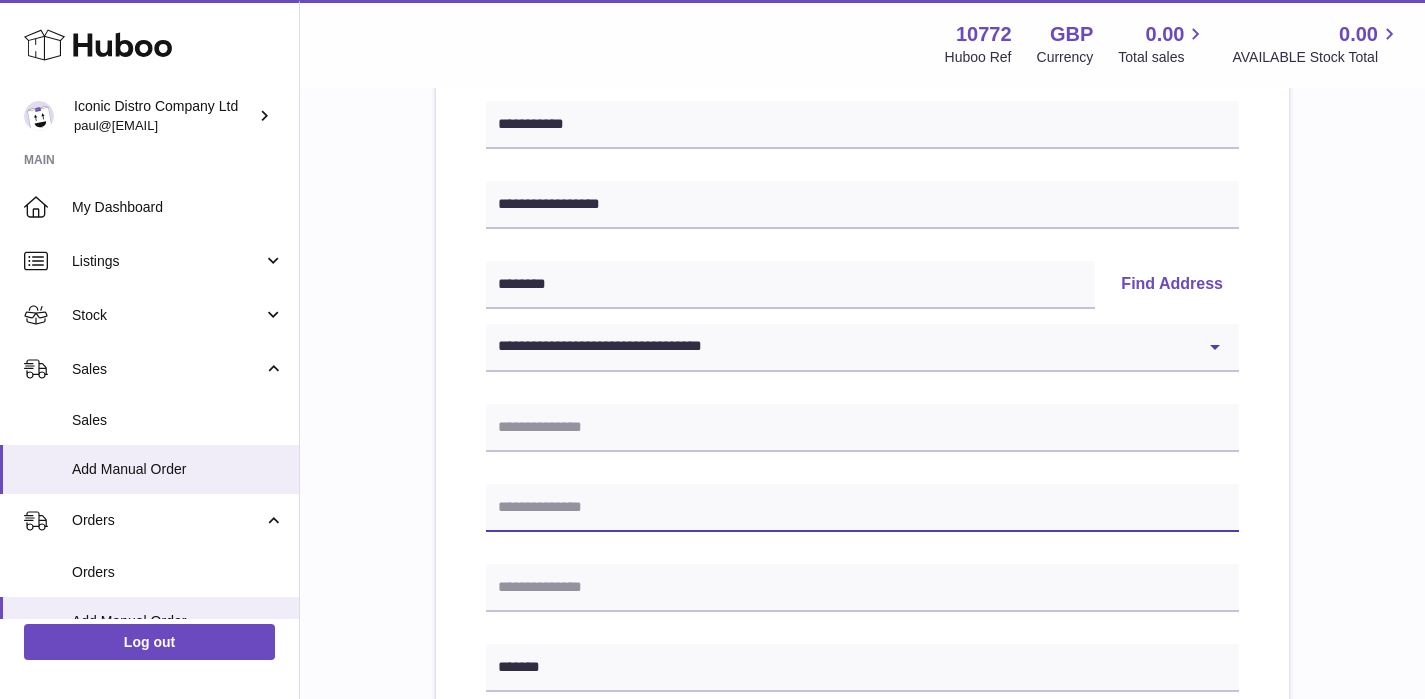 click at bounding box center [862, 508] 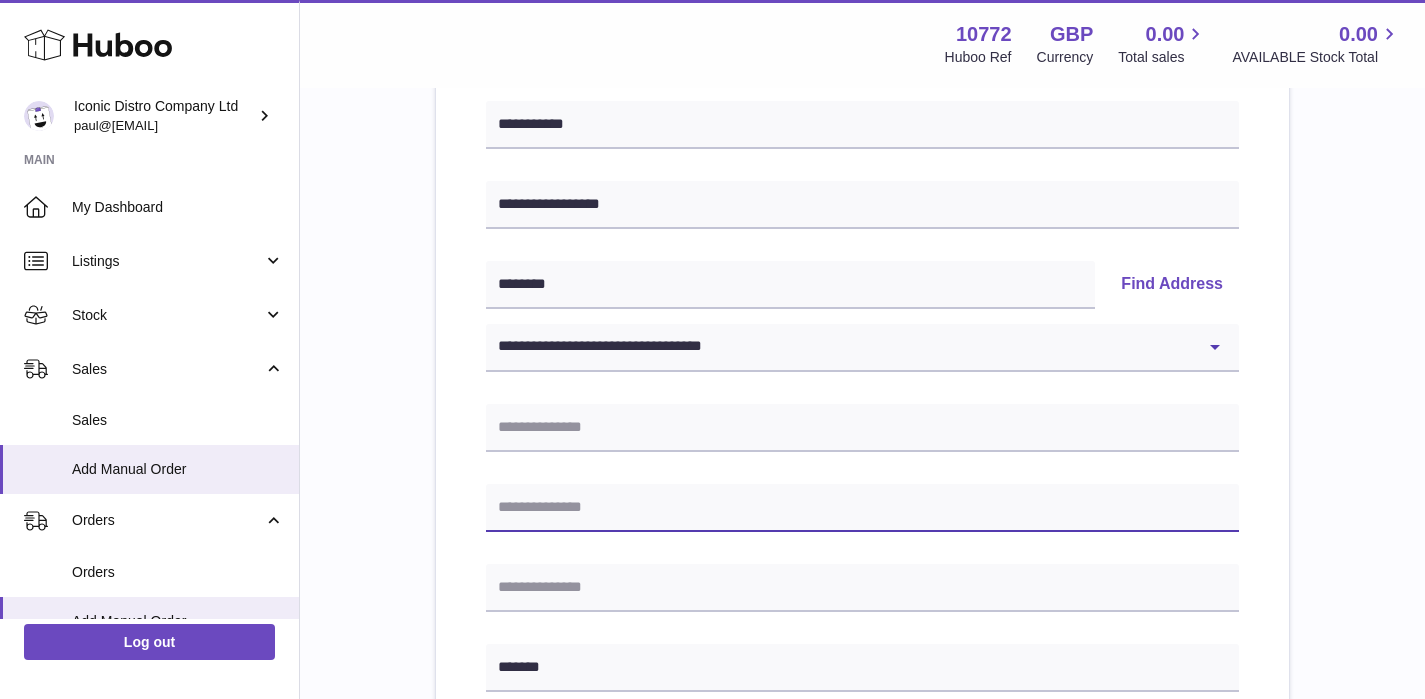 paste on "**********" 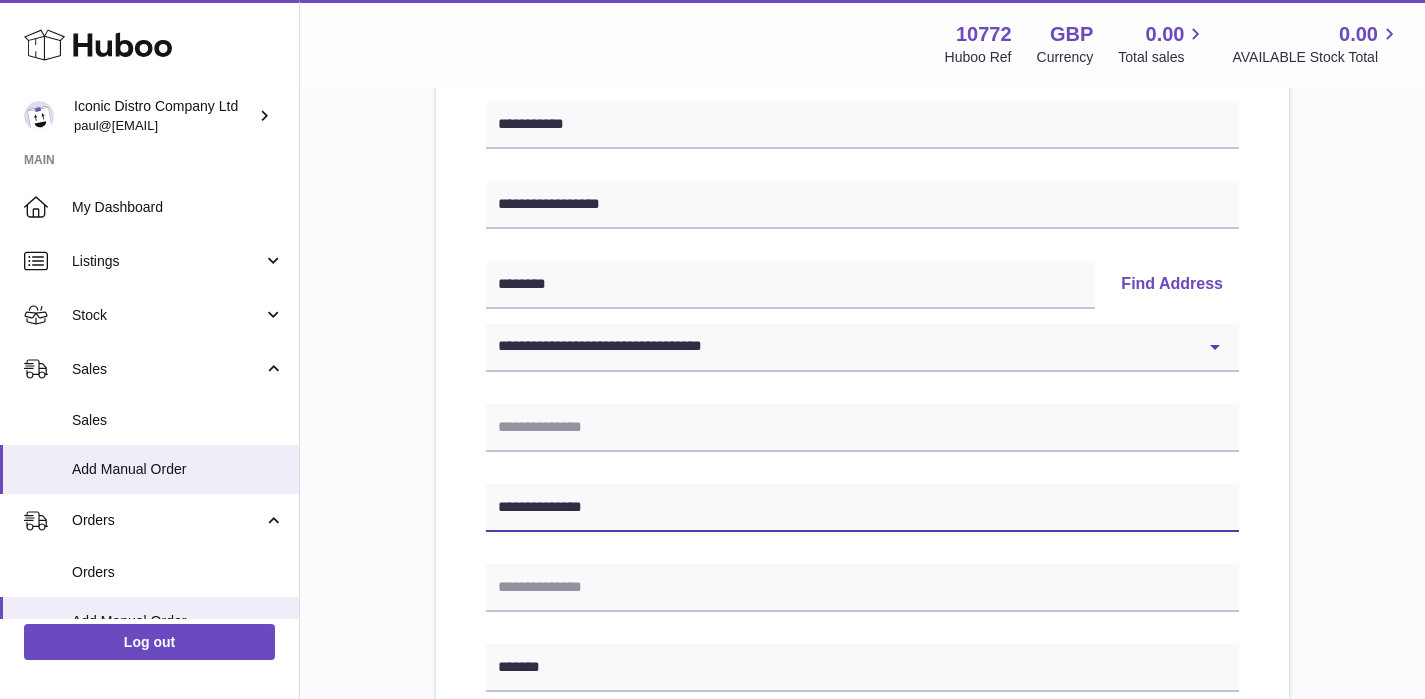 type on "**********" 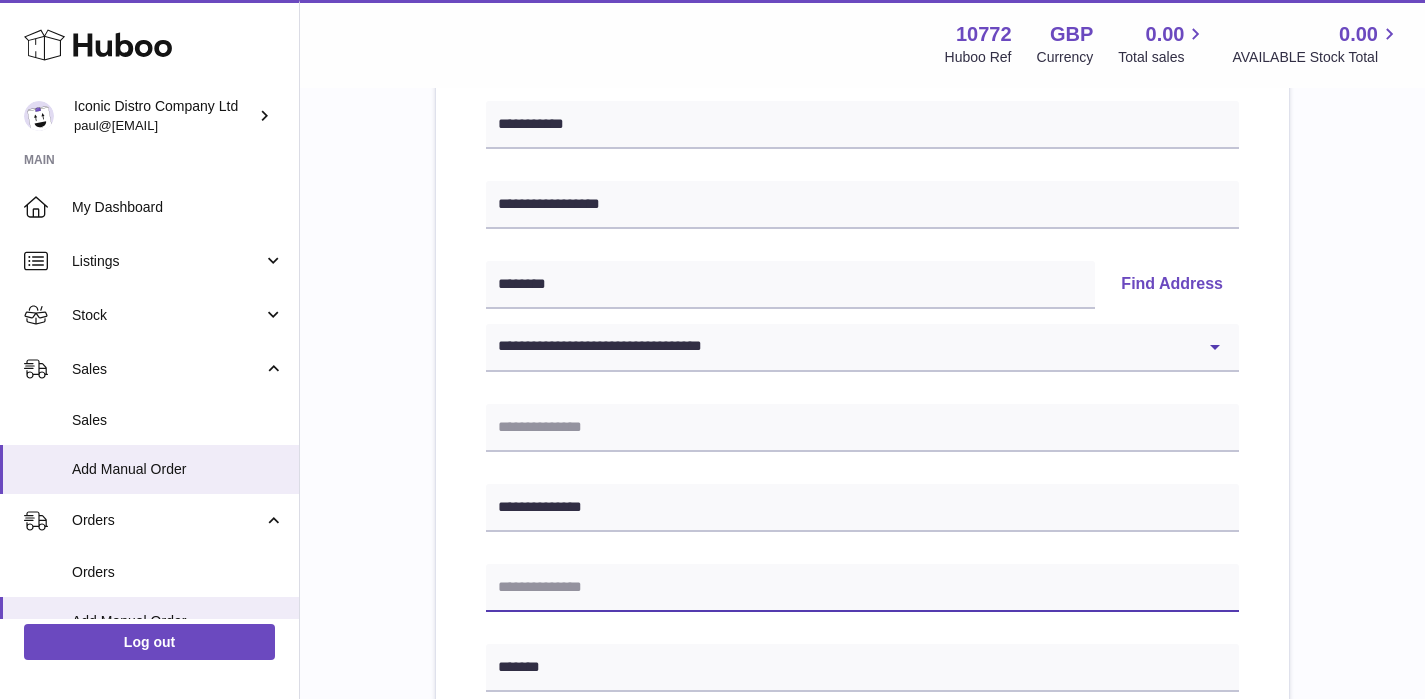 click at bounding box center (862, 588) 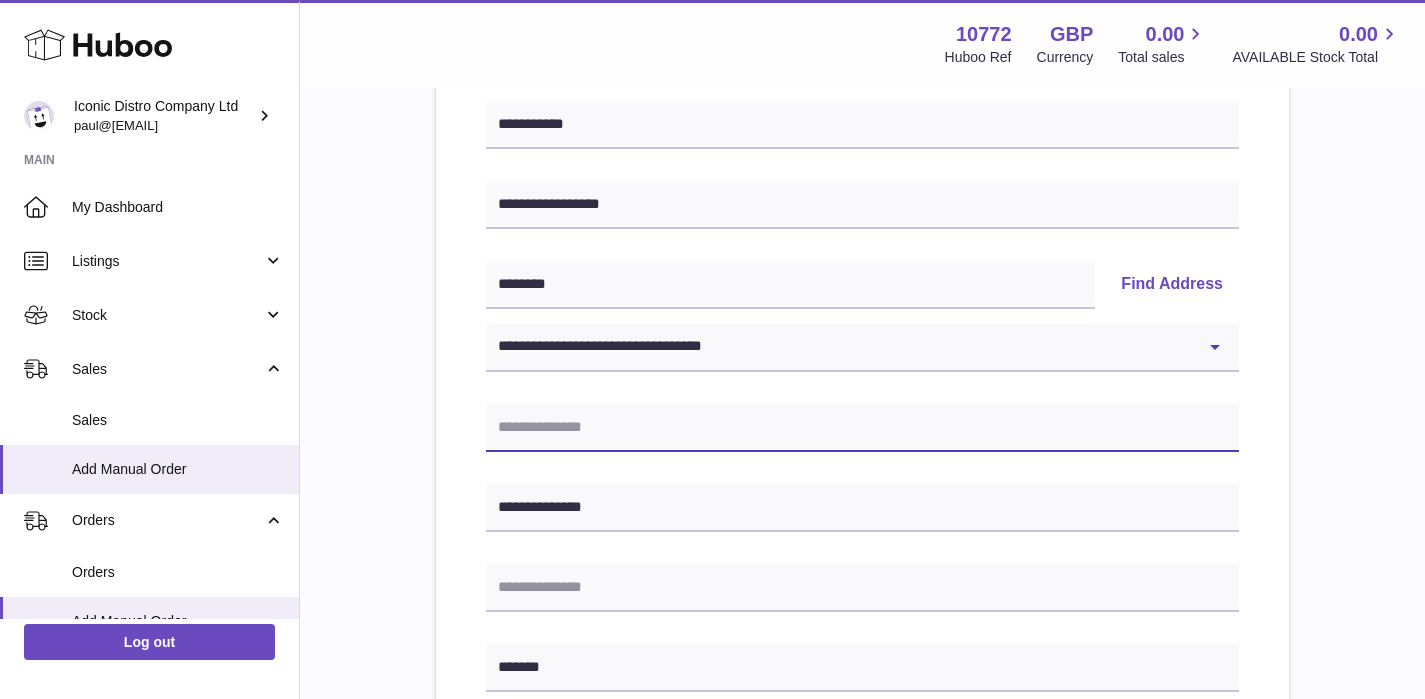 click at bounding box center (862, 428) 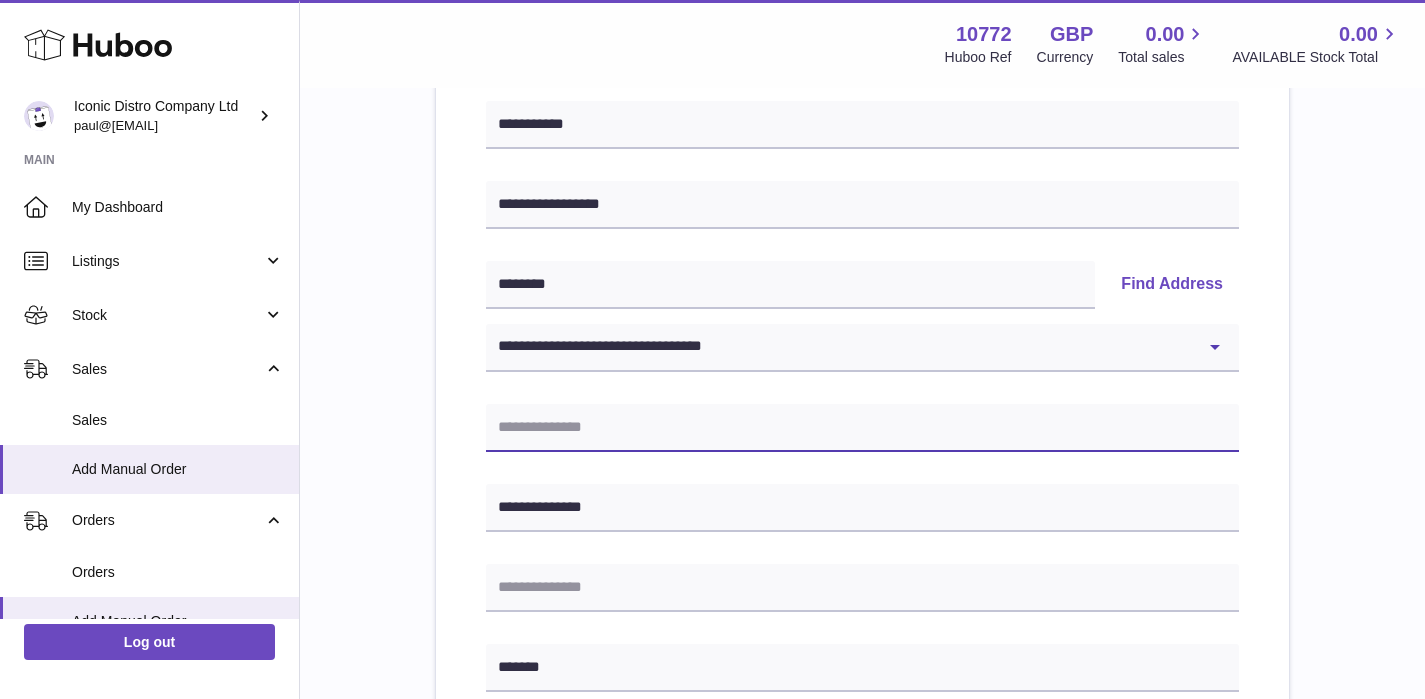 paste on "*******" 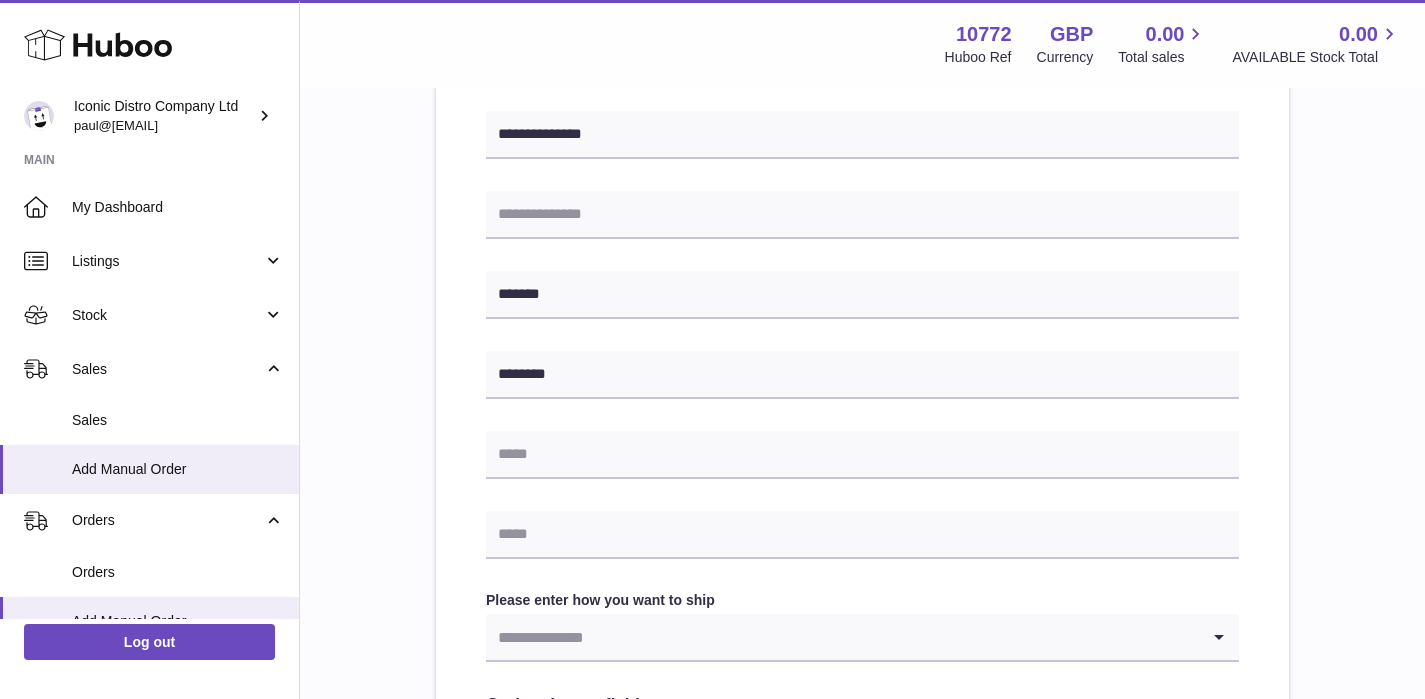 scroll, scrollTop: 651, scrollLeft: 0, axis: vertical 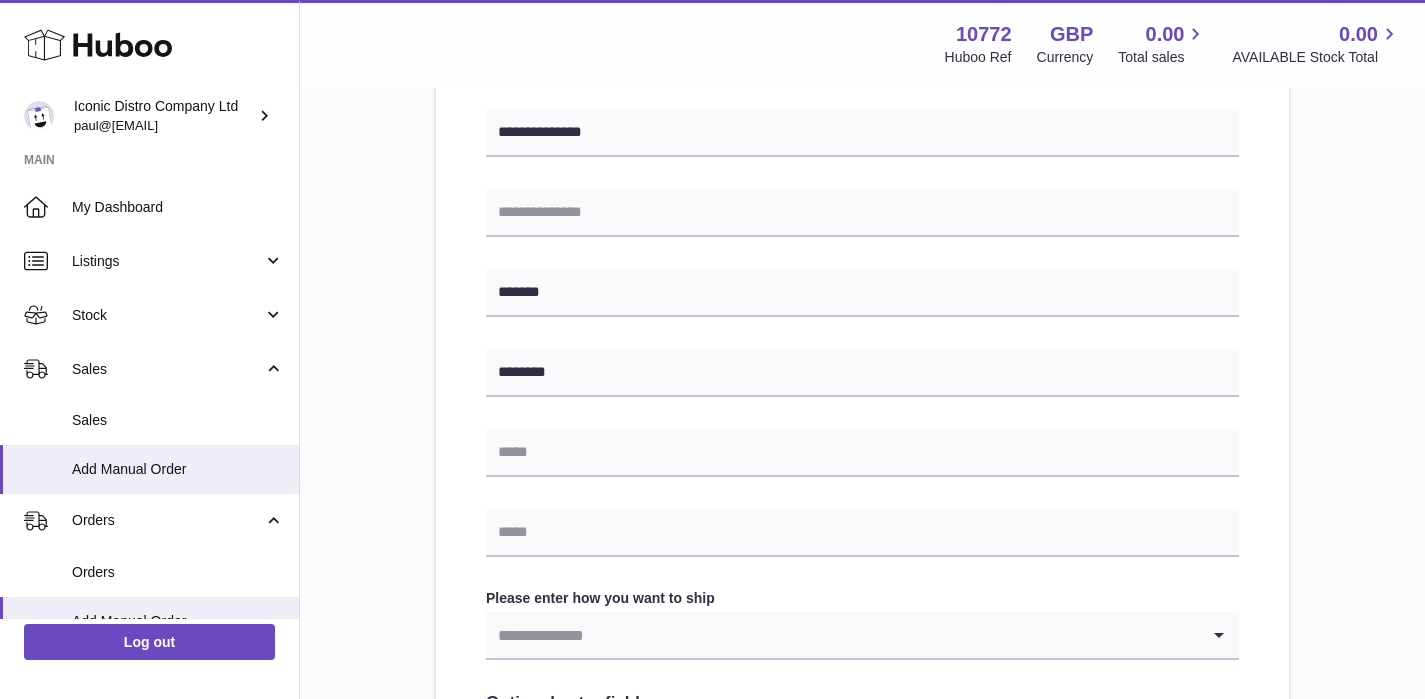 type on "*******" 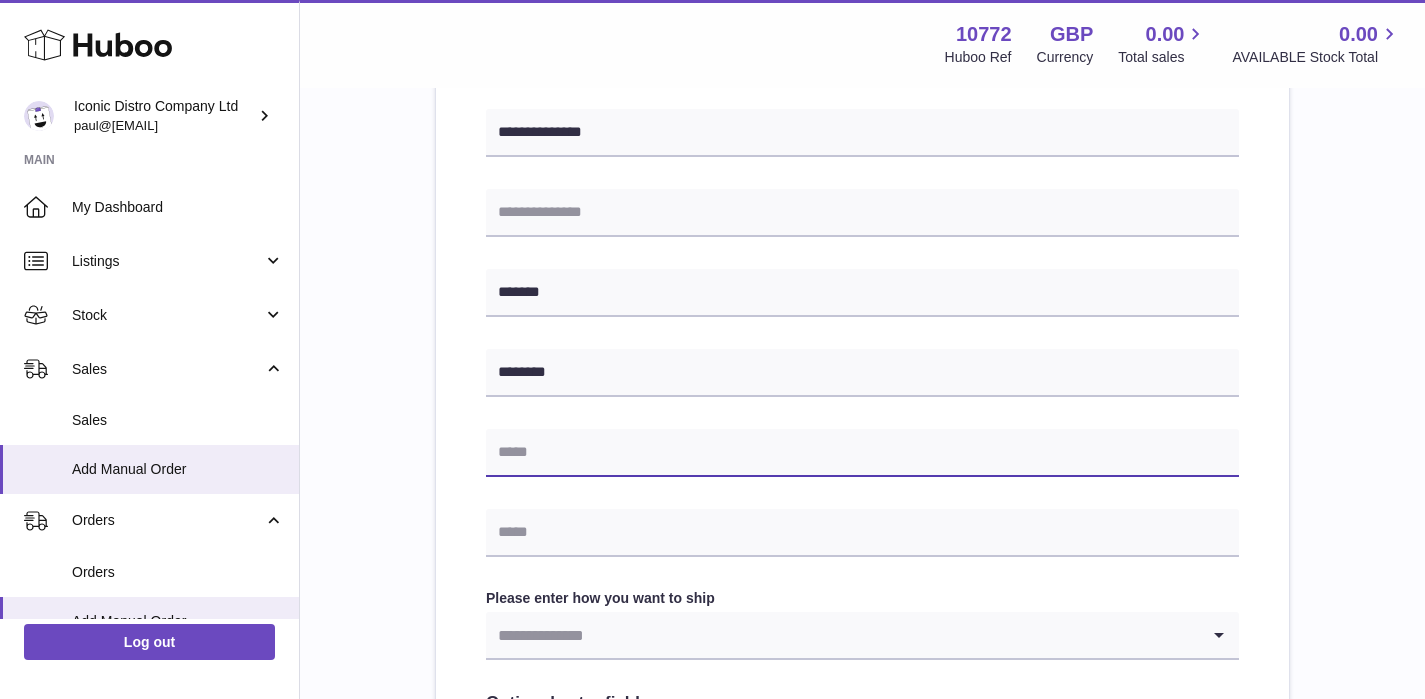 click at bounding box center [862, 453] 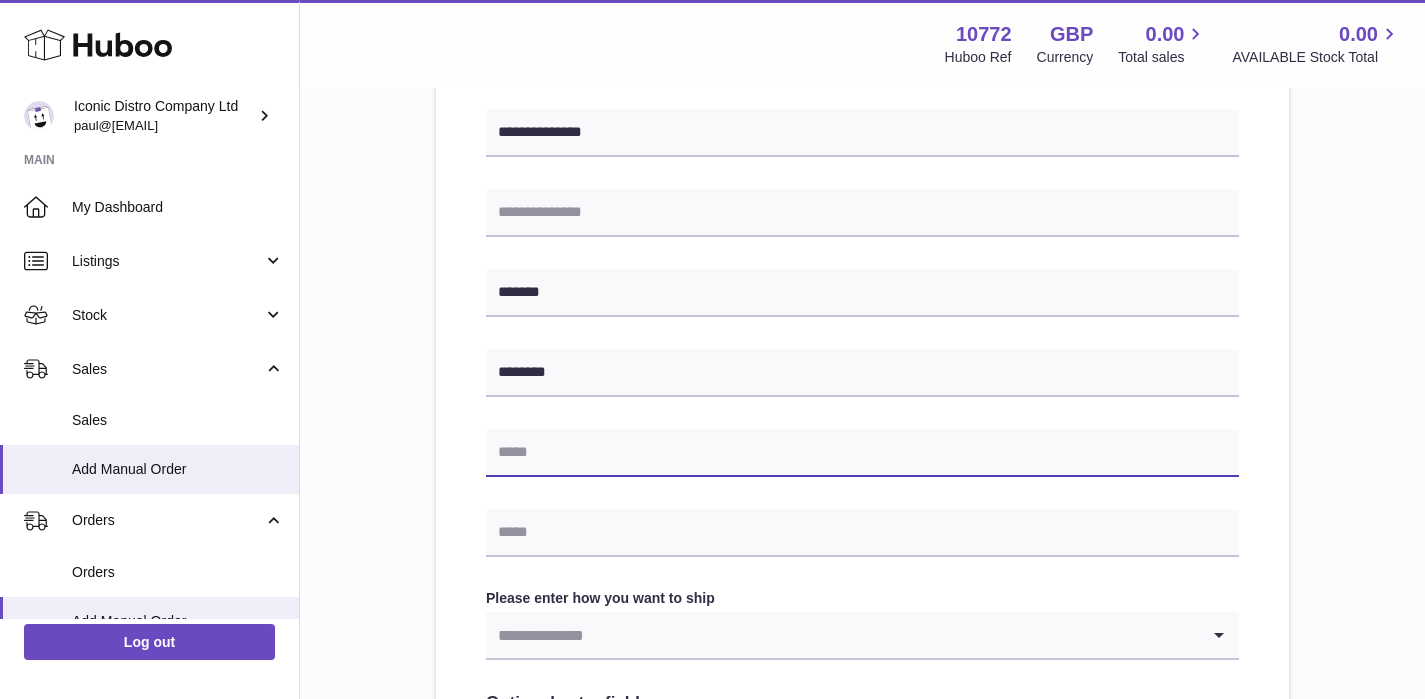 paste on "**********" 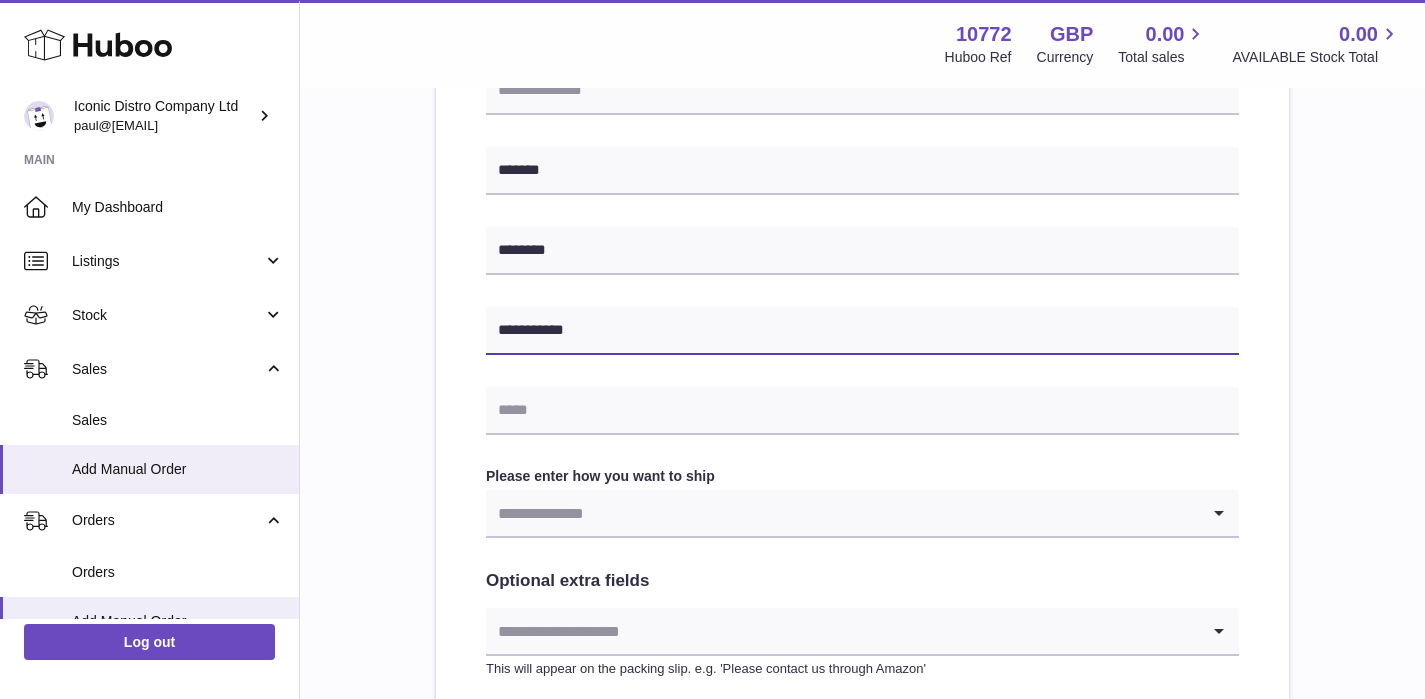scroll, scrollTop: 938, scrollLeft: 0, axis: vertical 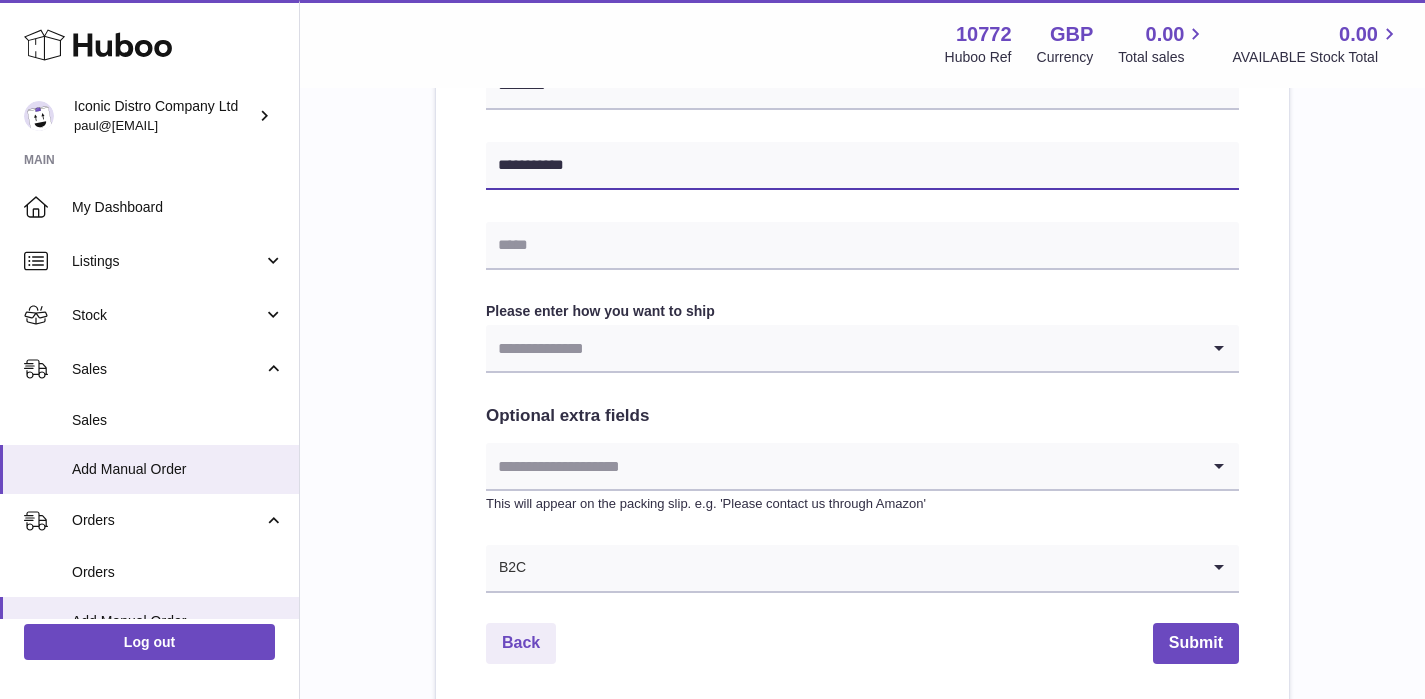type on "**********" 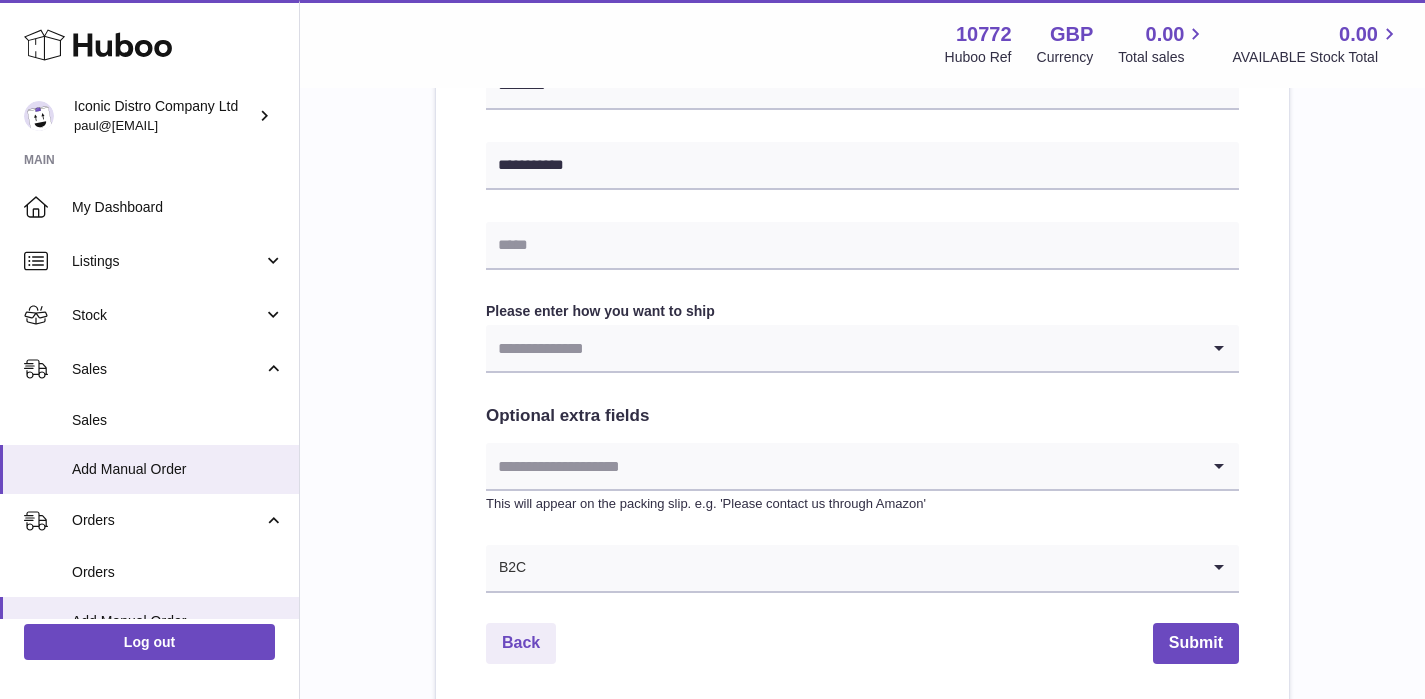 click 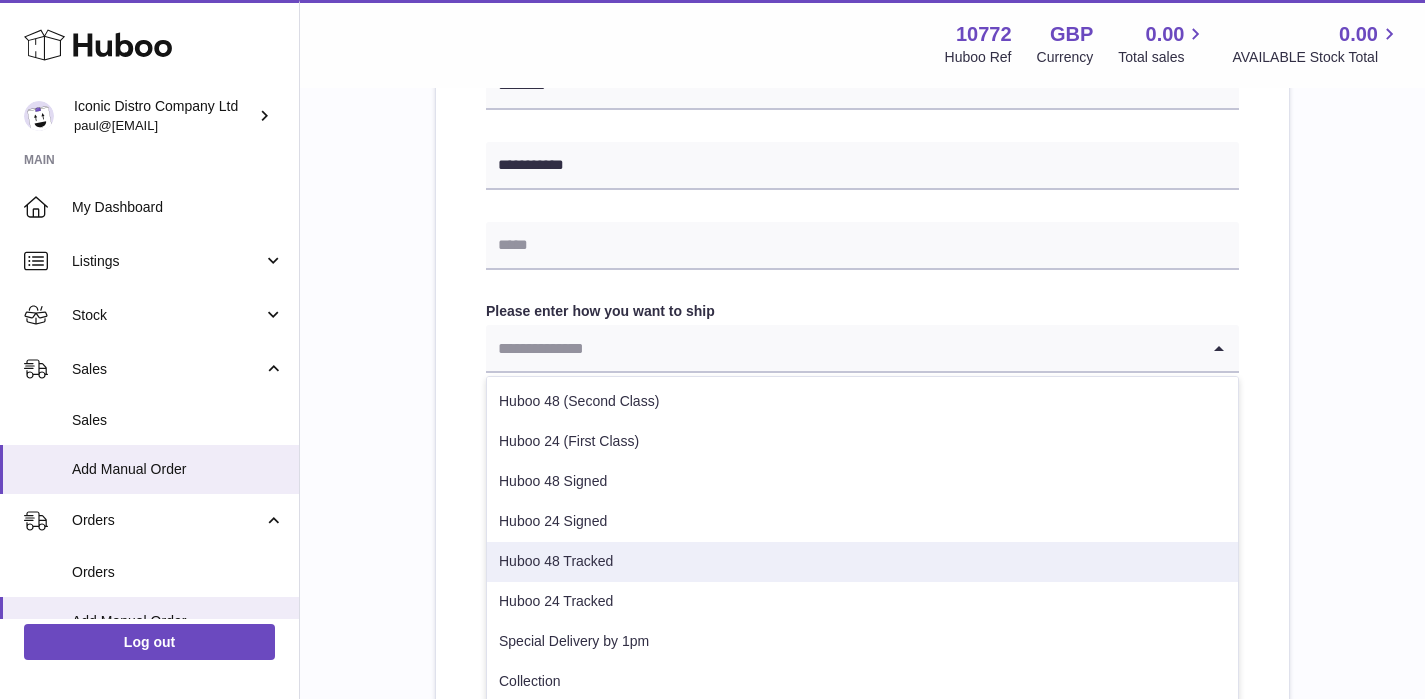 click on "Huboo 48 Tracked" at bounding box center [862, 562] 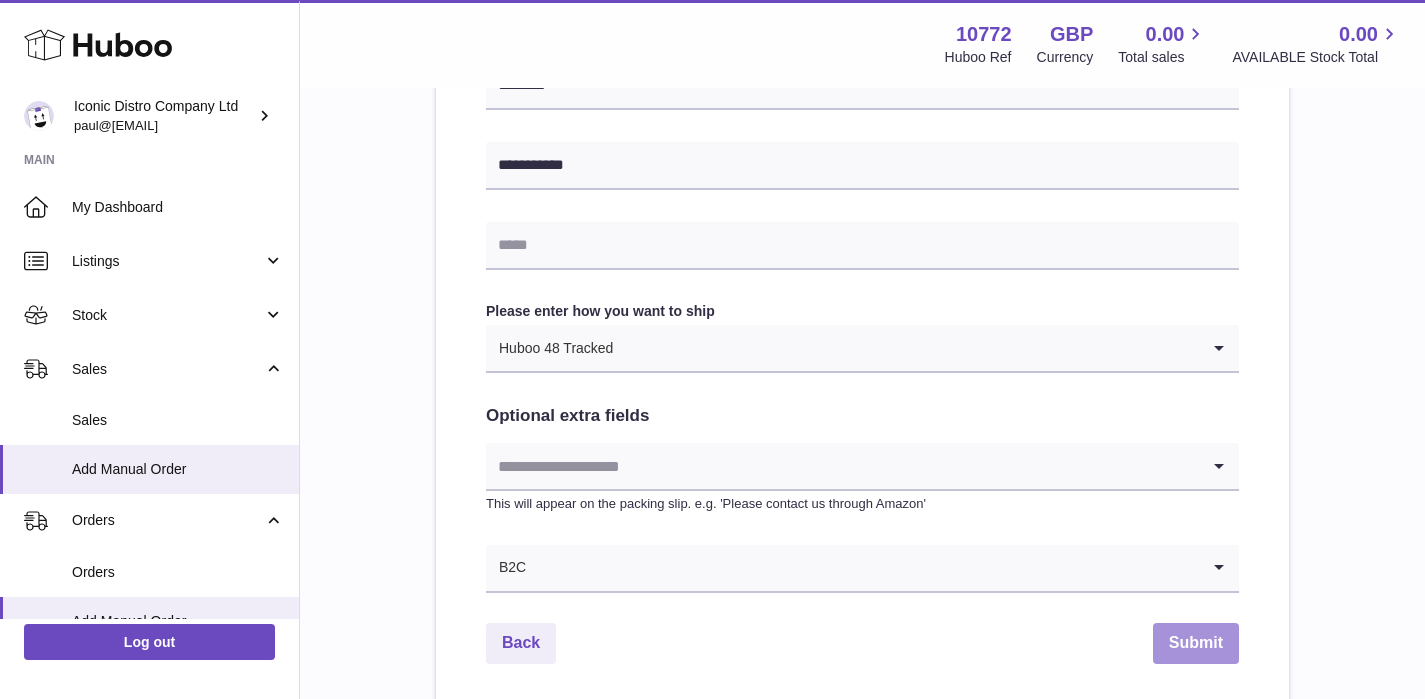 click on "Submit" at bounding box center (1196, 643) 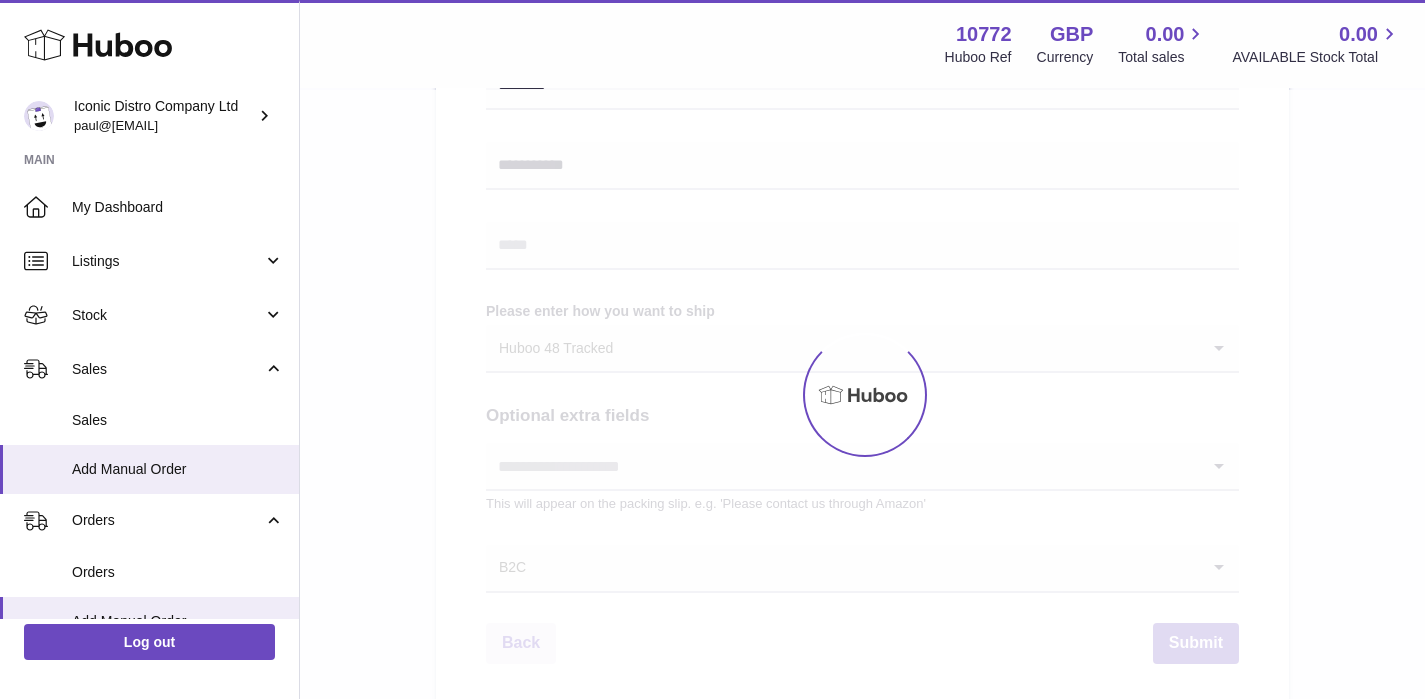 scroll, scrollTop: 0, scrollLeft: 0, axis: both 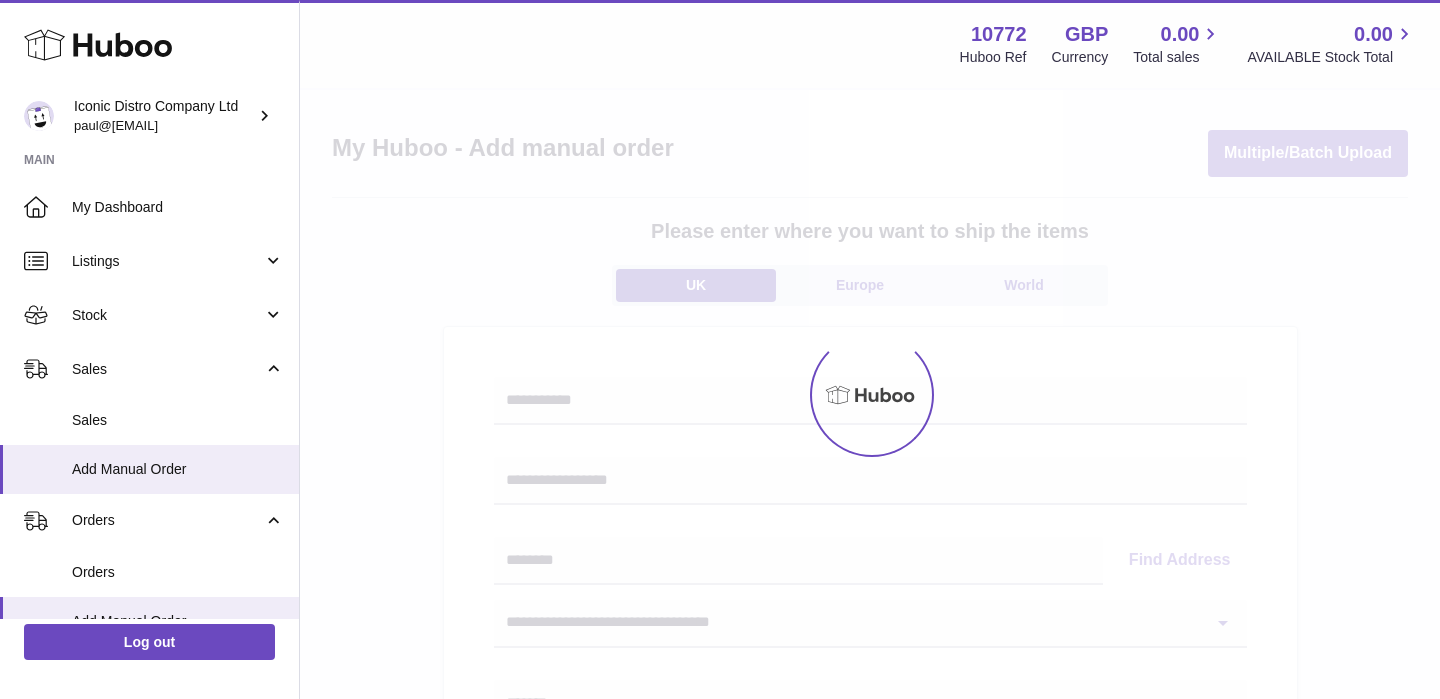 select on "***" 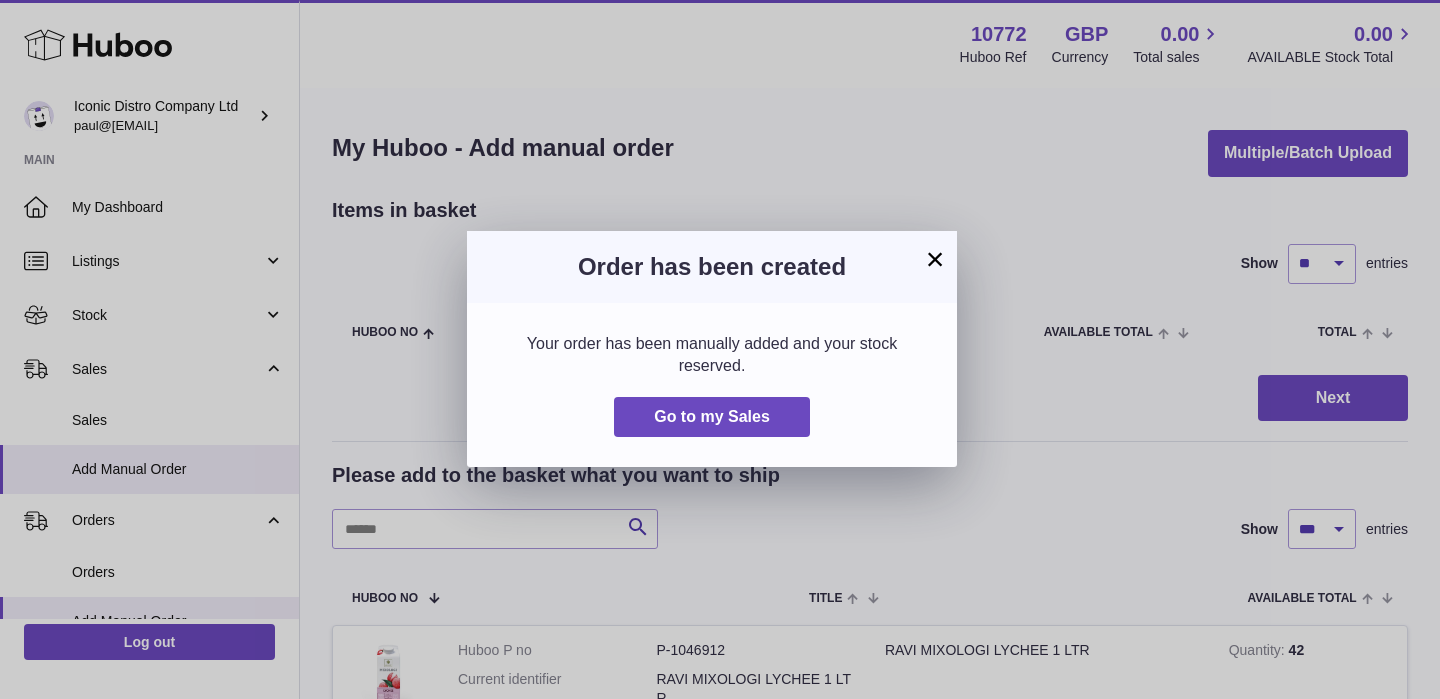 click on "×" at bounding box center (935, 259) 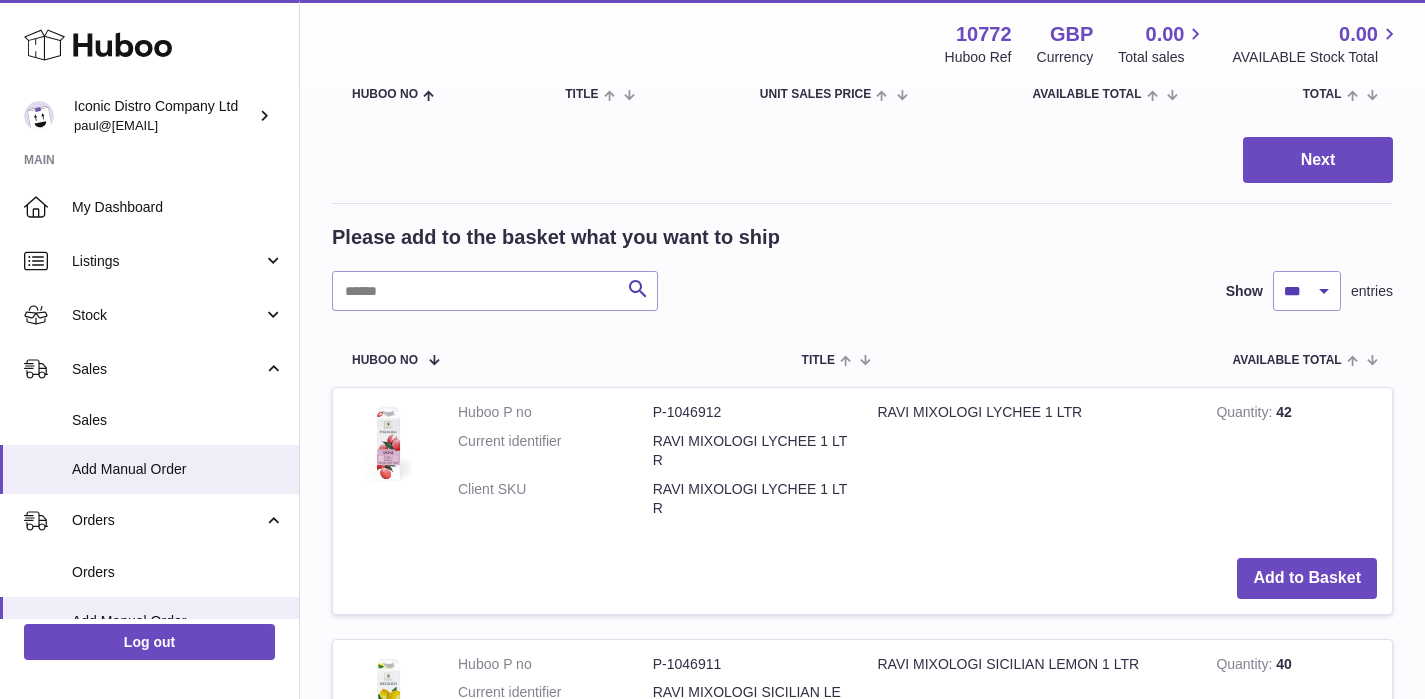 scroll, scrollTop: 453, scrollLeft: 0, axis: vertical 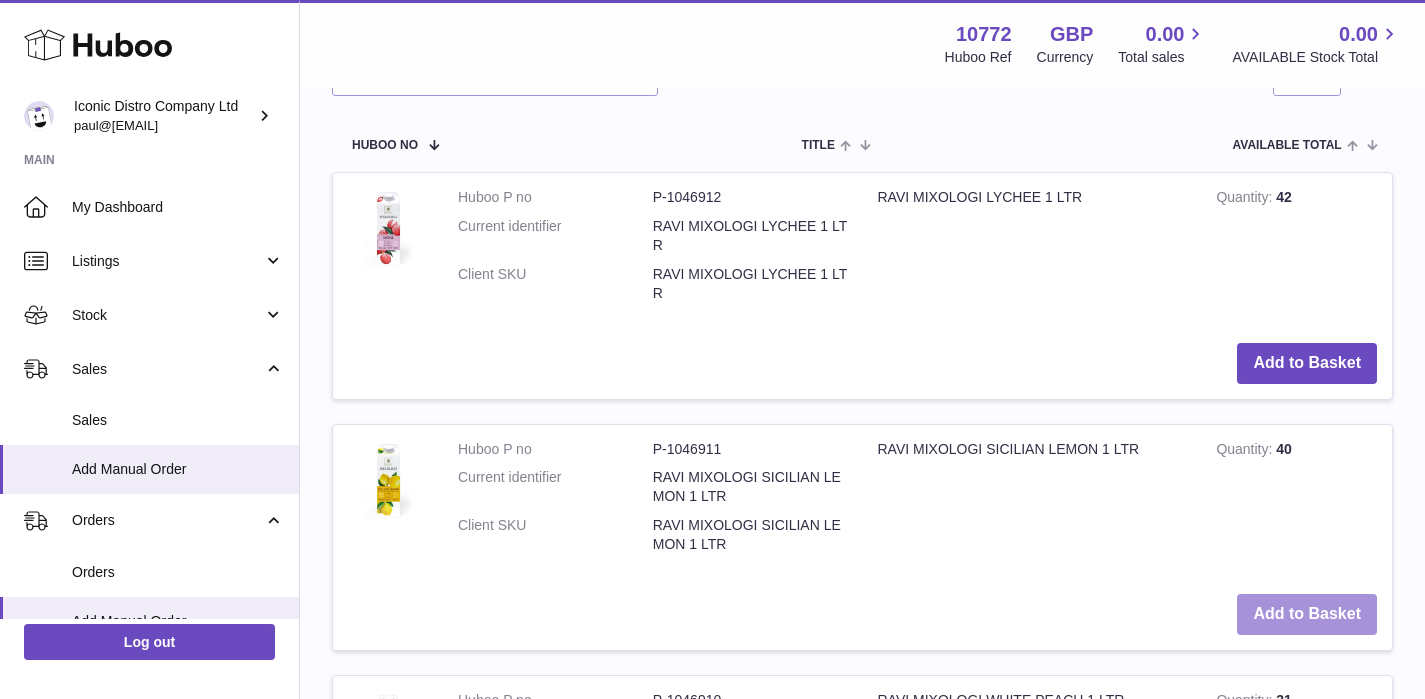 click on "Add to Basket" at bounding box center [1307, 614] 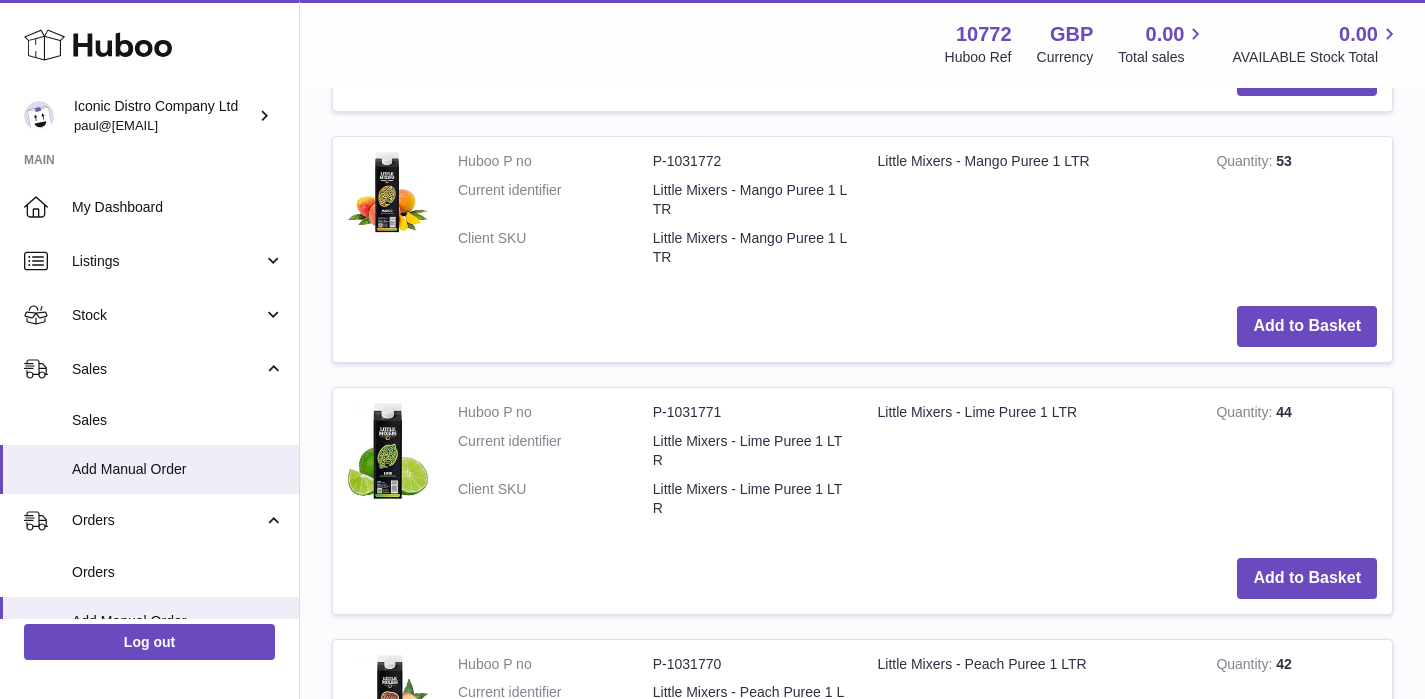 scroll, scrollTop: 5105, scrollLeft: 0, axis: vertical 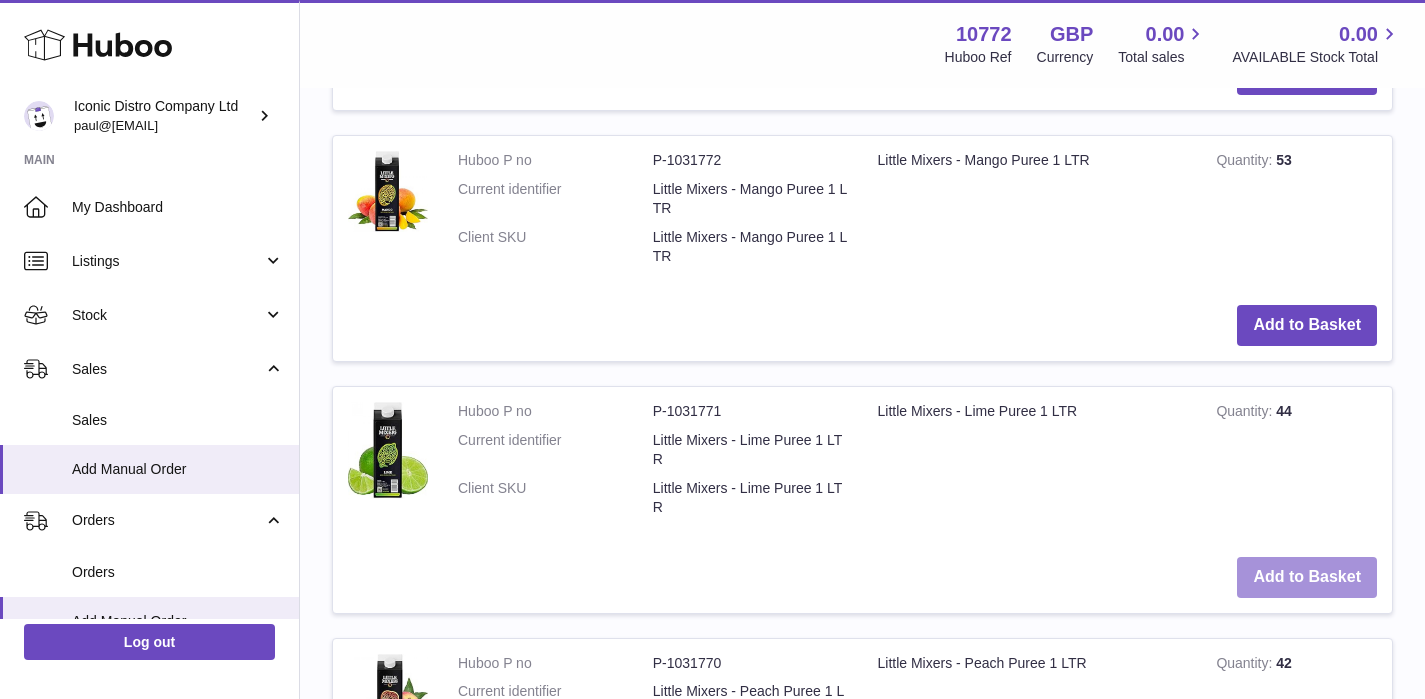 click on "Add to Basket" at bounding box center (1307, 577) 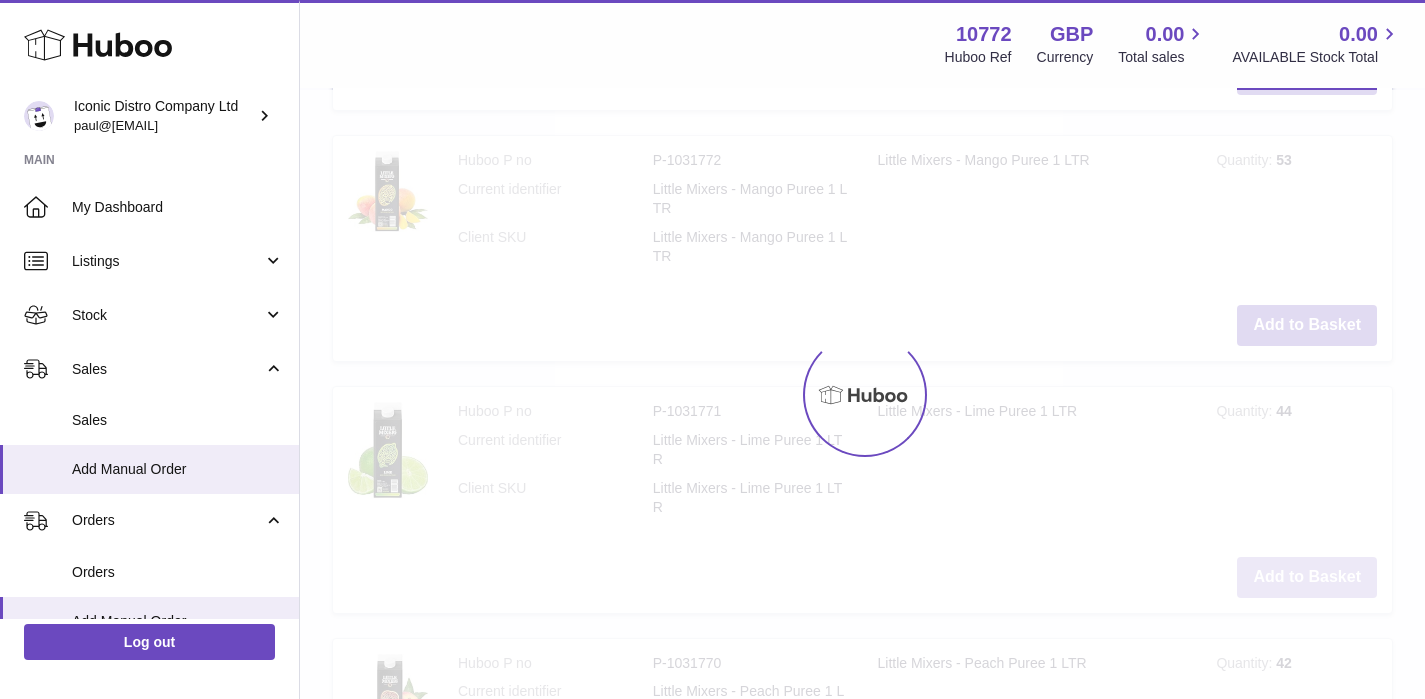 scroll, scrollTop: 5356, scrollLeft: 0, axis: vertical 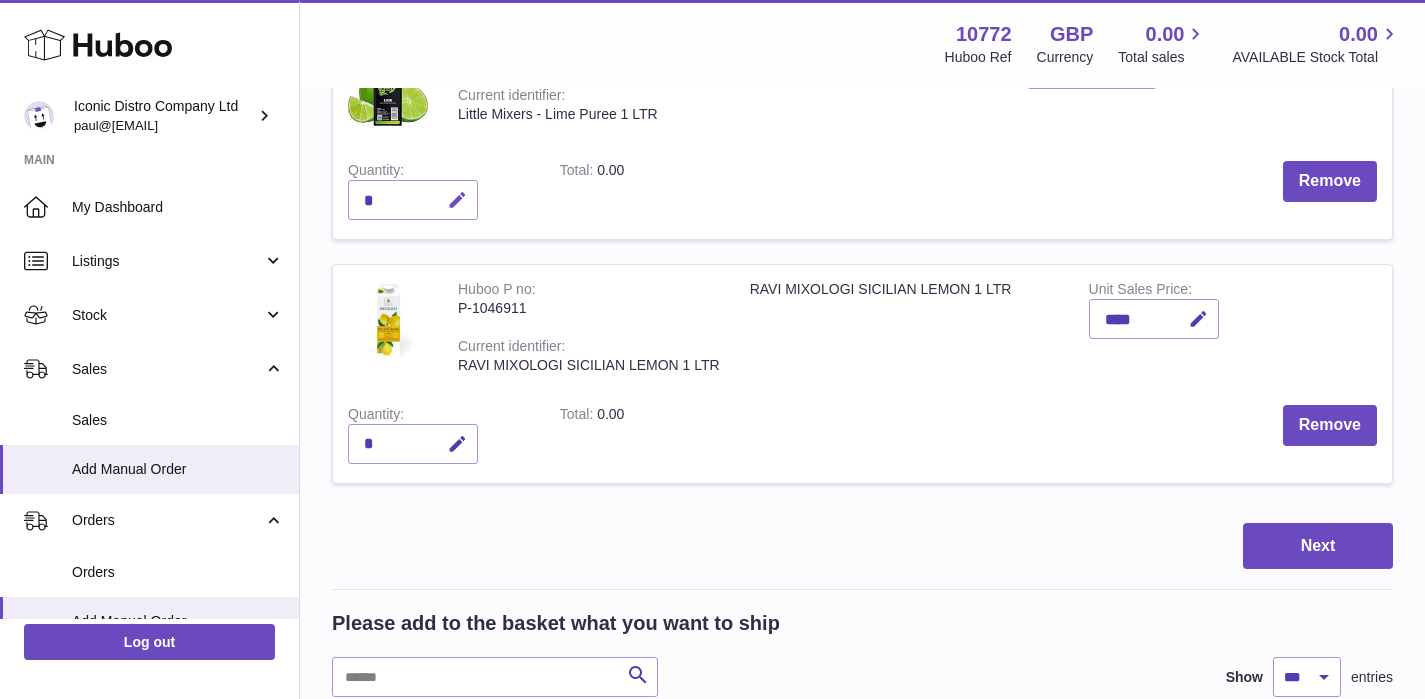 click at bounding box center [454, 200] 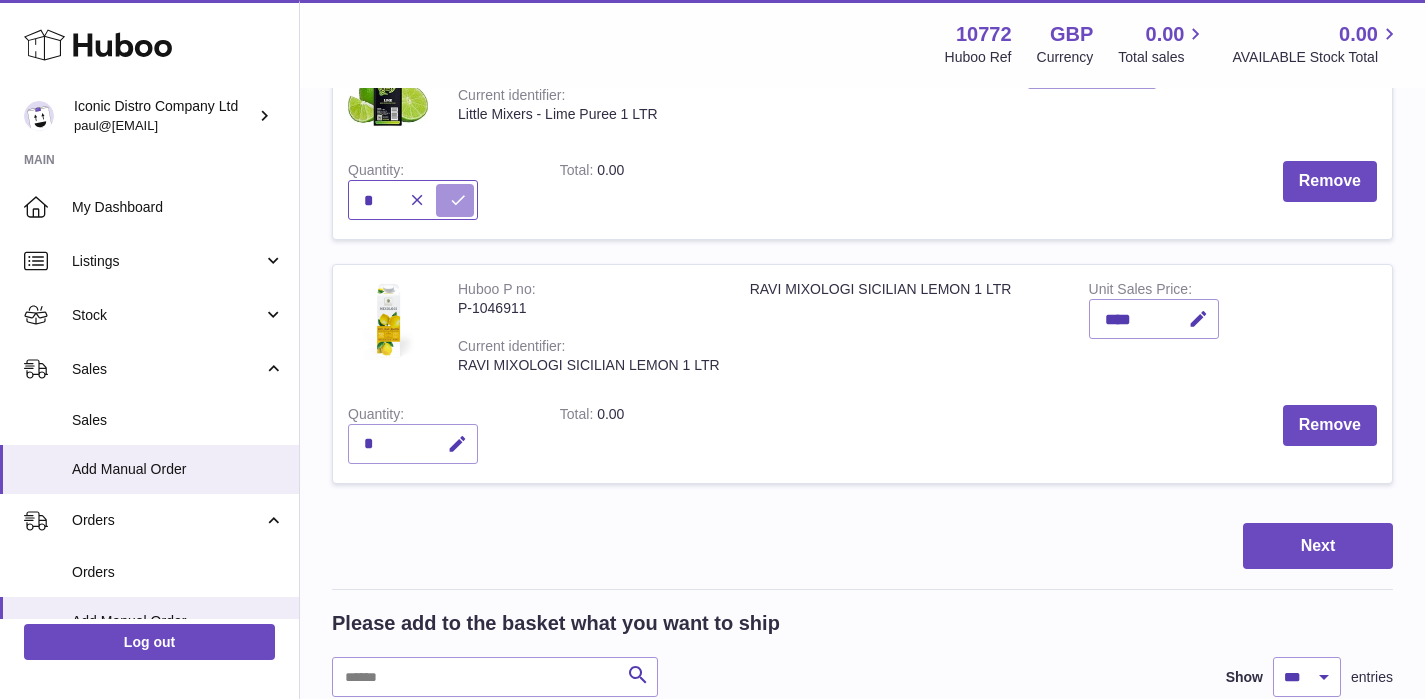 type on "*" 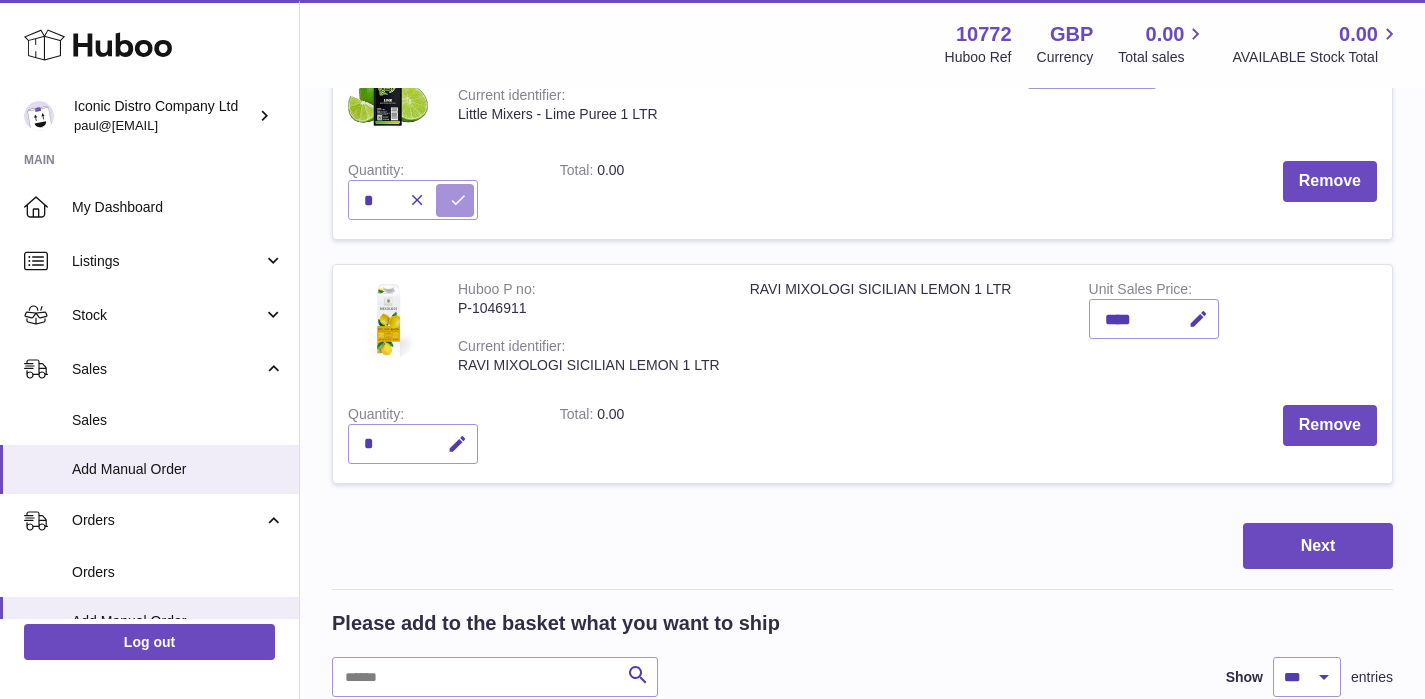 click at bounding box center (458, 200) 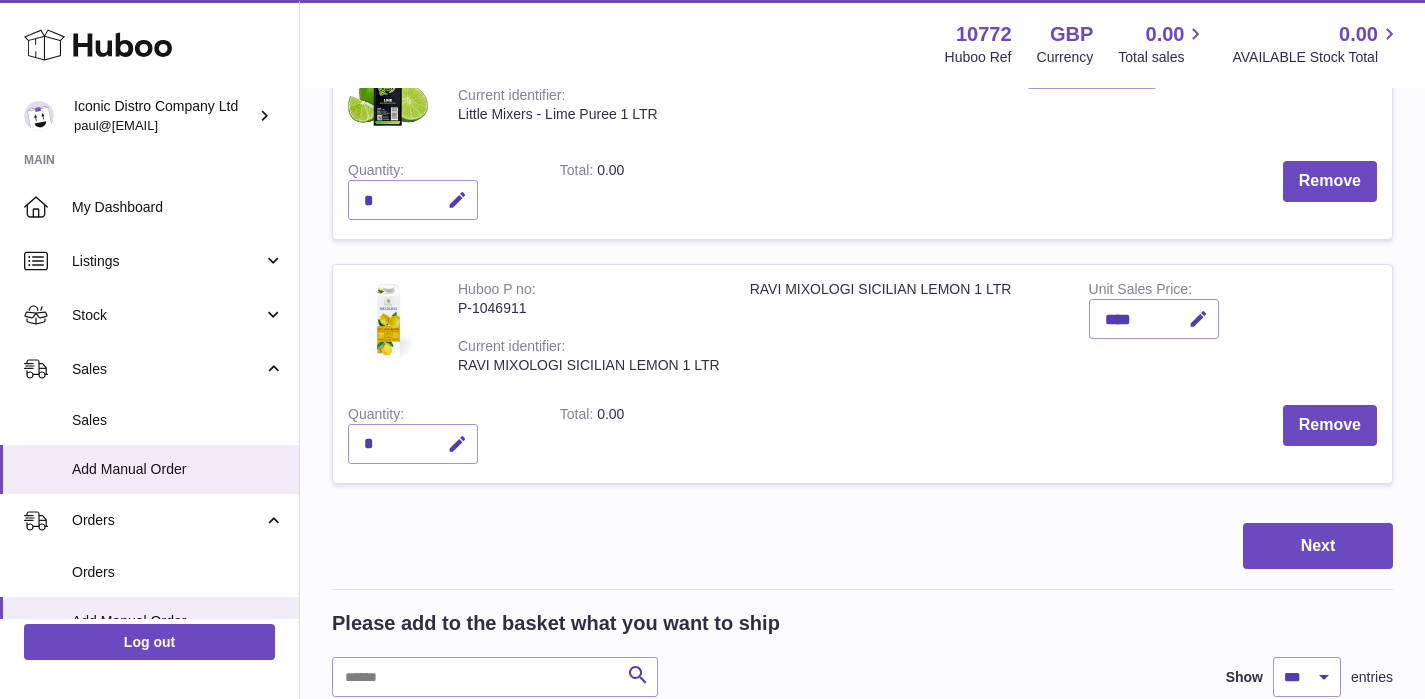 click at bounding box center [457, 444] 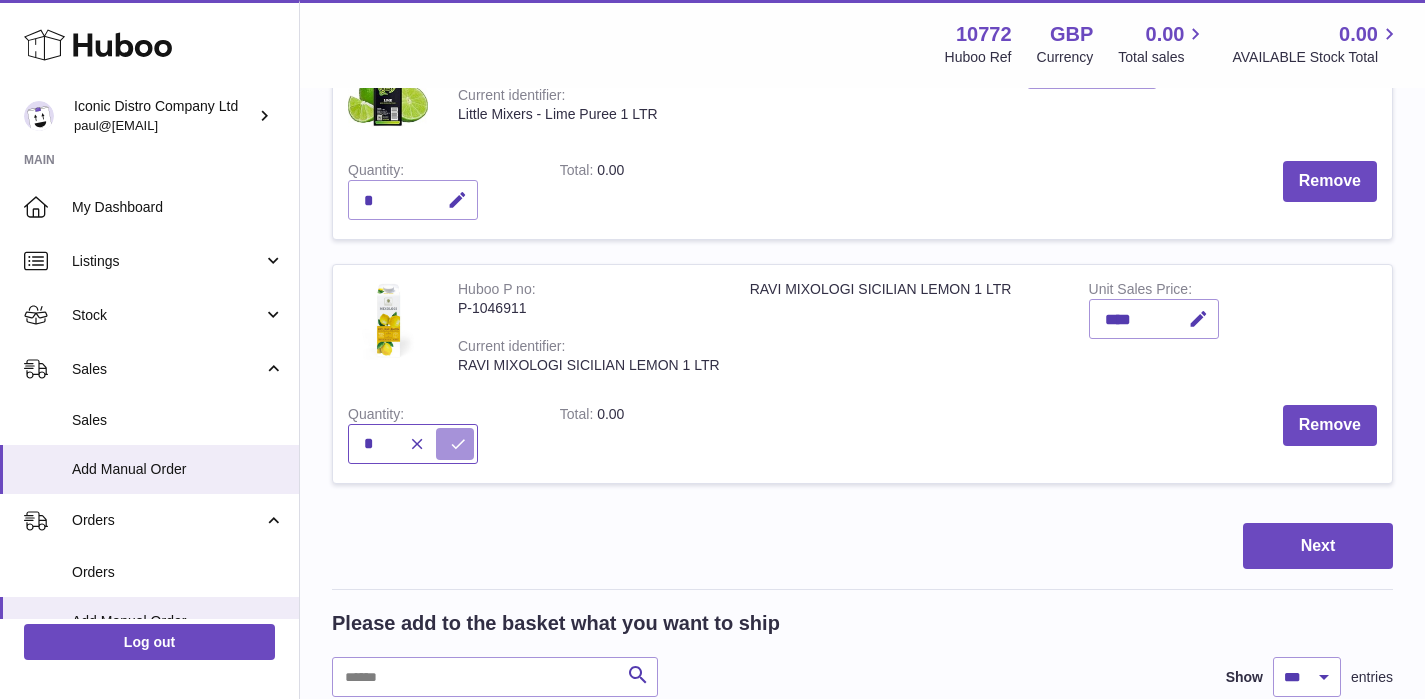 type on "*" 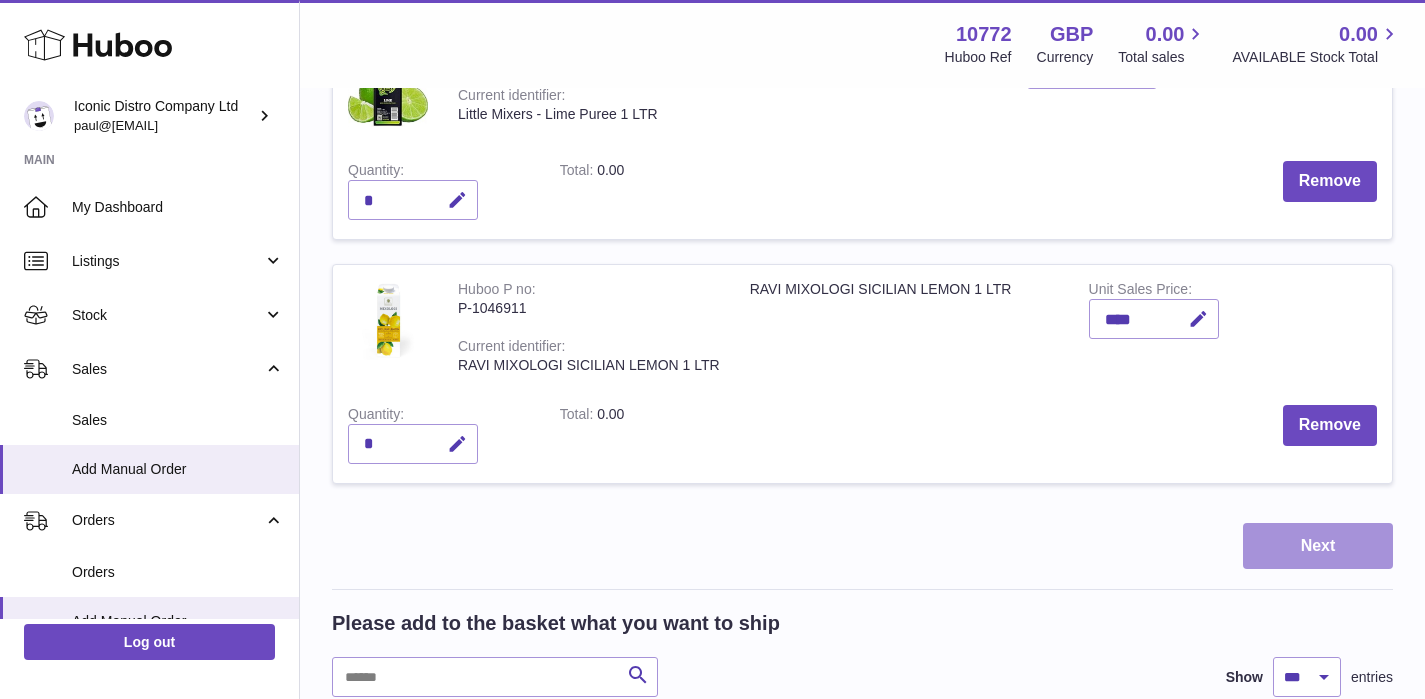 click on "Next" at bounding box center [1318, 546] 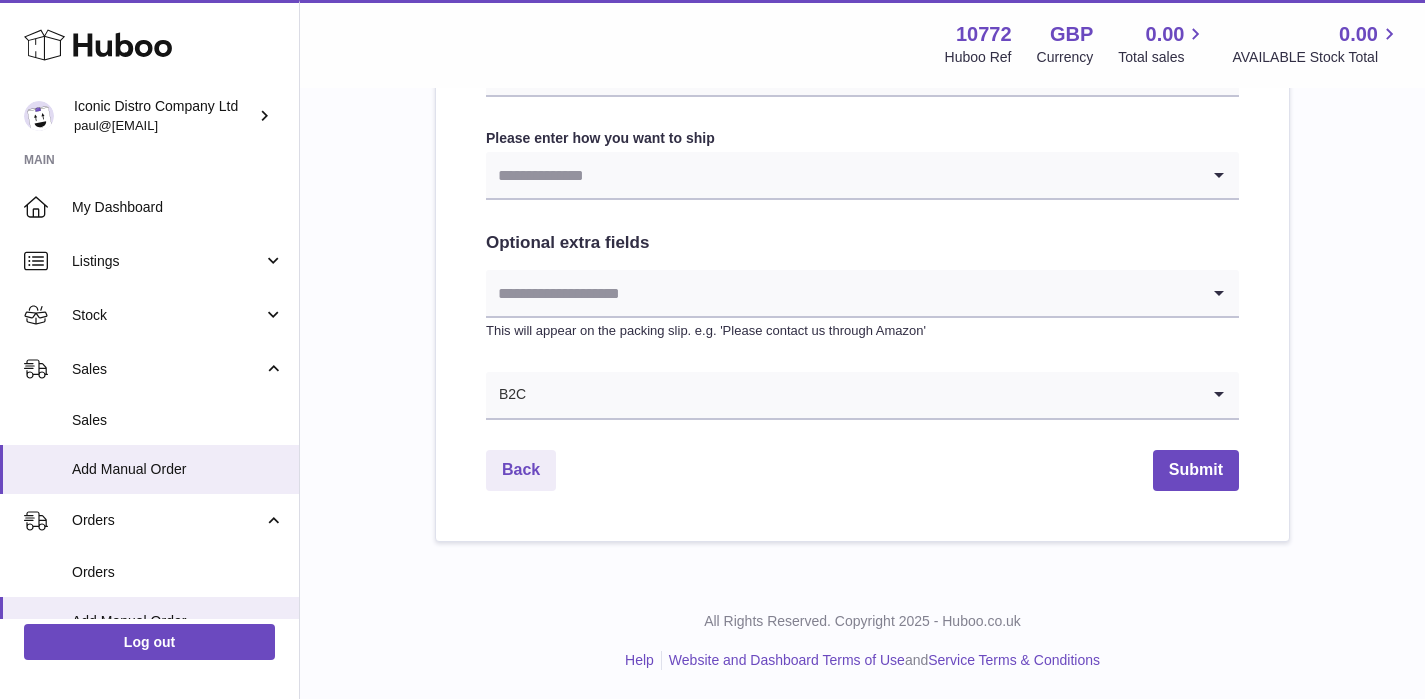 scroll, scrollTop: 0, scrollLeft: 0, axis: both 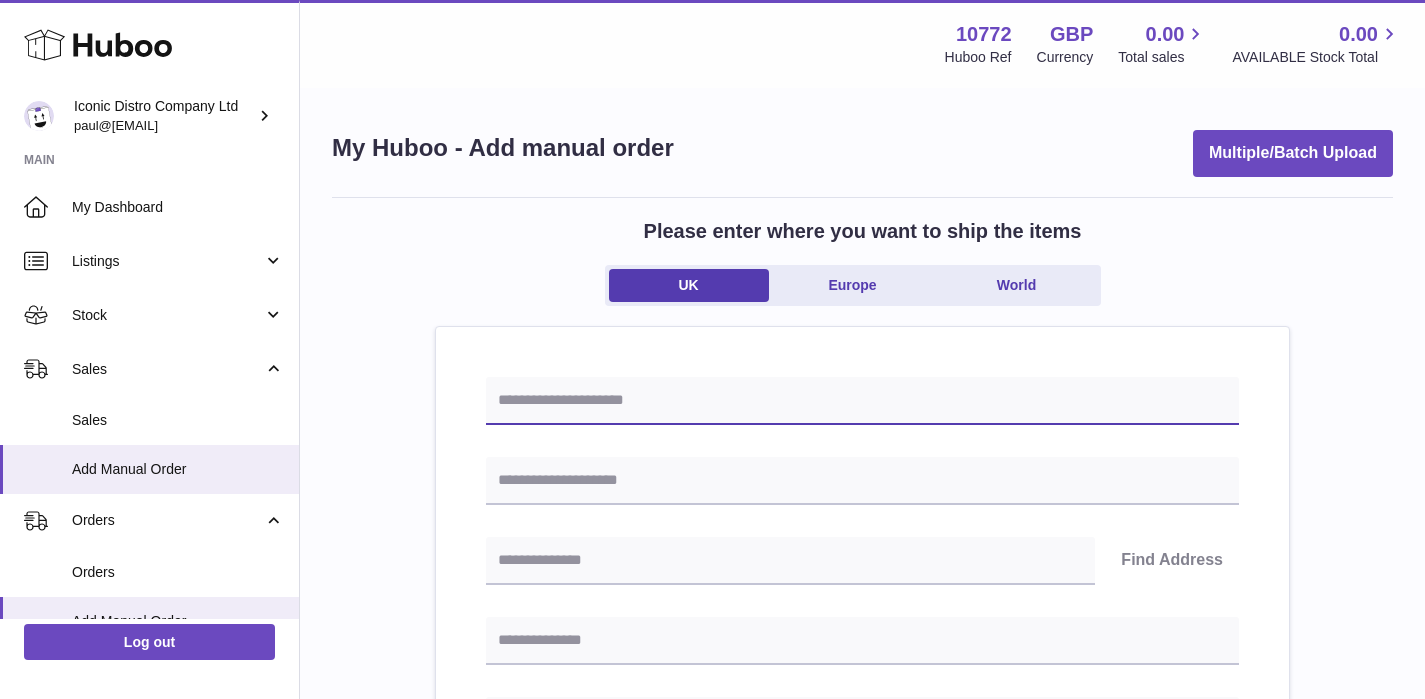 click at bounding box center [862, 401] 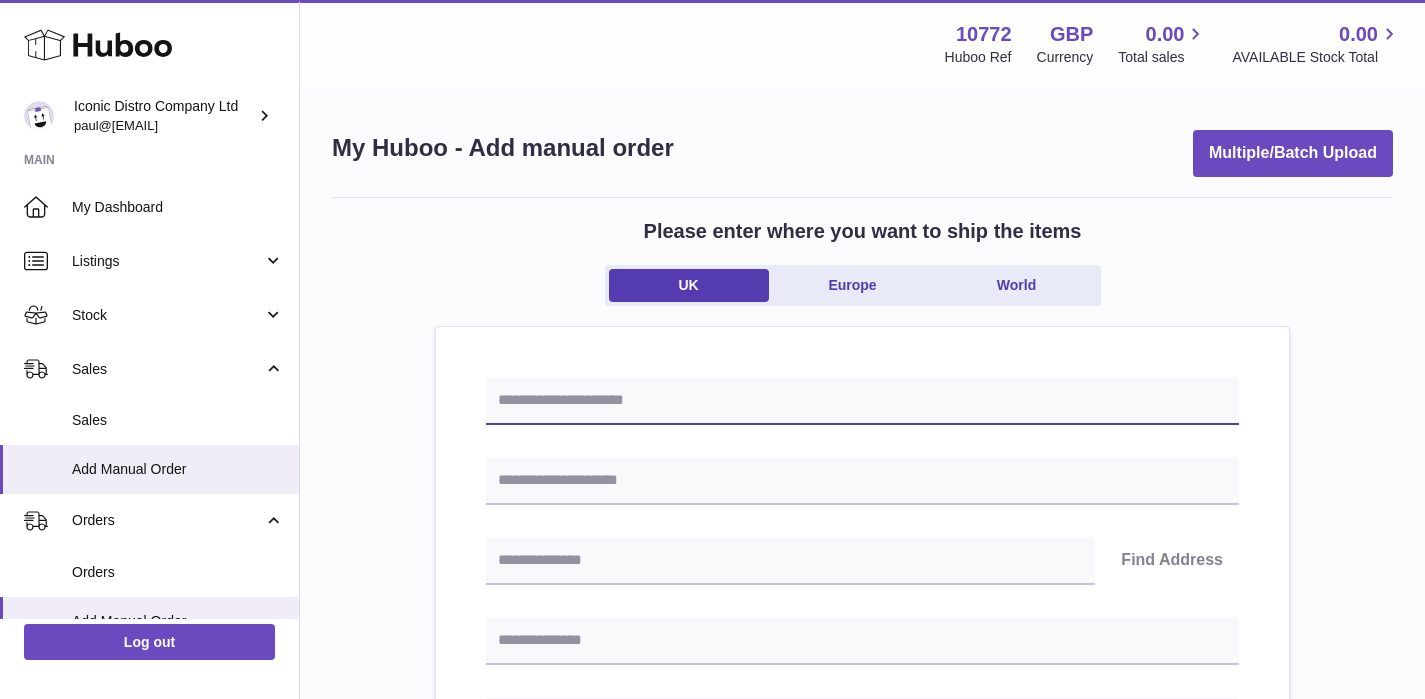 paste on "**********" 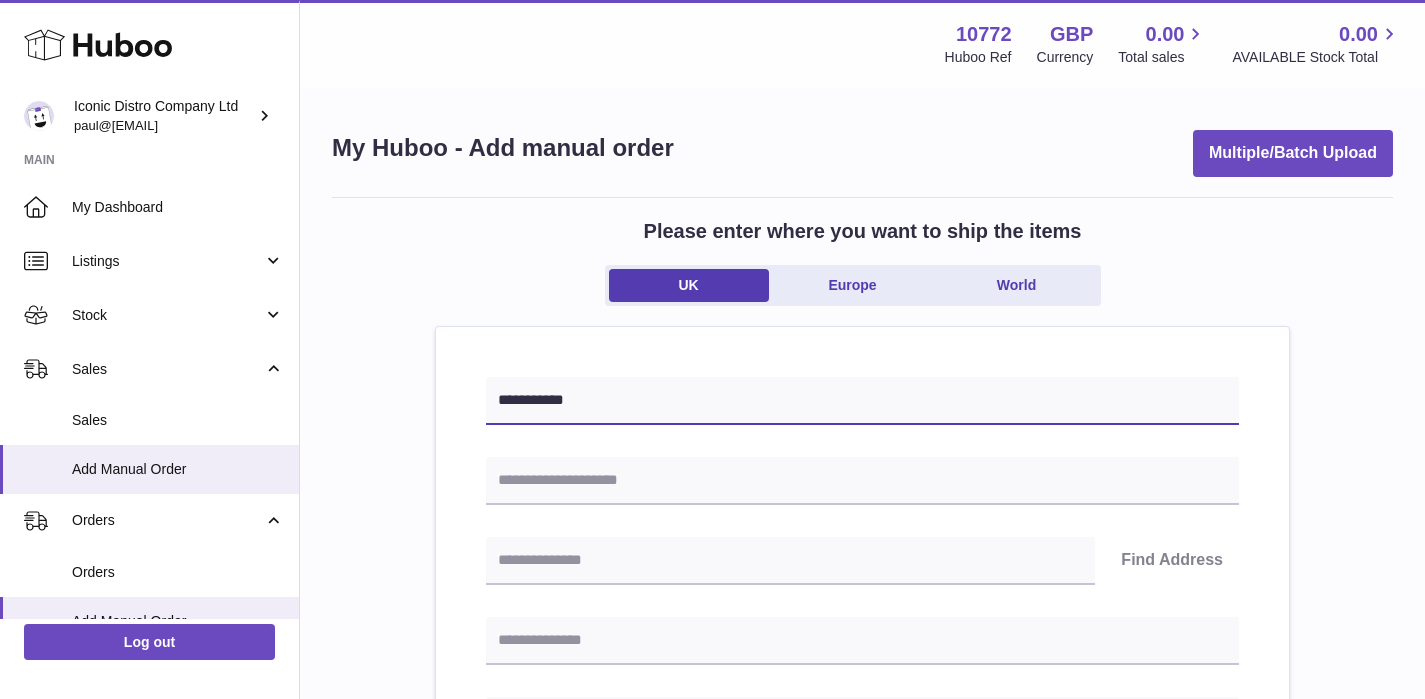 type on "**********" 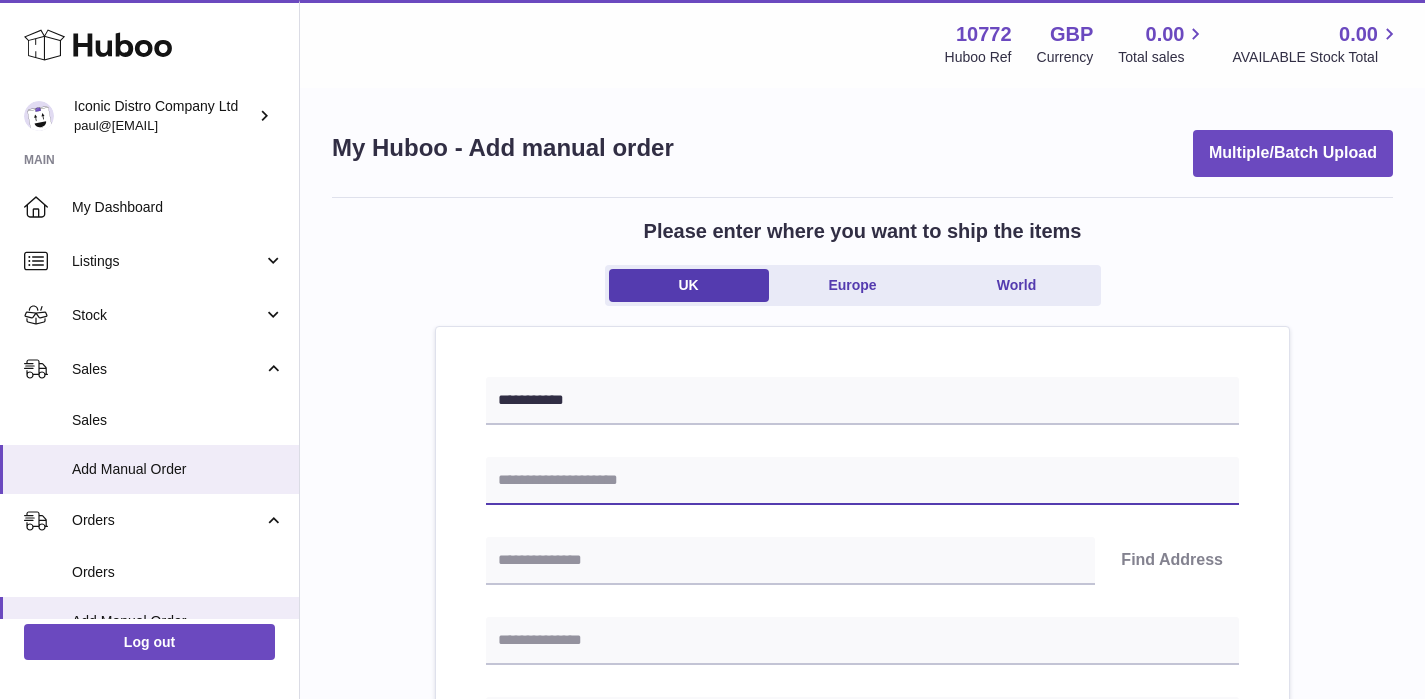 click at bounding box center [862, 481] 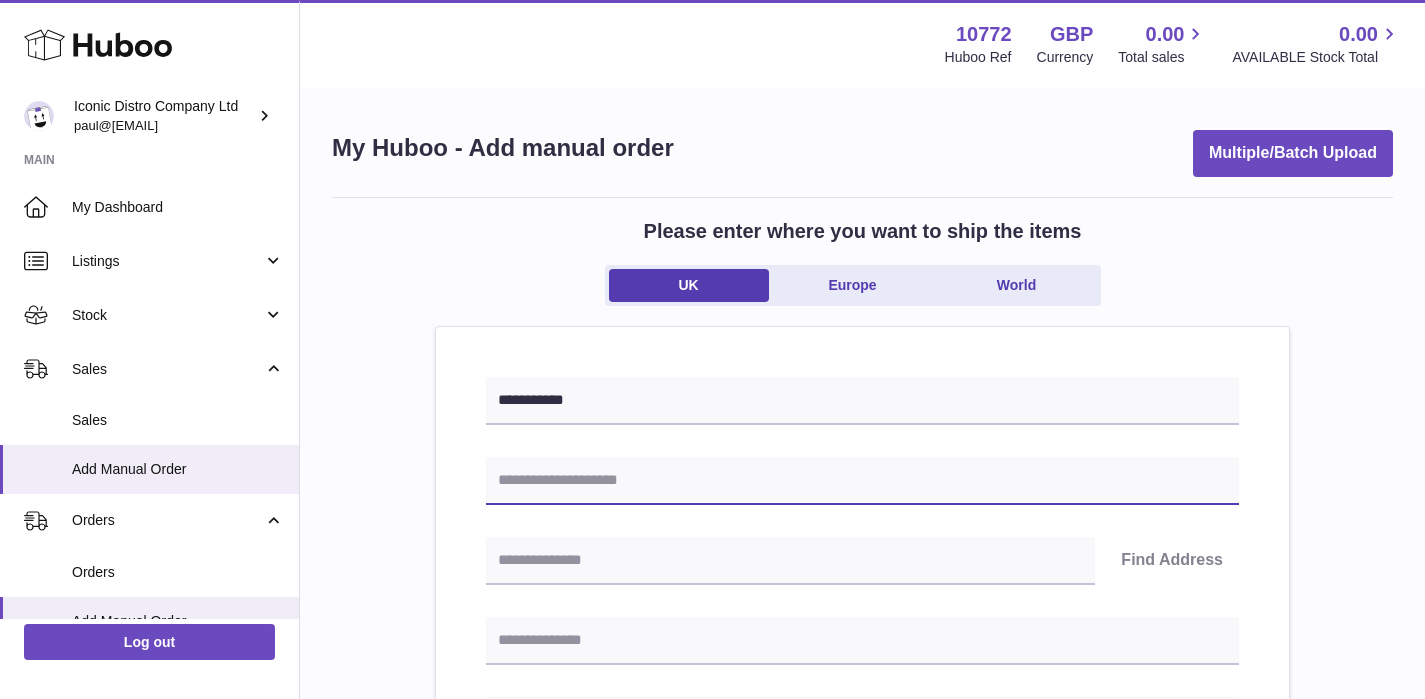 paste on "**********" 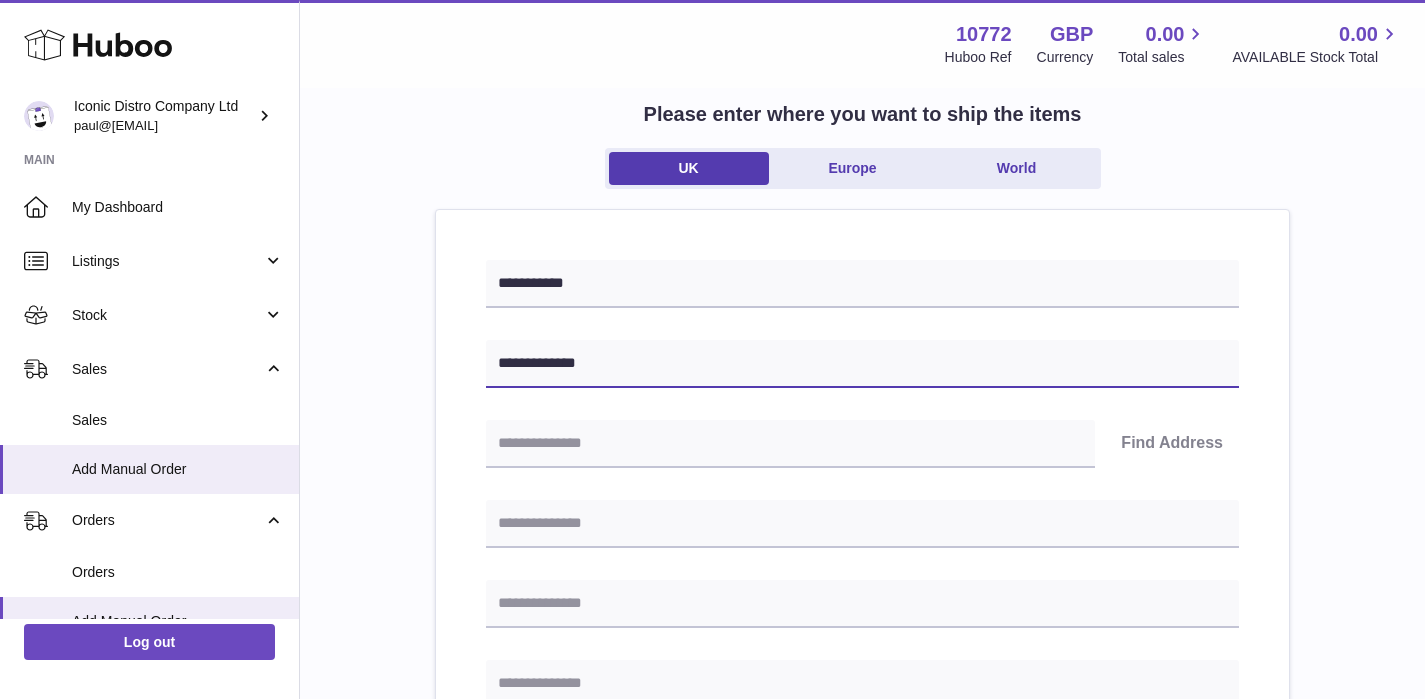 scroll, scrollTop: 139, scrollLeft: 0, axis: vertical 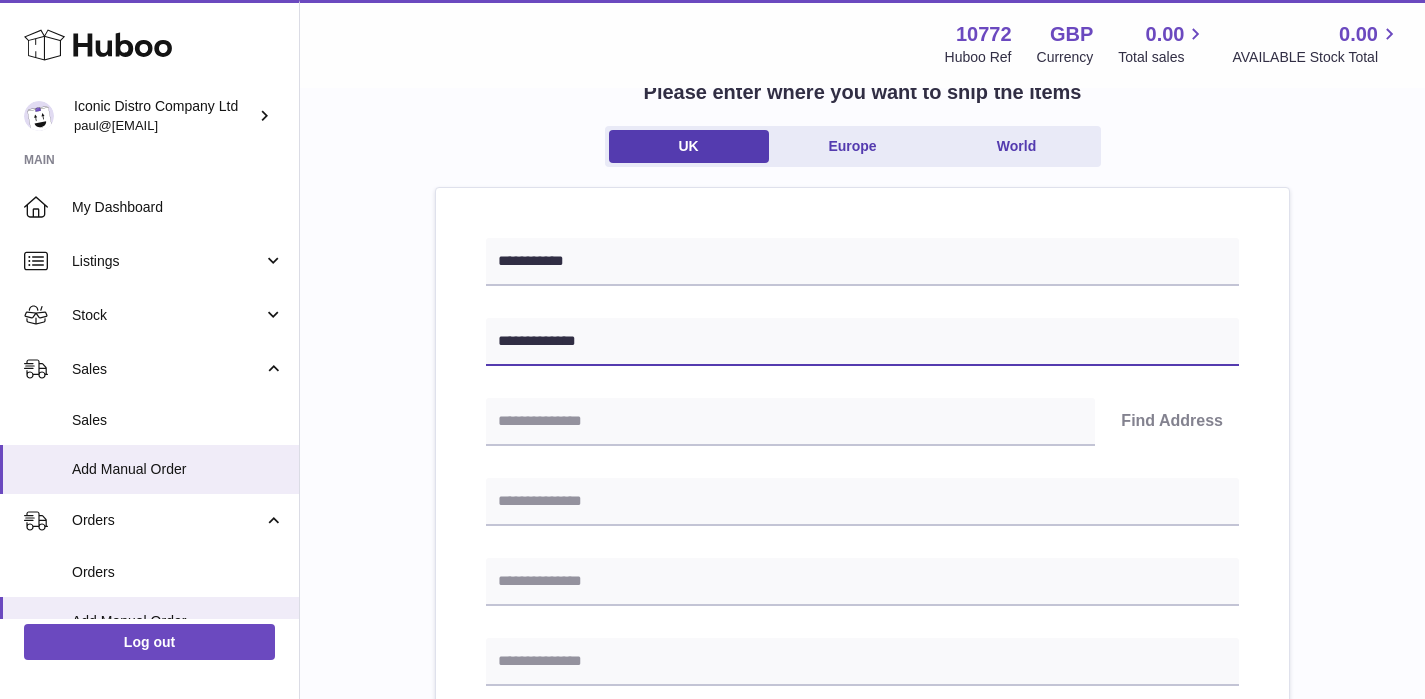 type on "**********" 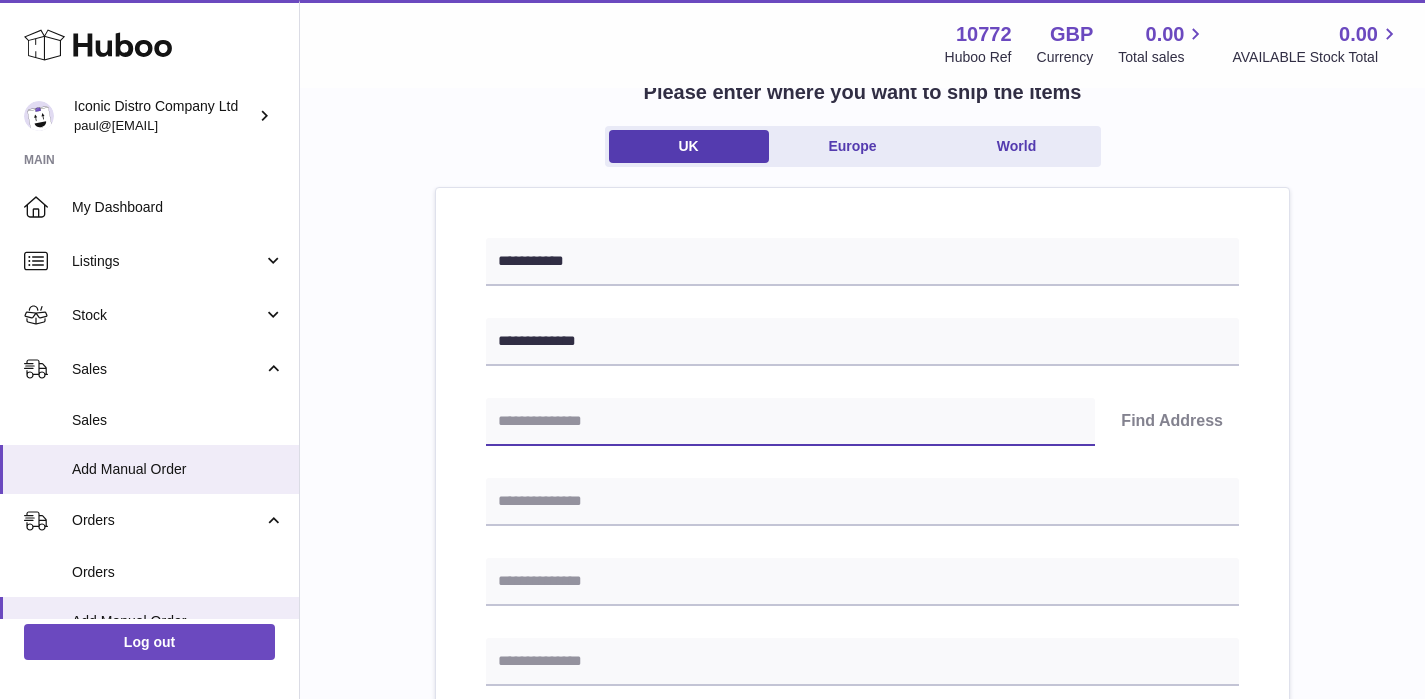 click at bounding box center [790, 422] 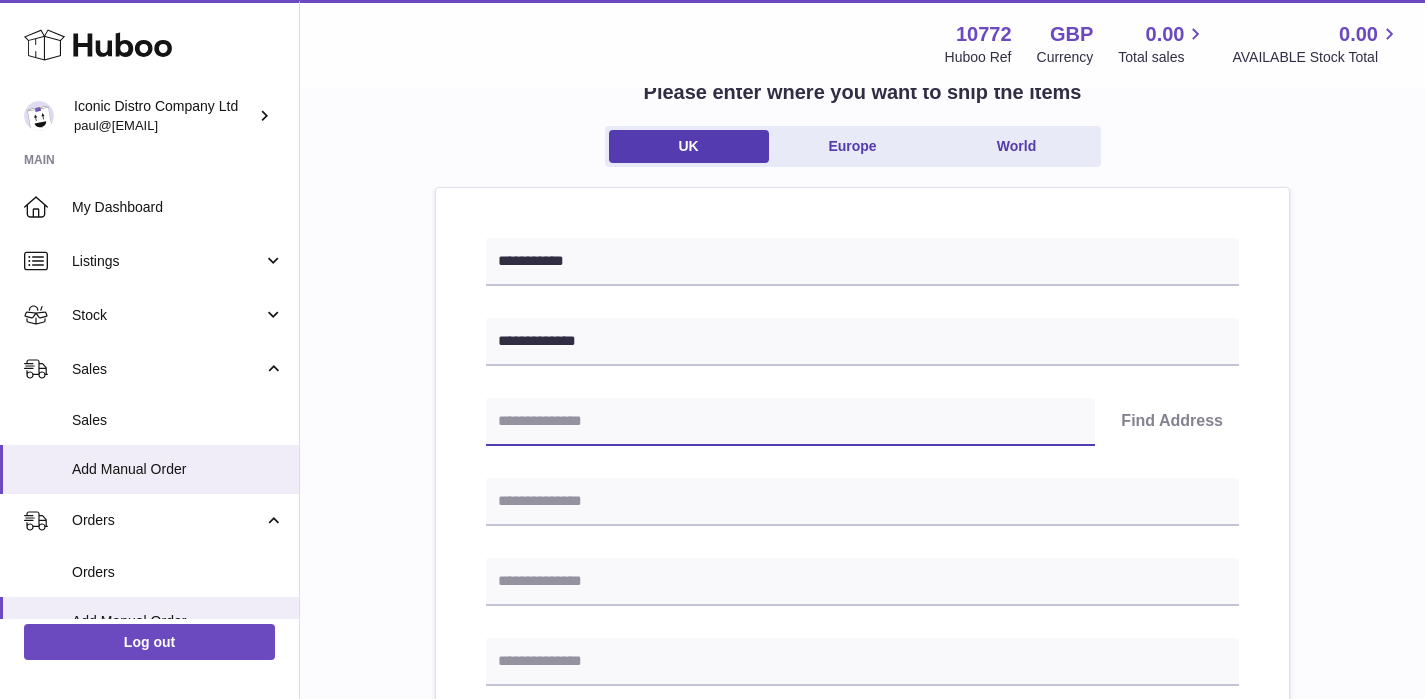 paste on "********" 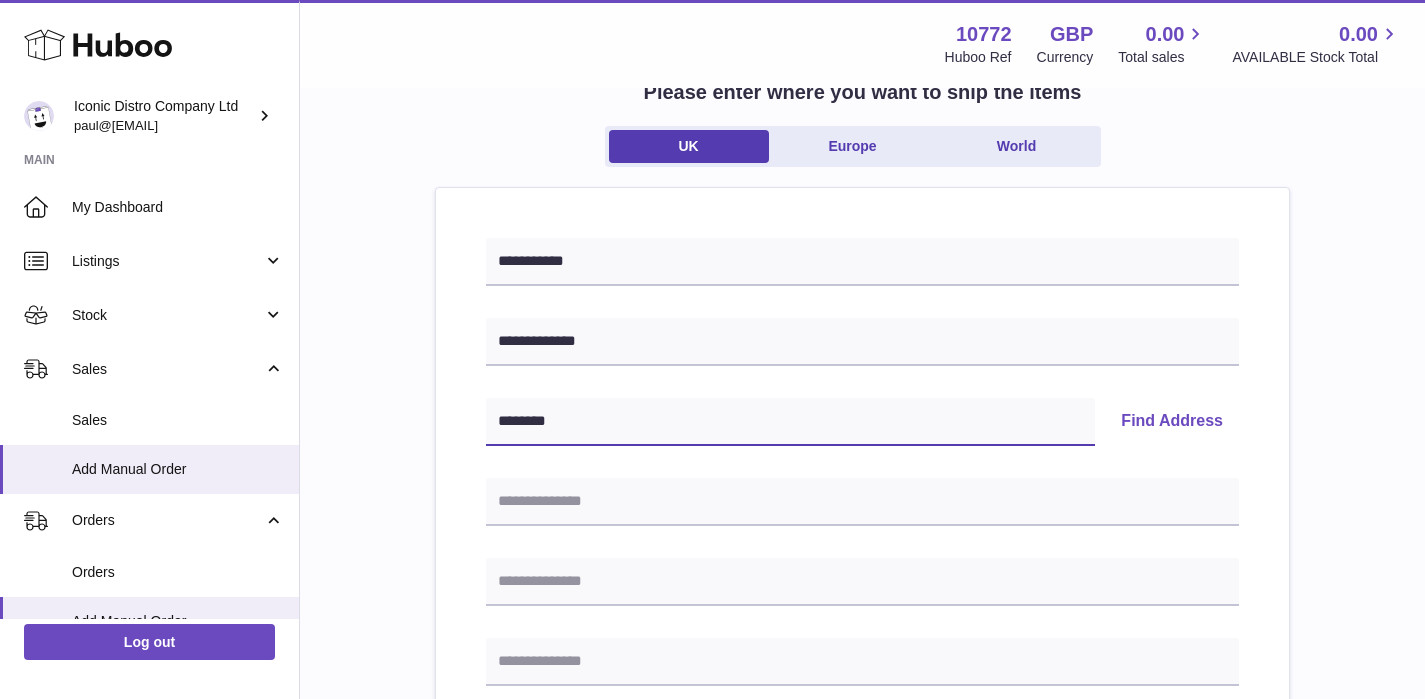 type on "********" 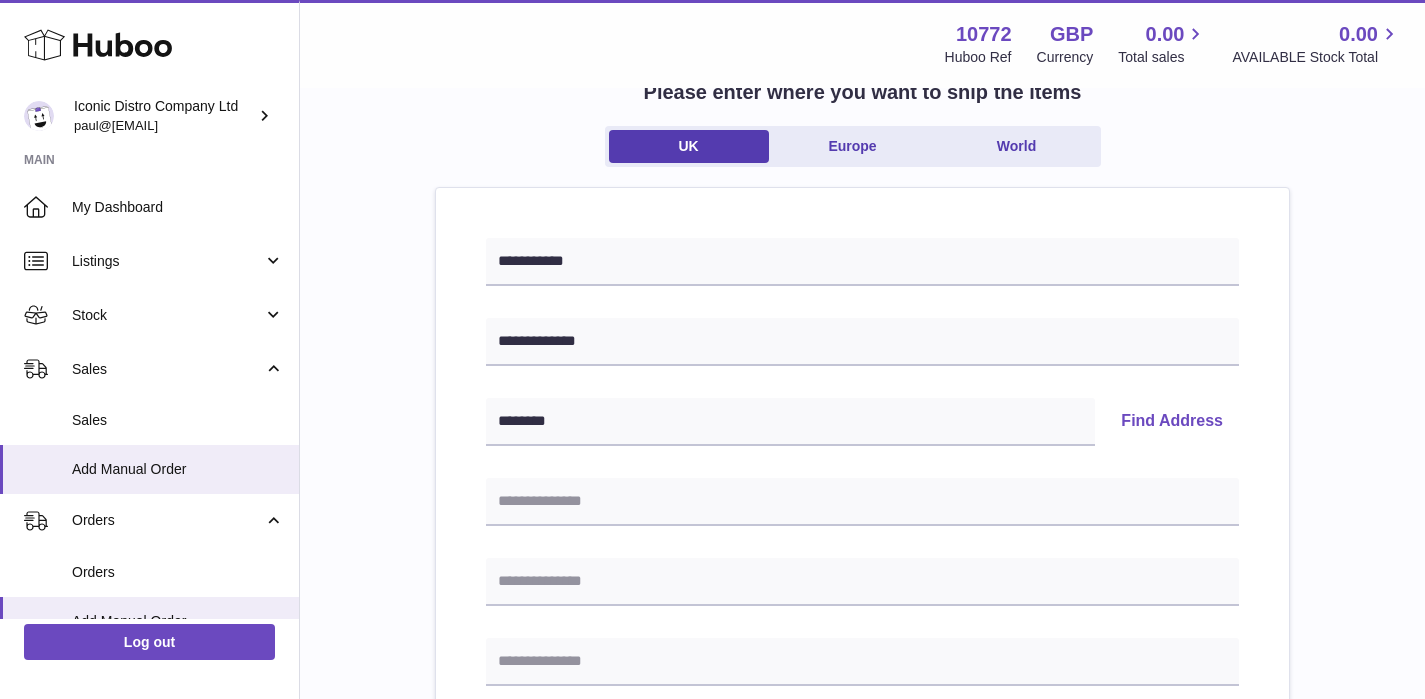 click on "Find Address" at bounding box center (1172, 422) 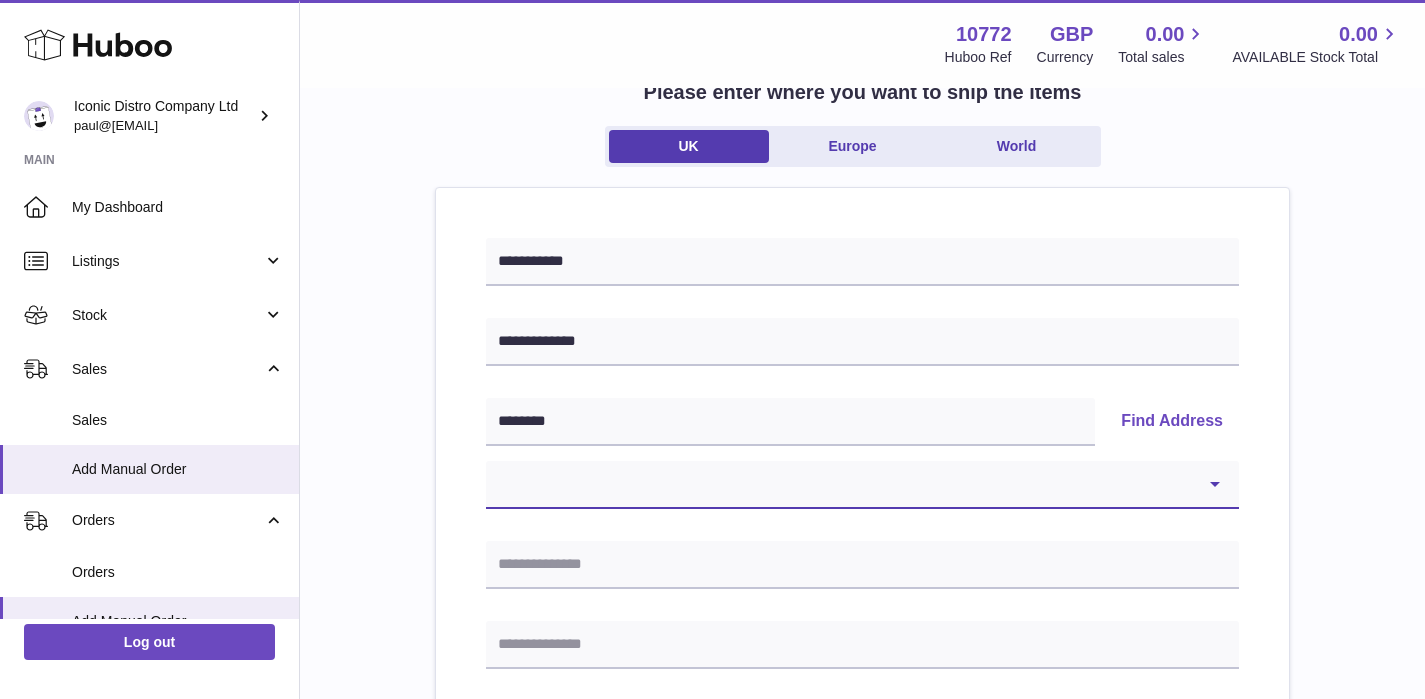 click on "**********" at bounding box center [862, 485] 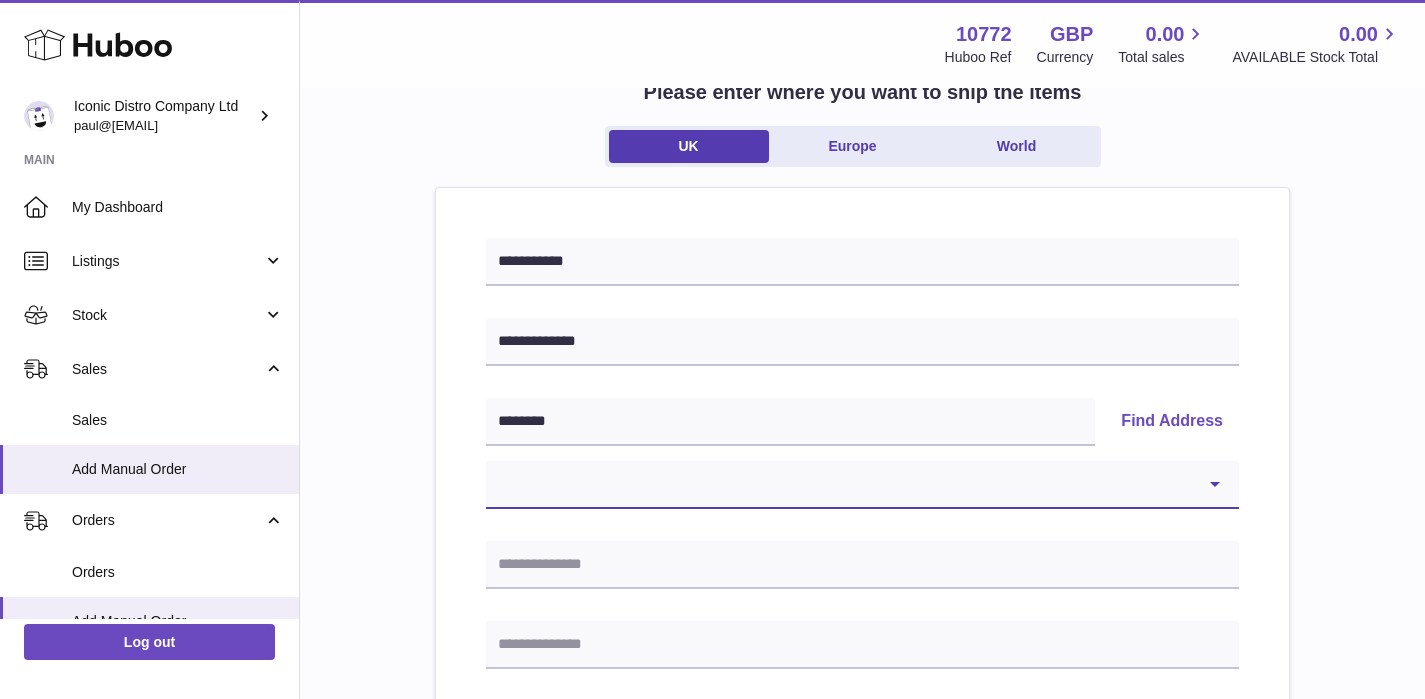 select on "*" 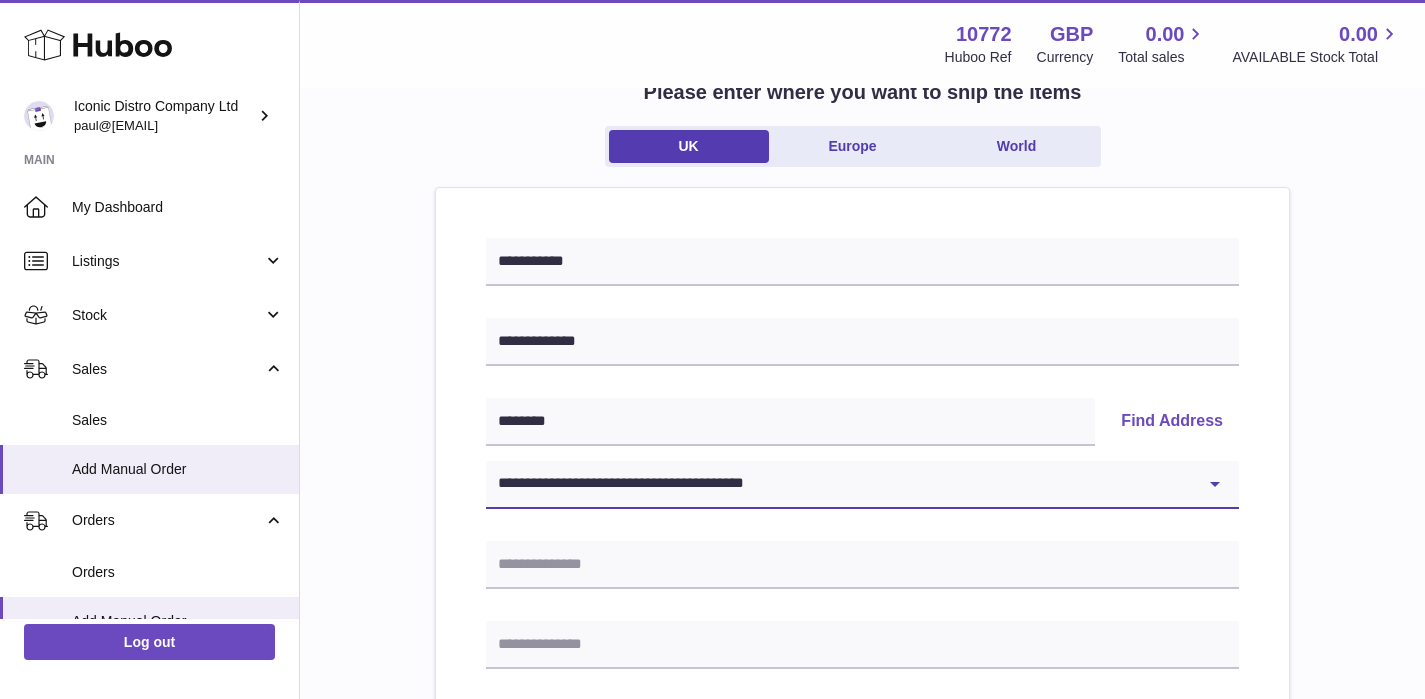 type on "**********" 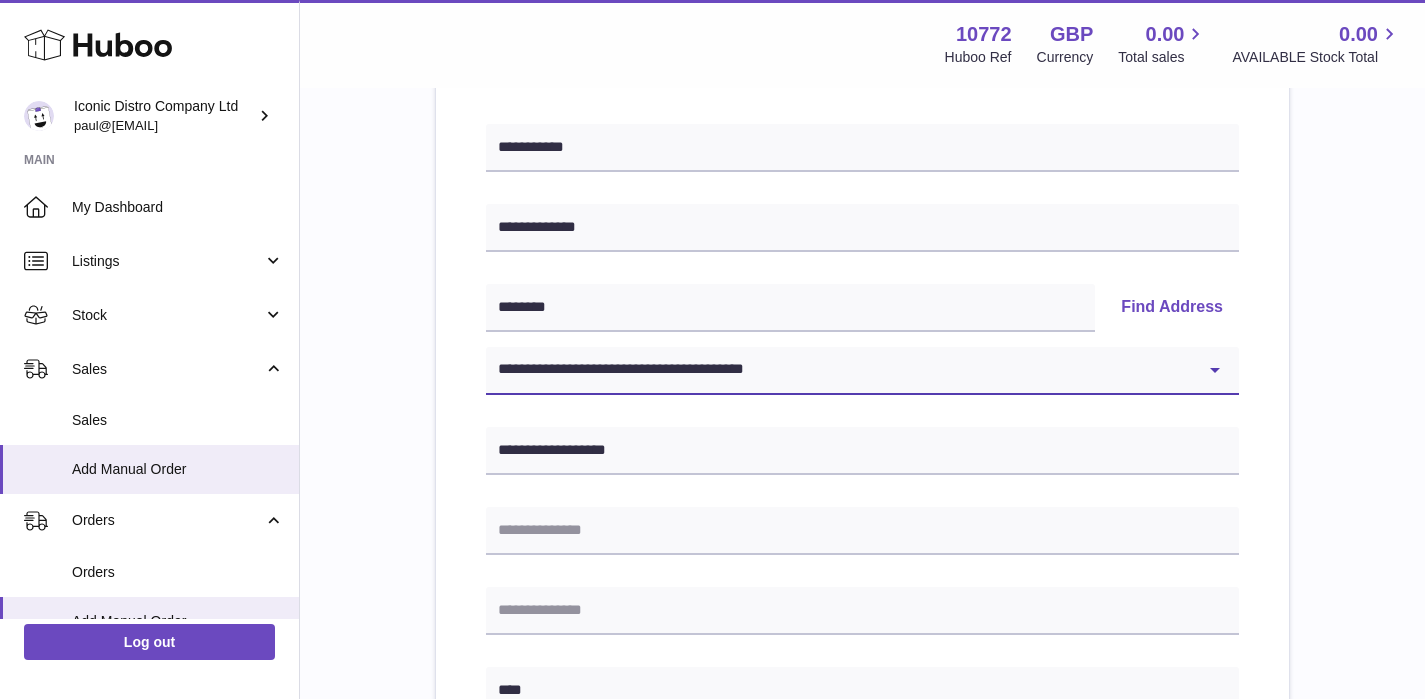 scroll, scrollTop: 286, scrollLeft: 0, axis: vertical 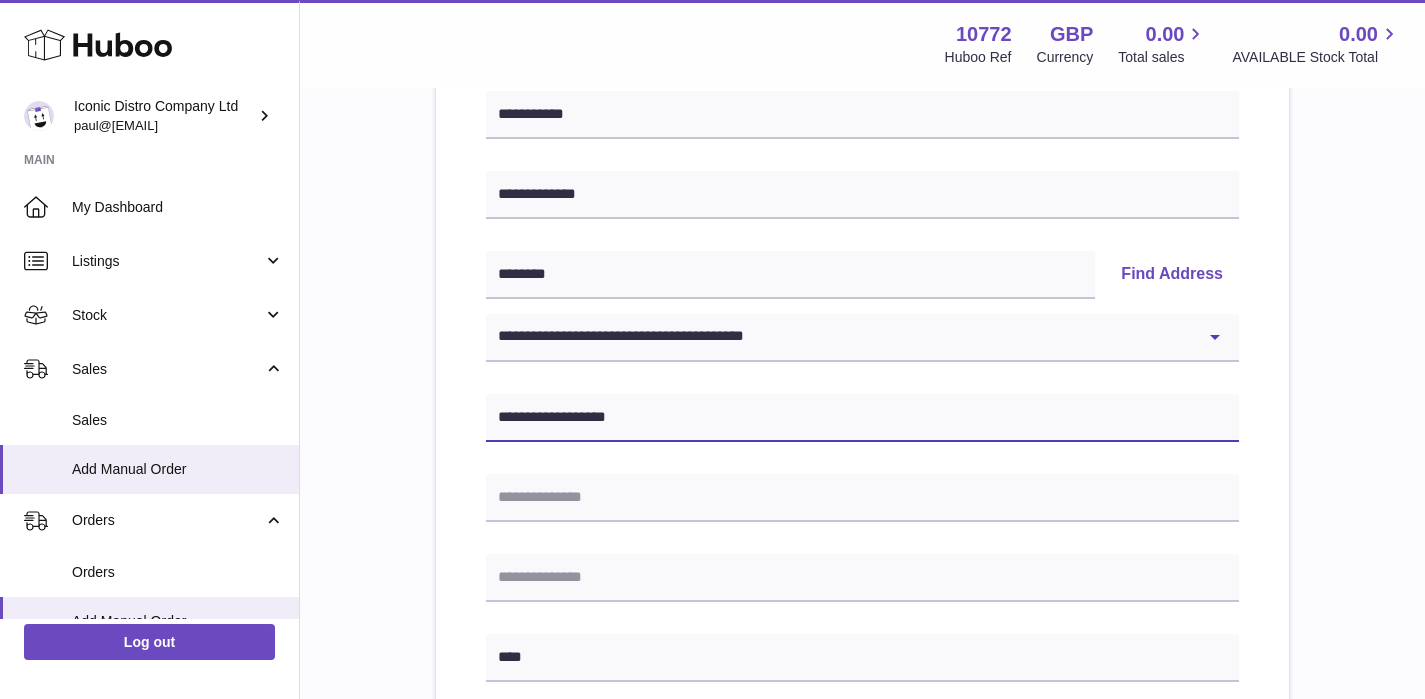 click on "**********" at bounding box center (862, 418) 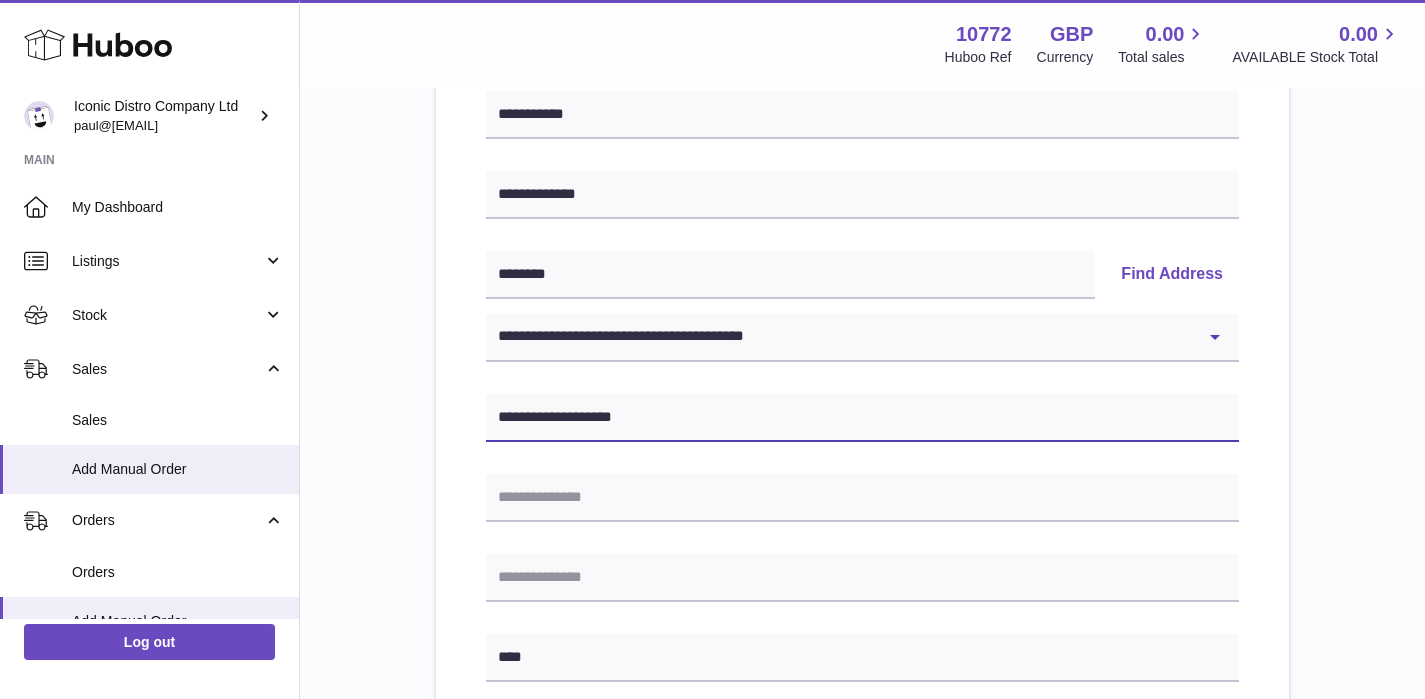 paste on "**********" 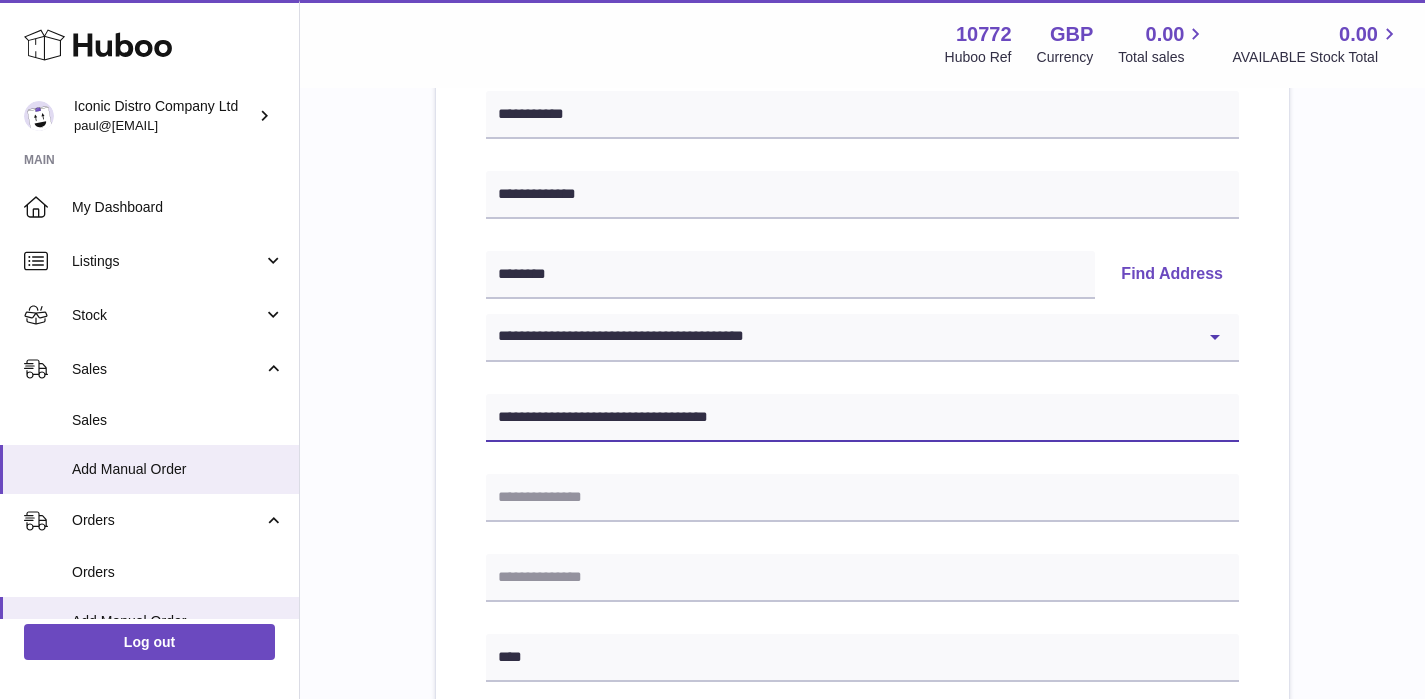 drag, startPoint x: 616, startPoint y: 416, endPoint x: 467, endPoint y: 420, distance: 149.05368 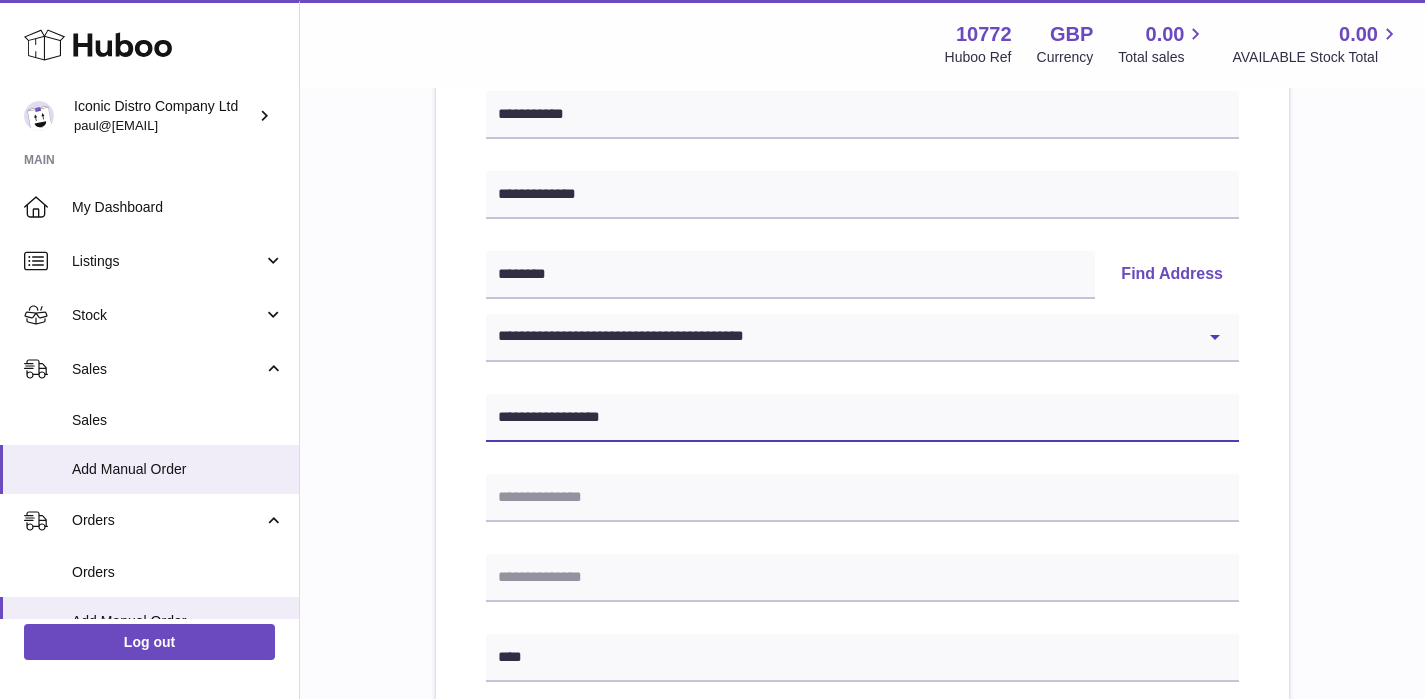 type on "**********" 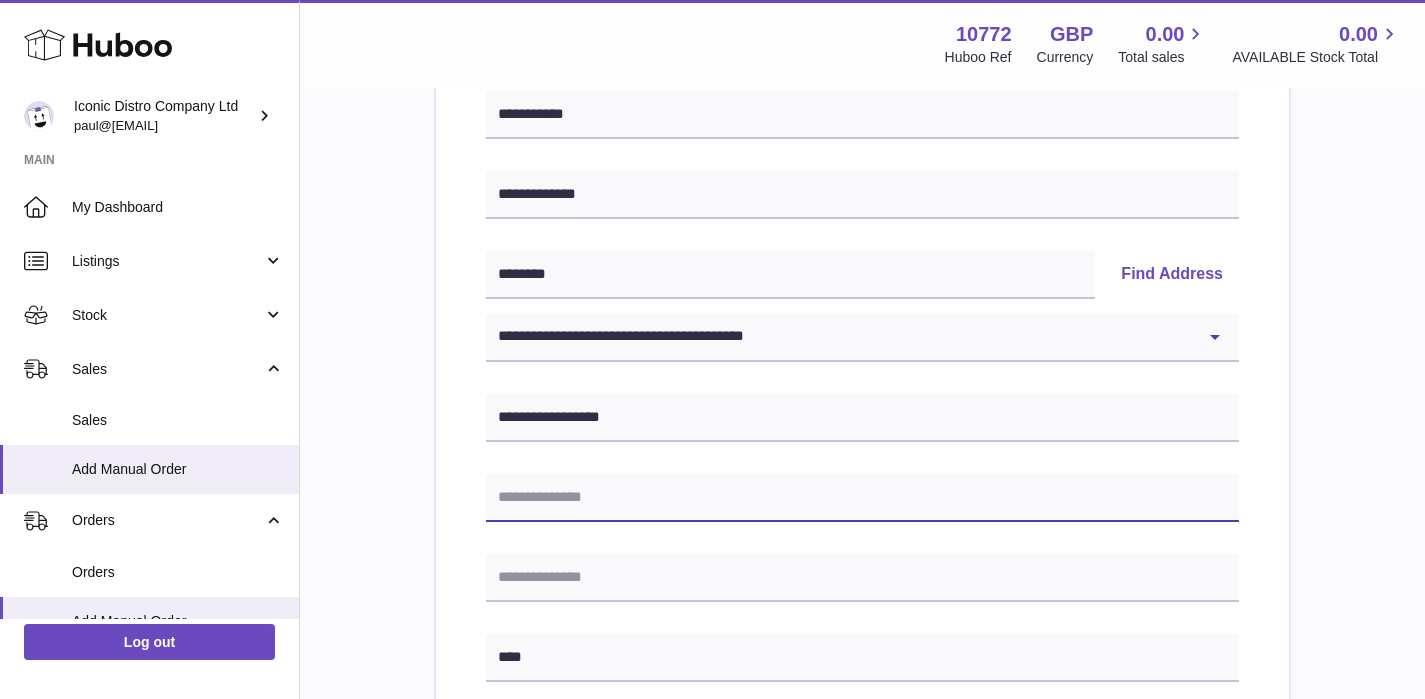 click at bounding box center (862, 498) 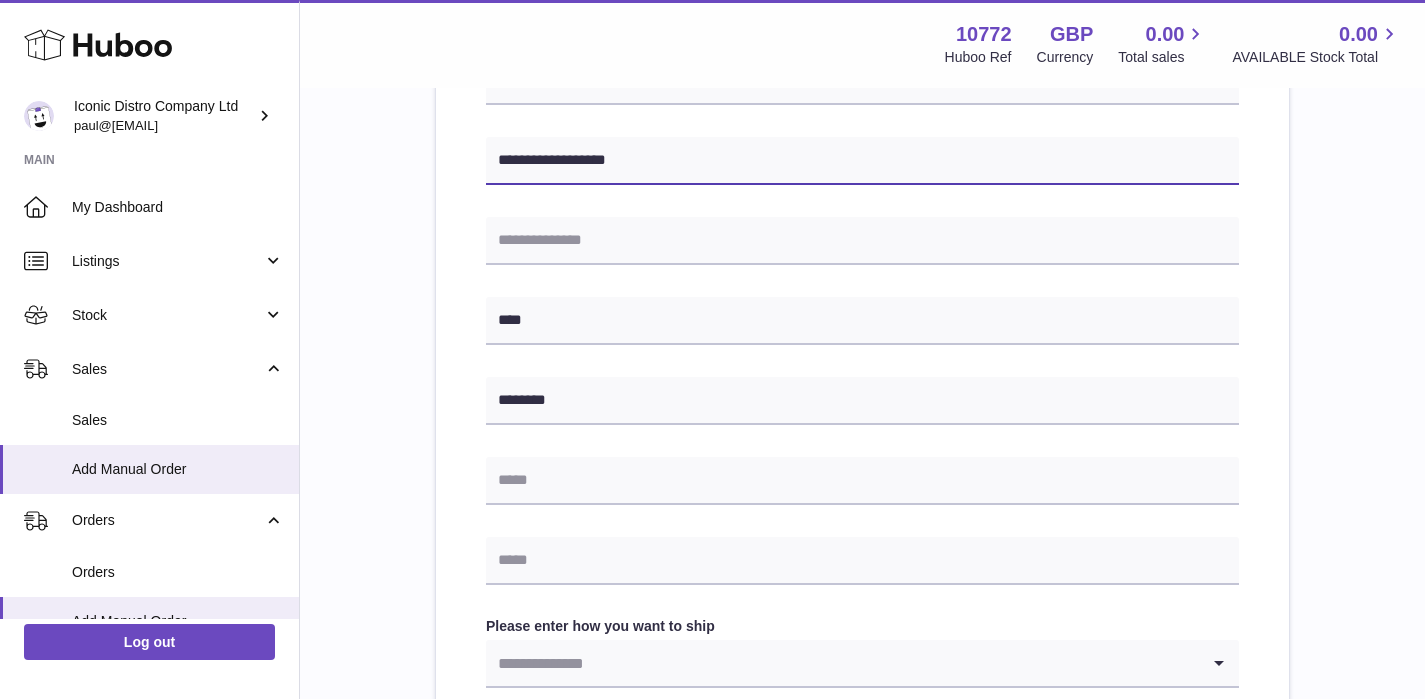 scroll, scrollTop: 629, scrollLeft: 0, axis: vertical 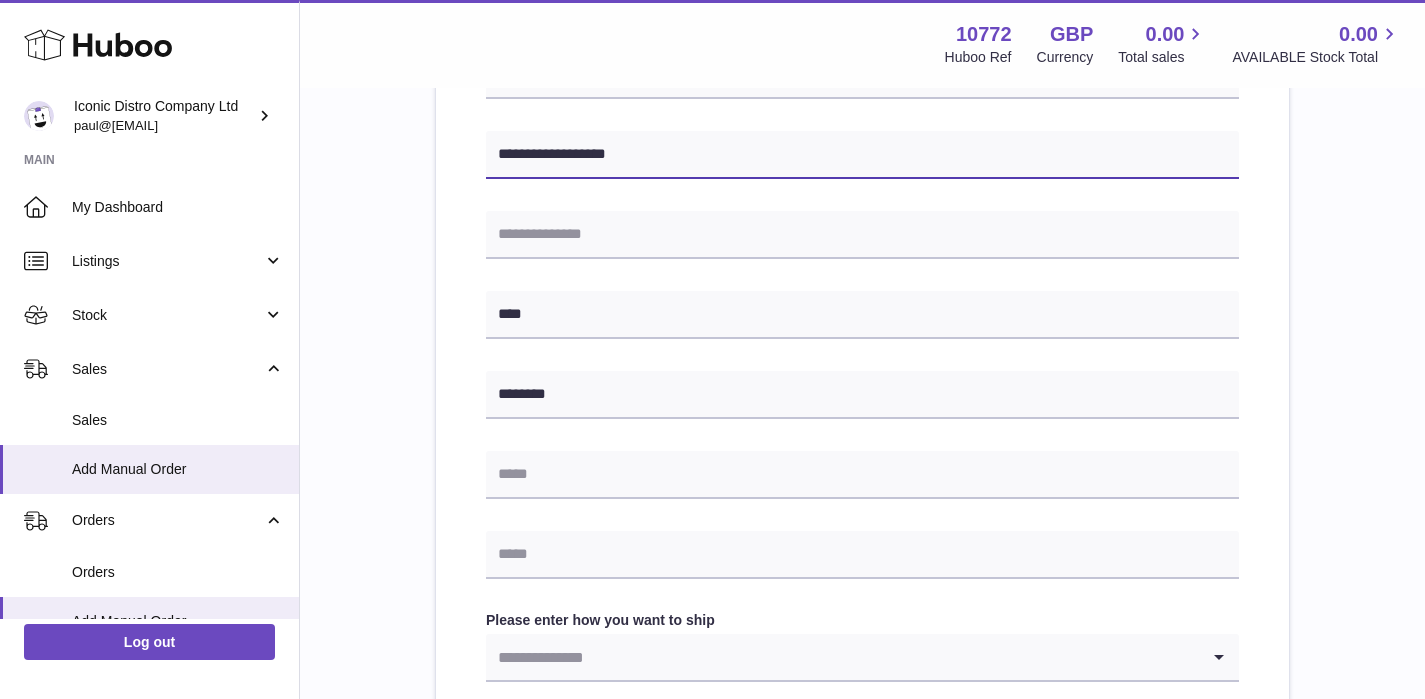 type on "**********" 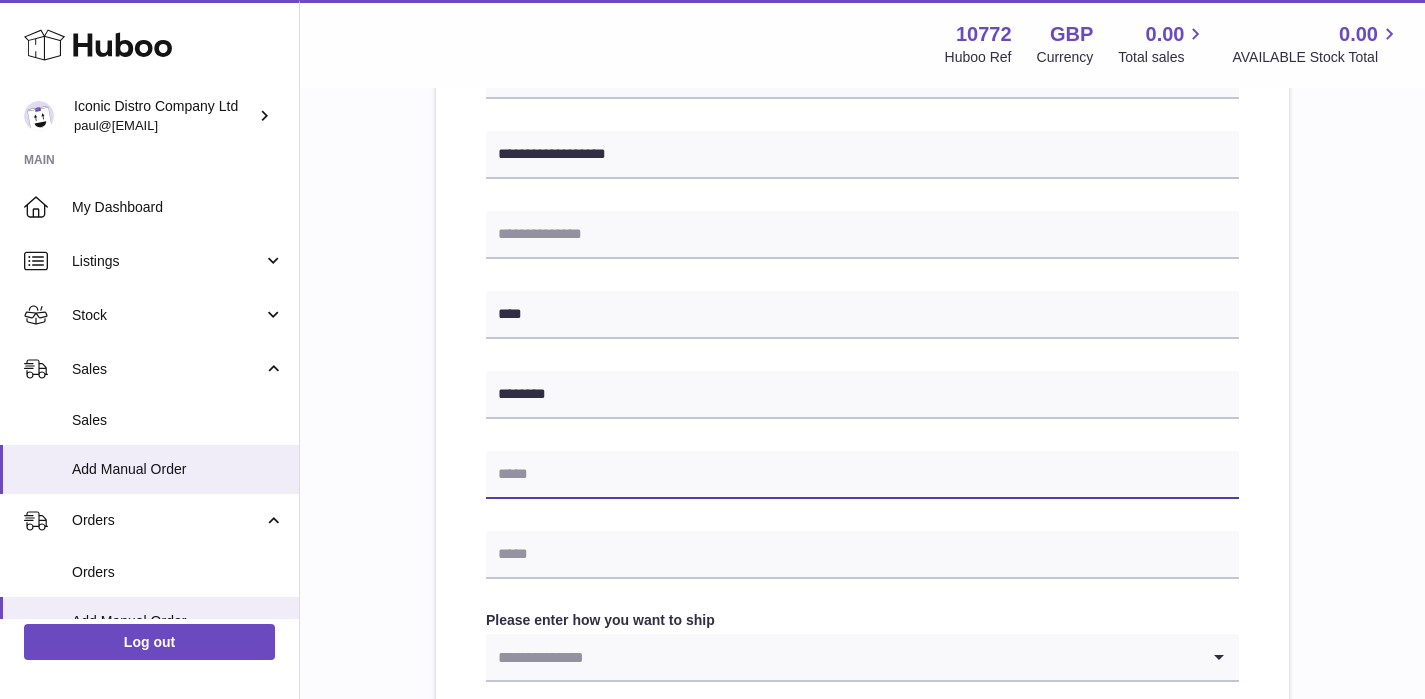 click at bounding box center [862, 475] 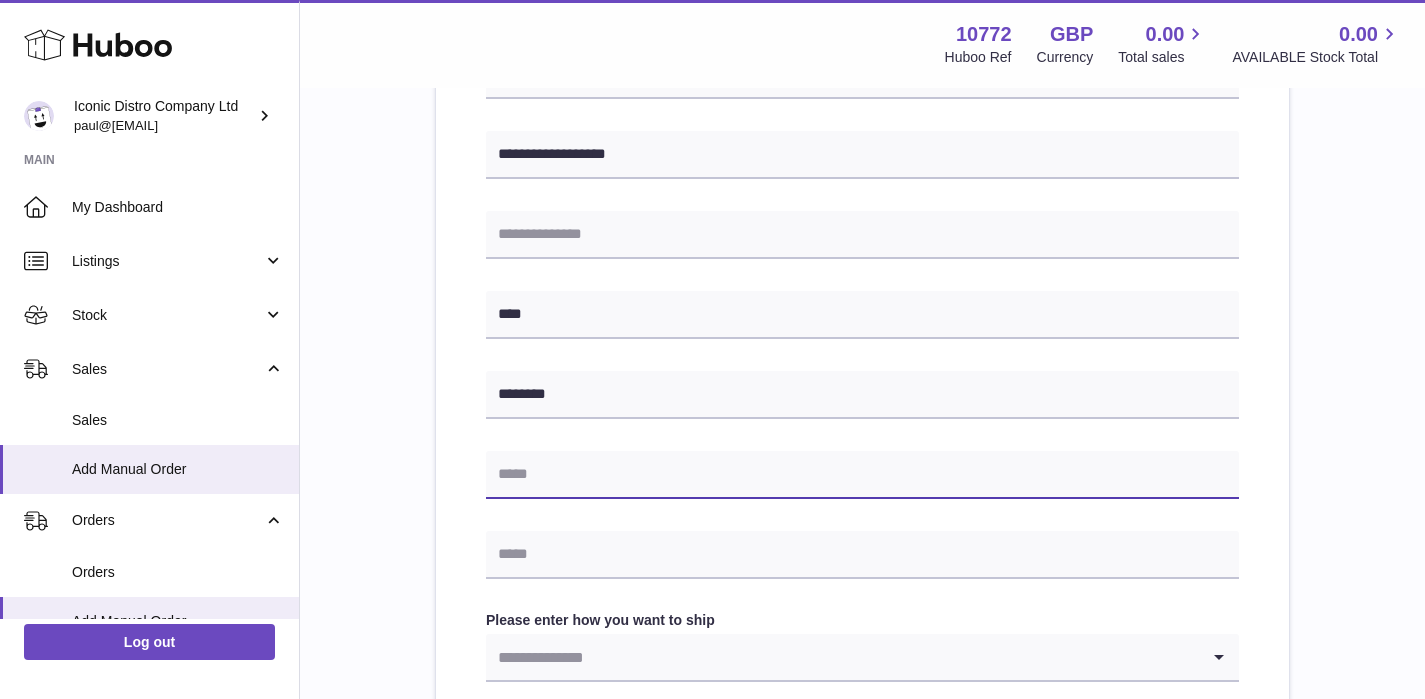 paste on "**********" 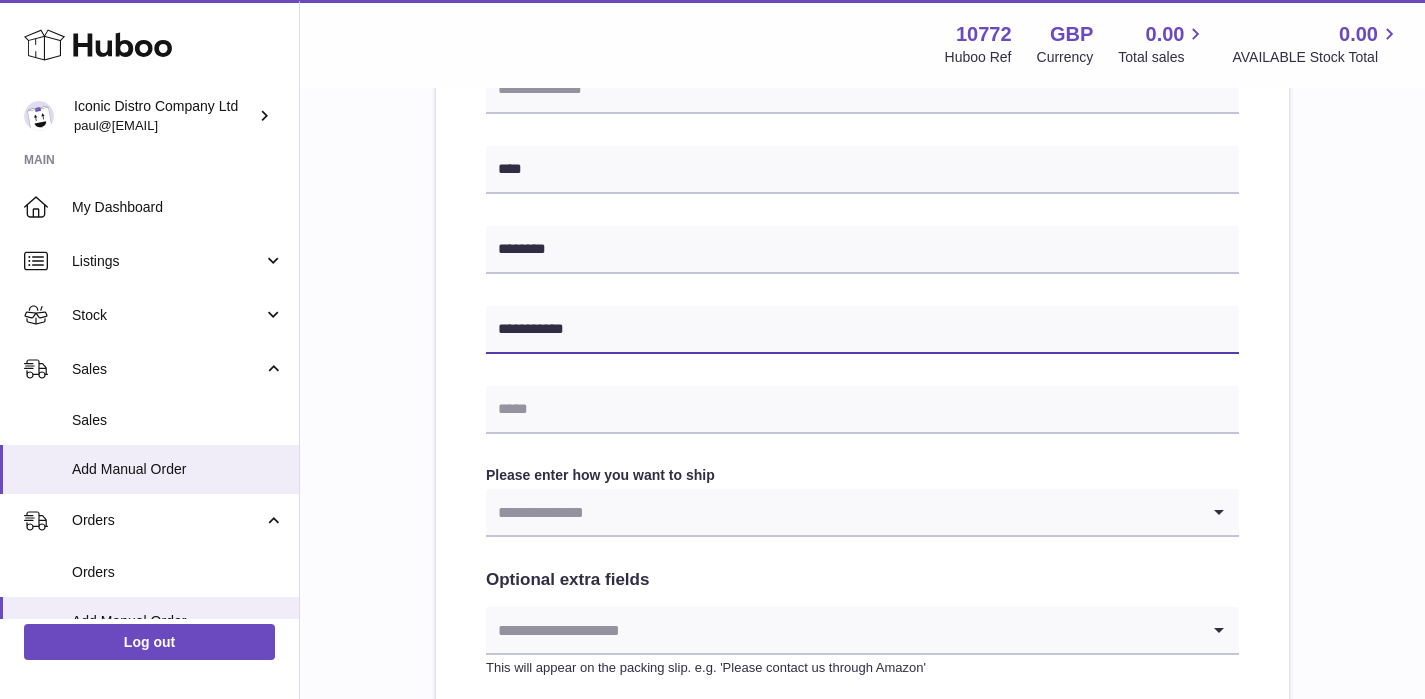 scroll, scrollTop: 813, scrollLeft: 0, axis: vertical 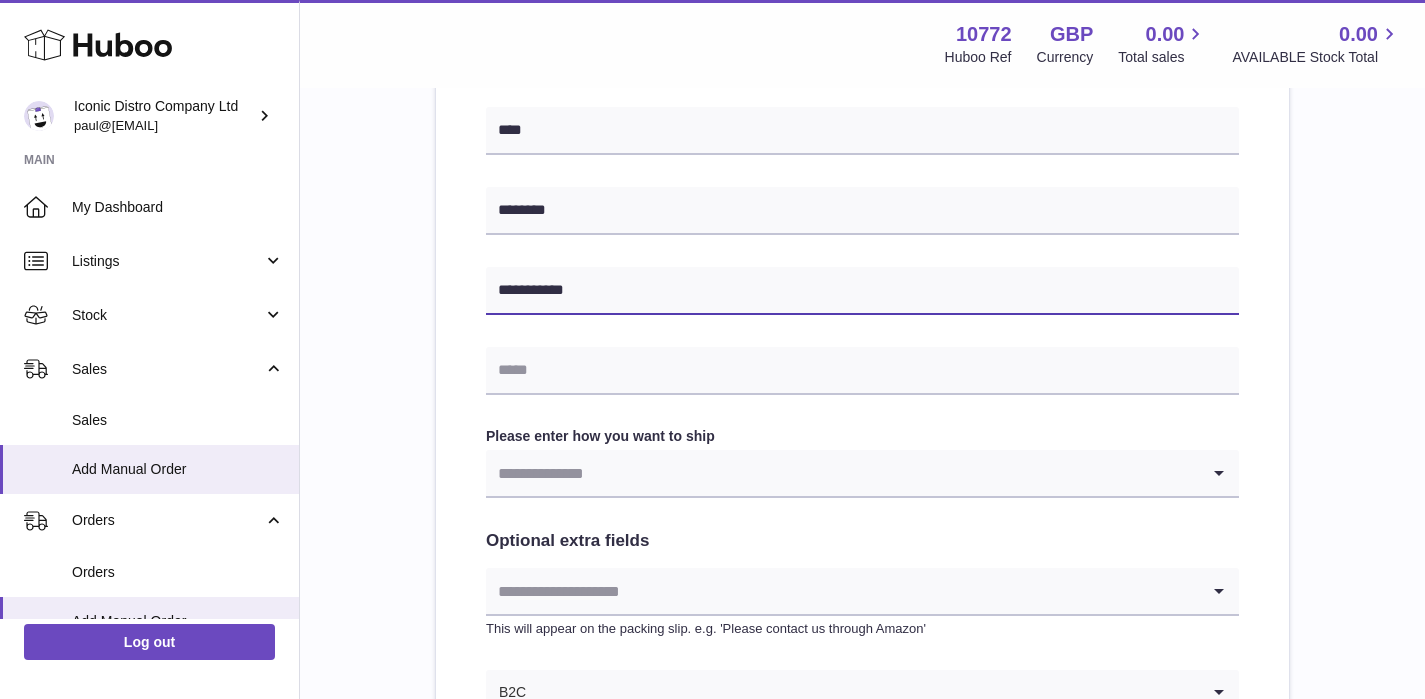type on "**********" 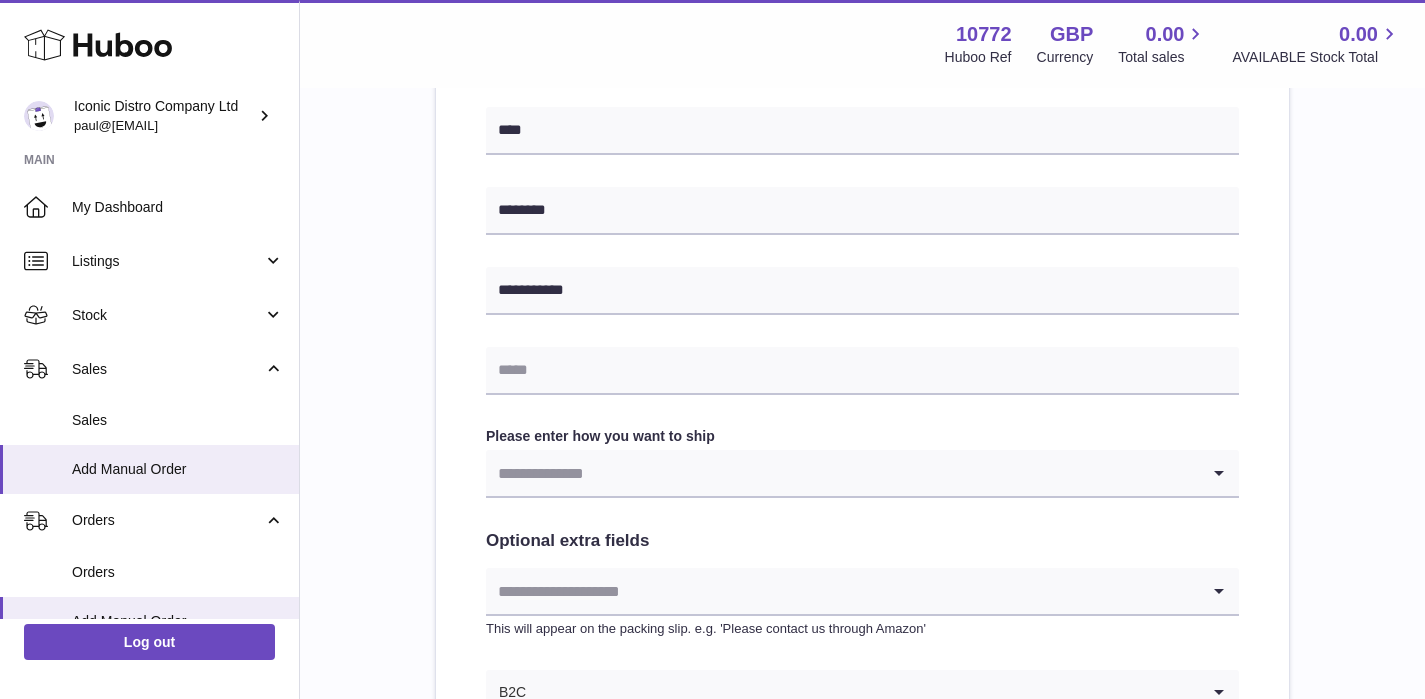 click 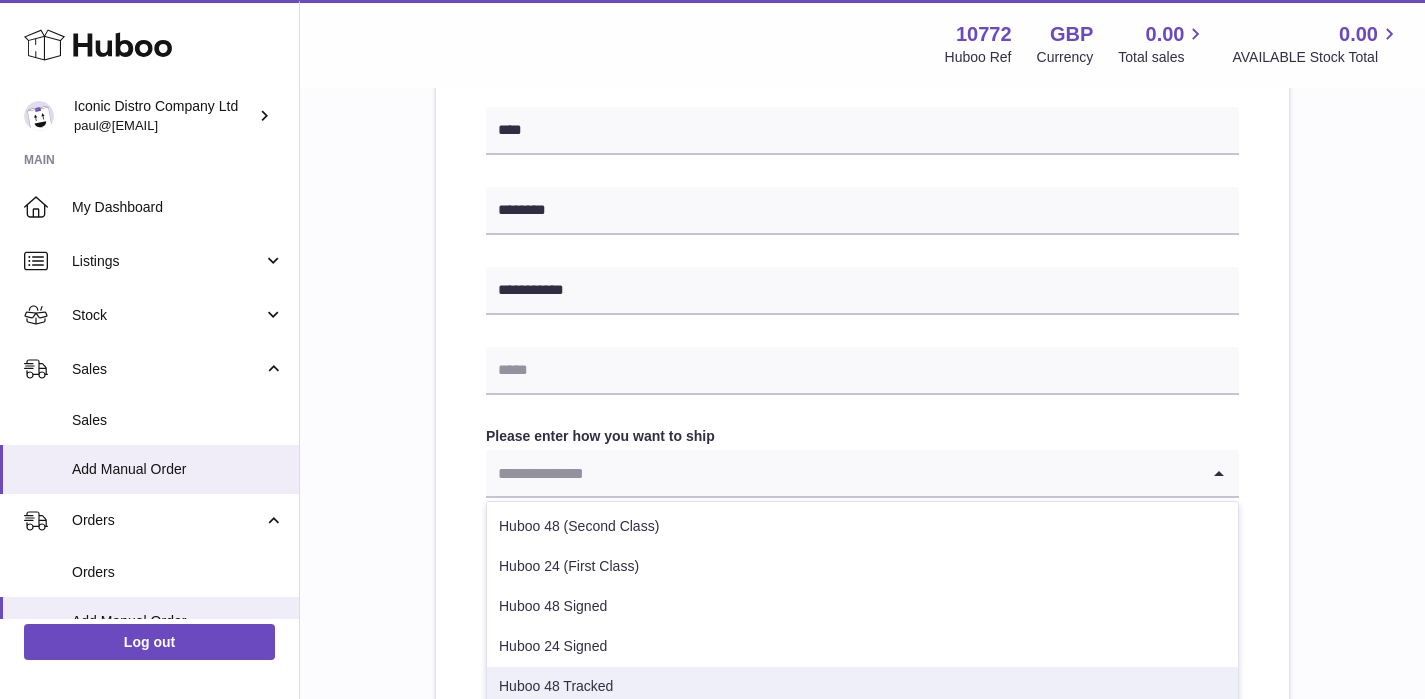 click on "Huboo 48 Tracked" at bounding box center [862, 687] 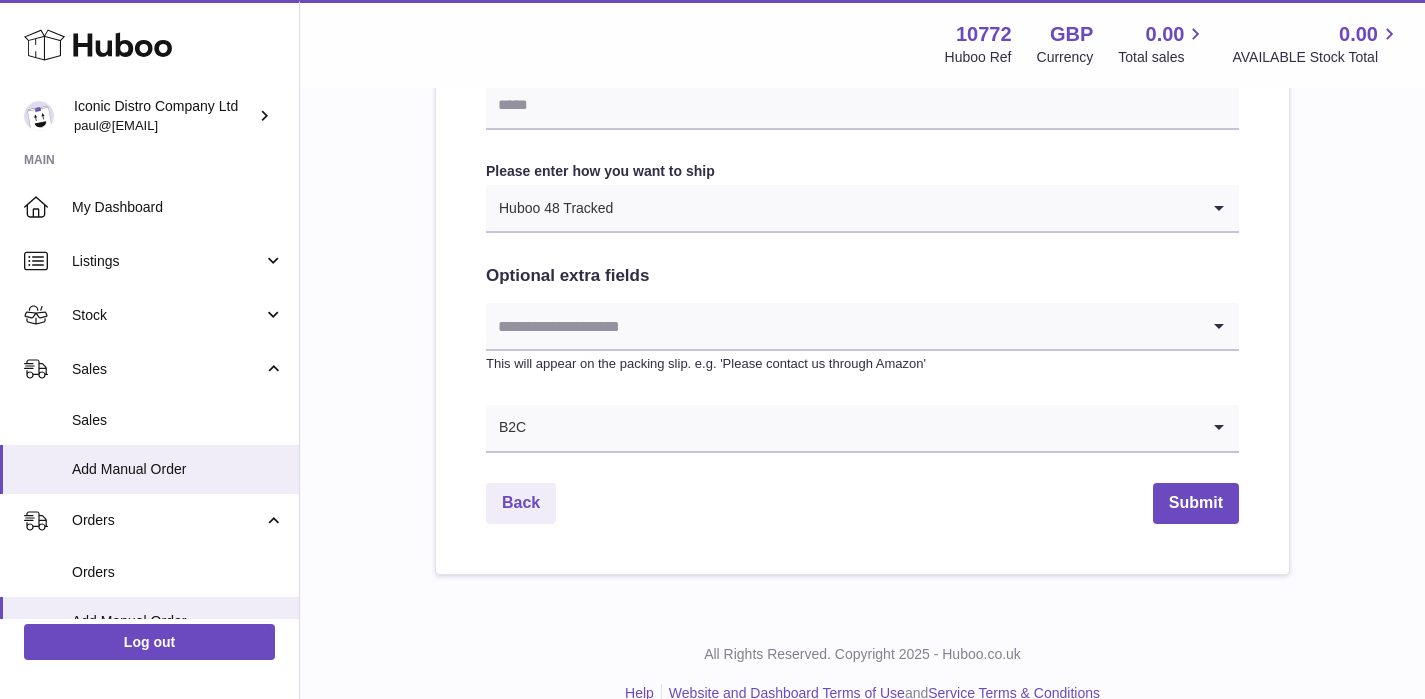 scroll, scrollTop: 1111, scrollLeft: 0, axis: vertical 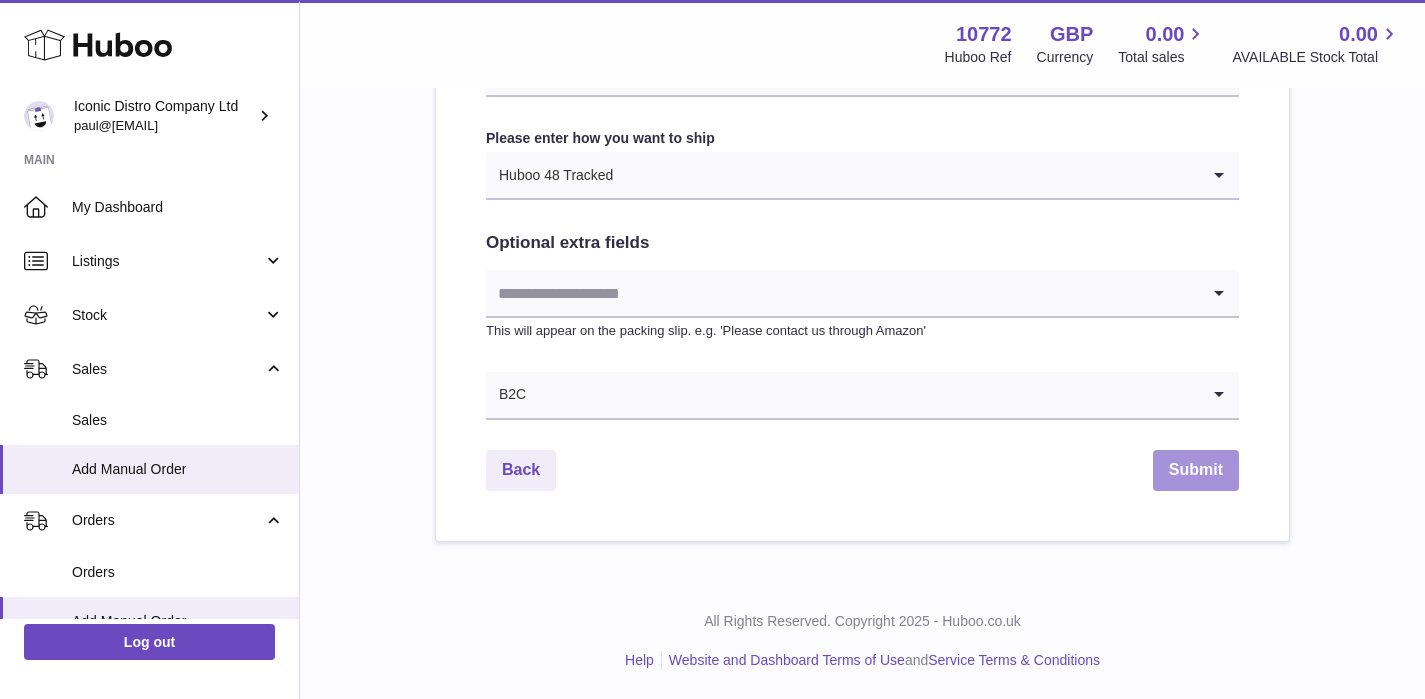click on "Submit" at bounding box center (1196, 470) 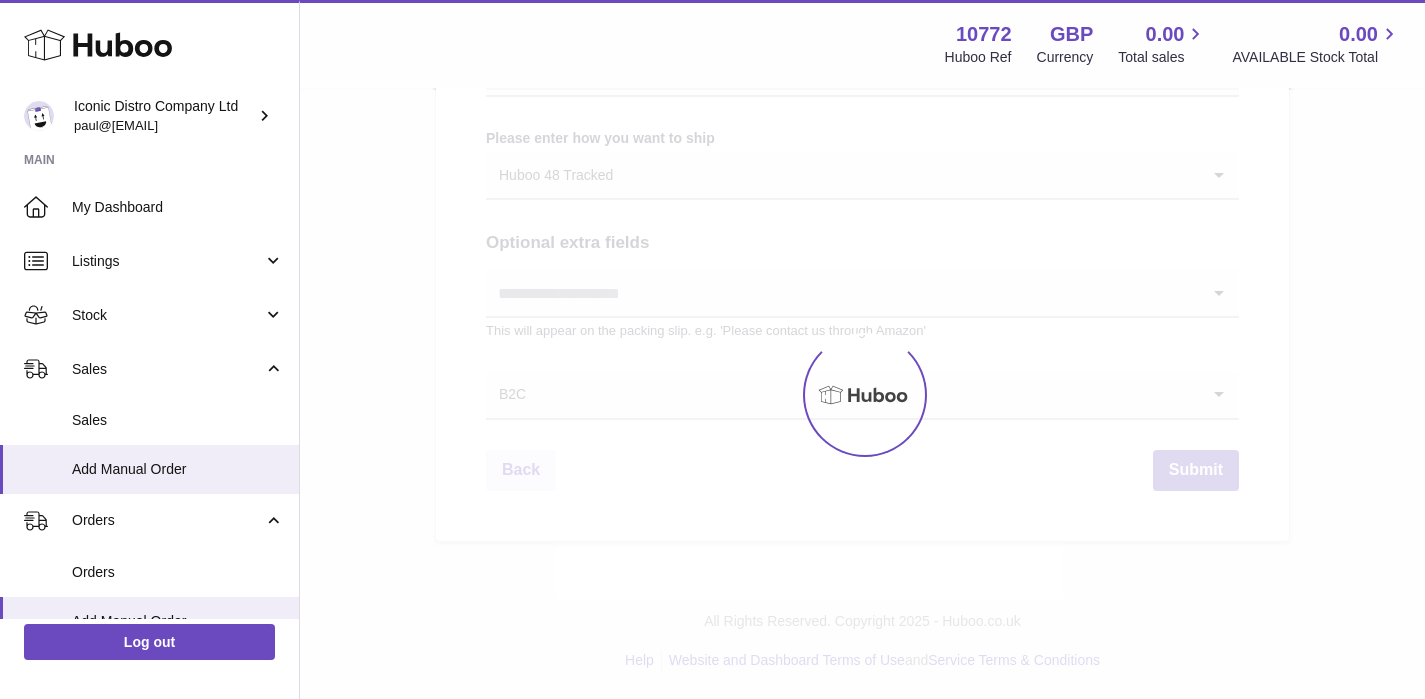 select on "***" 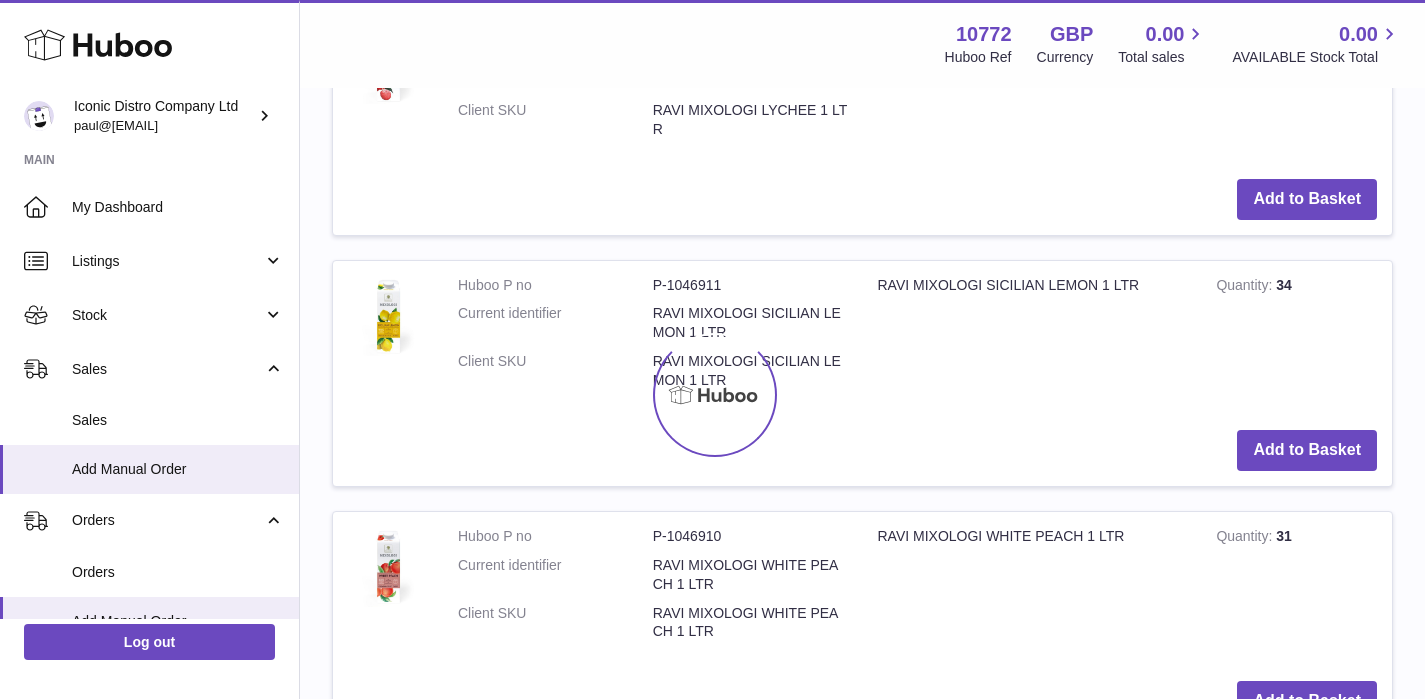 scroll, scrollTop: 0, scrollLeft: 0, axis: both 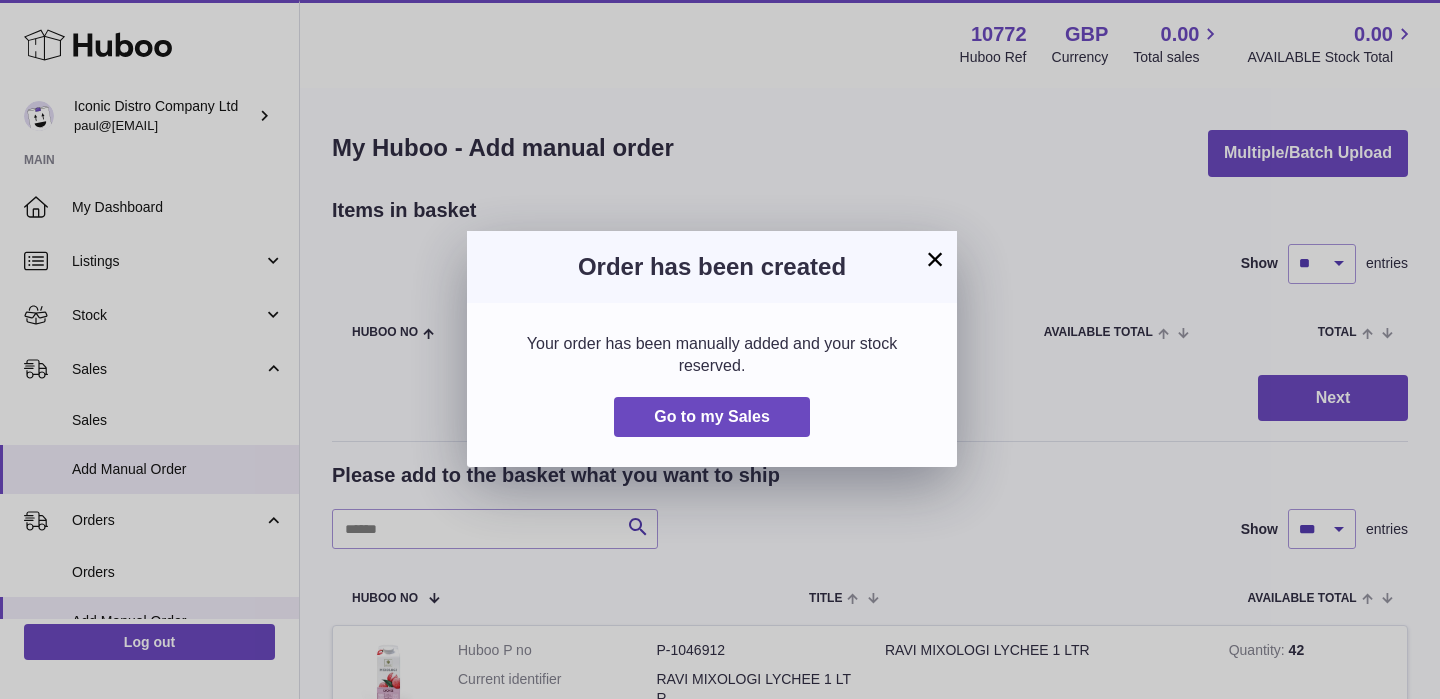 click on "×" at bounding box center (935, 259) 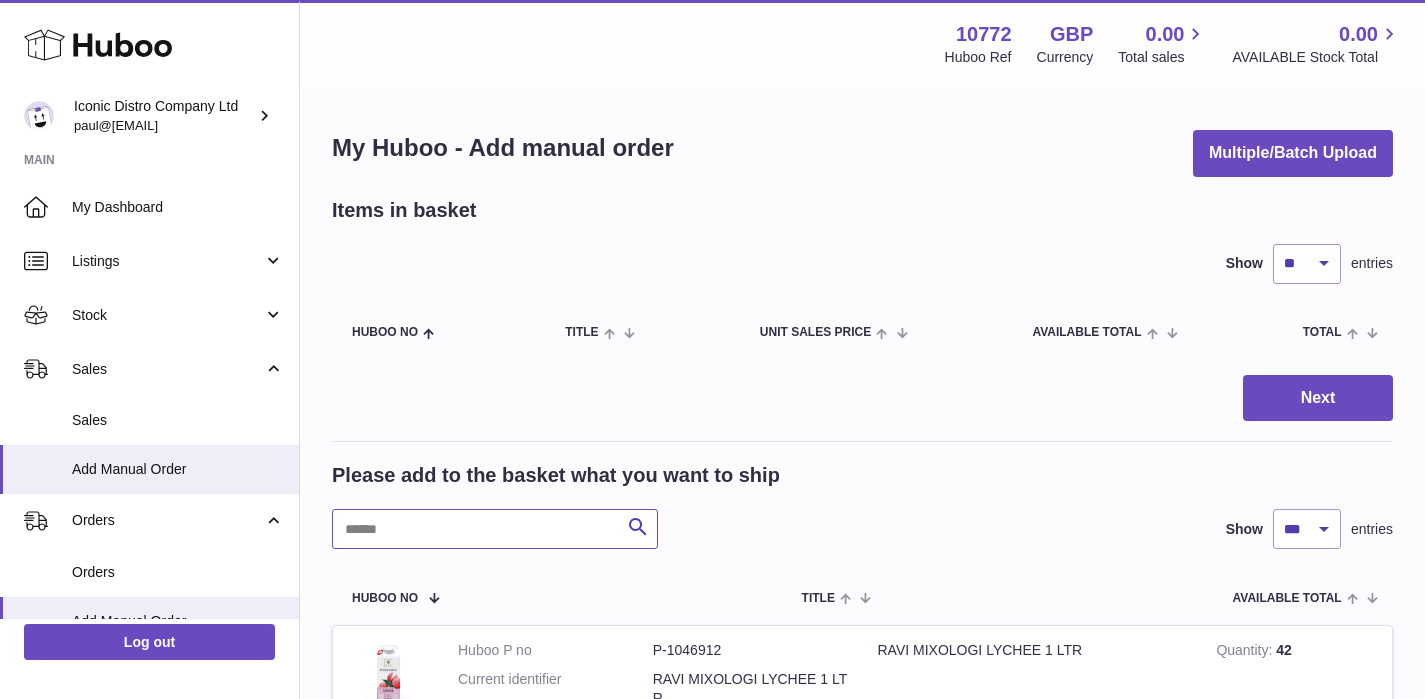 click at bounding box center (495, 529) 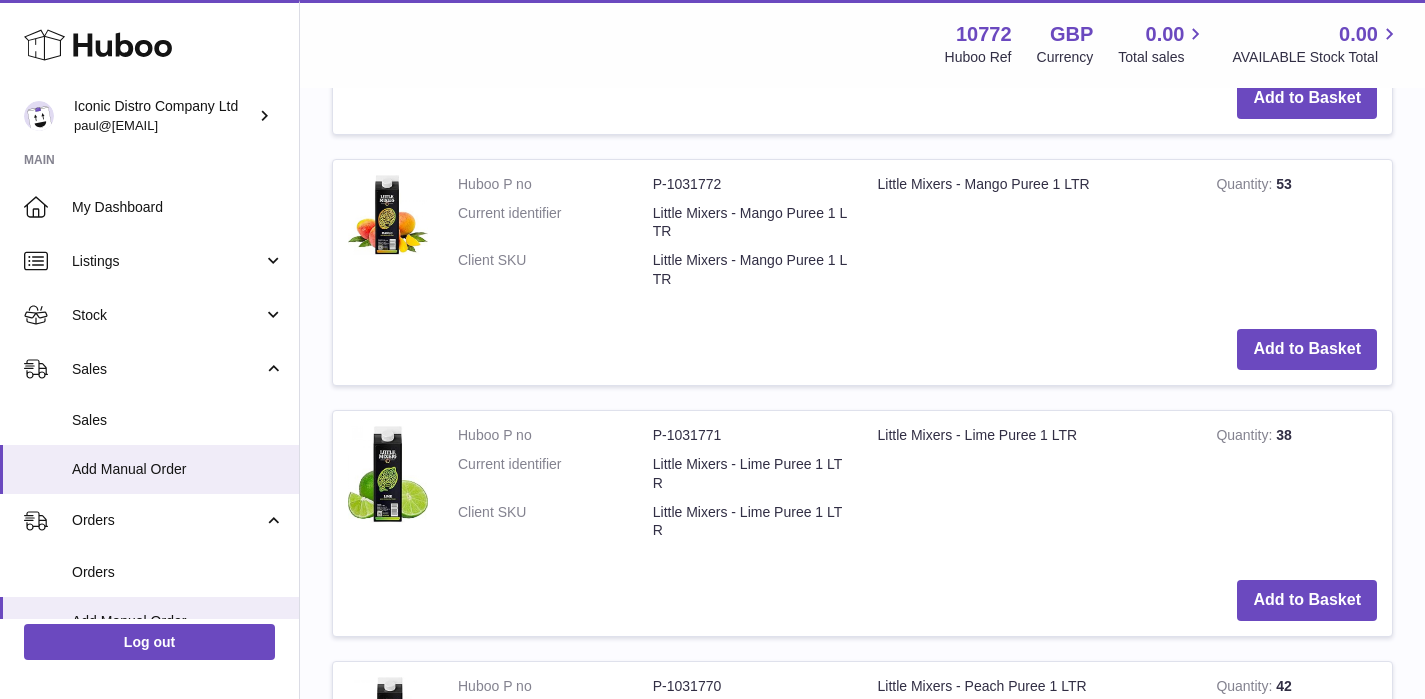 scroll, scrollTop: 4851, scrollLeft: 0, axis: vertical 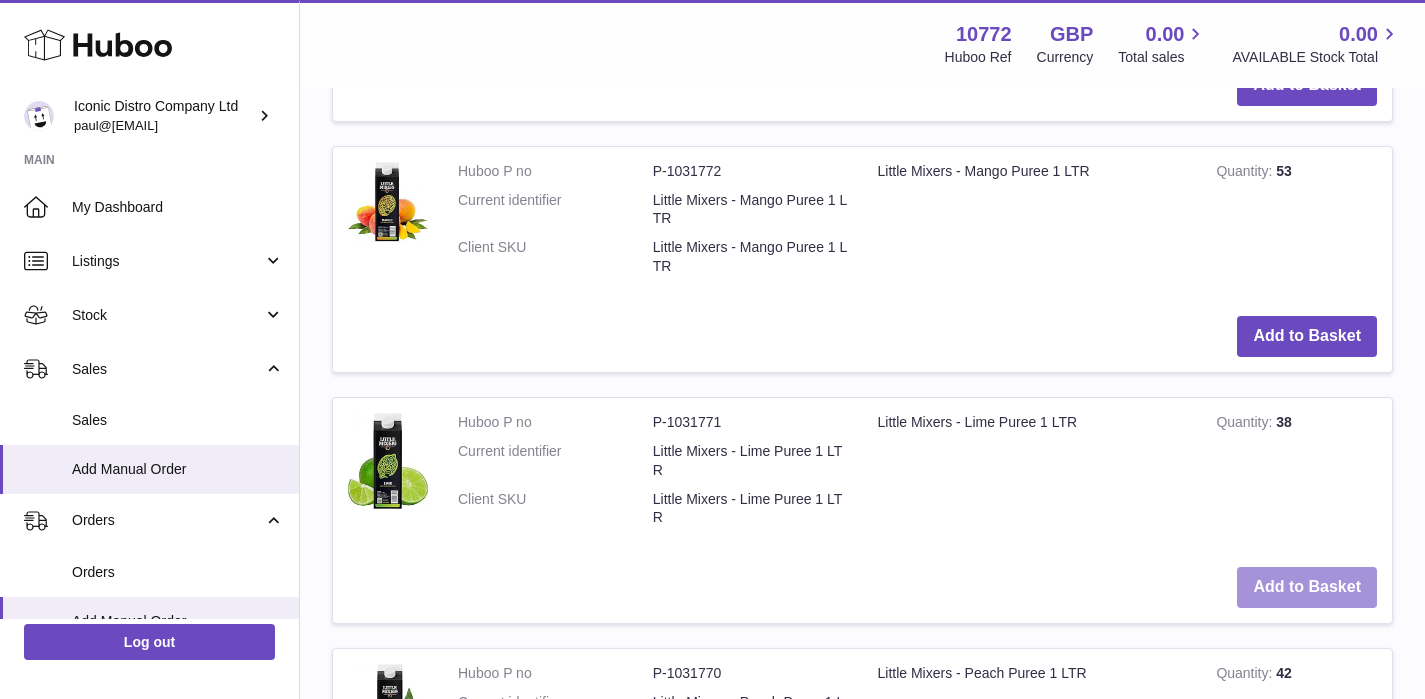 click on "Add to Basket" at bounding box center [1307, 587] 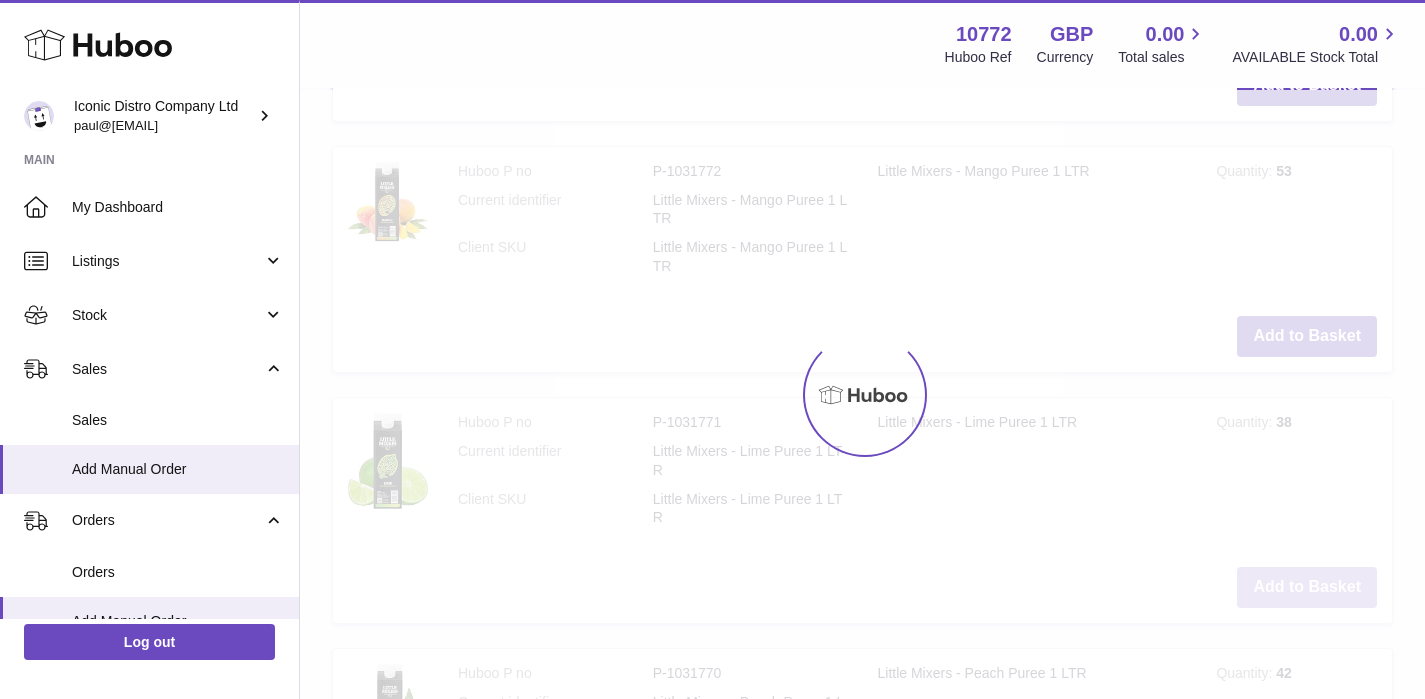 scroll, scrollTop: 5101, scrollLeft: 0, axis: vertical 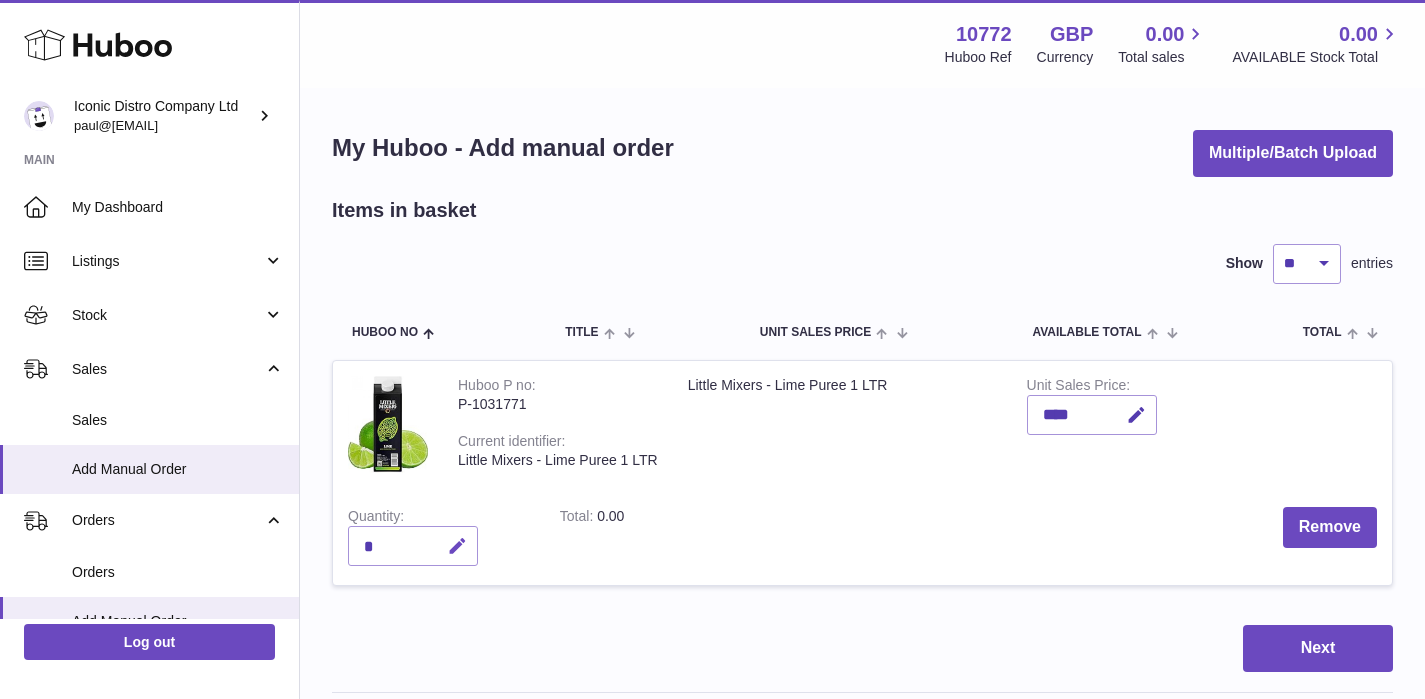 click at bounding box center (457, 546) 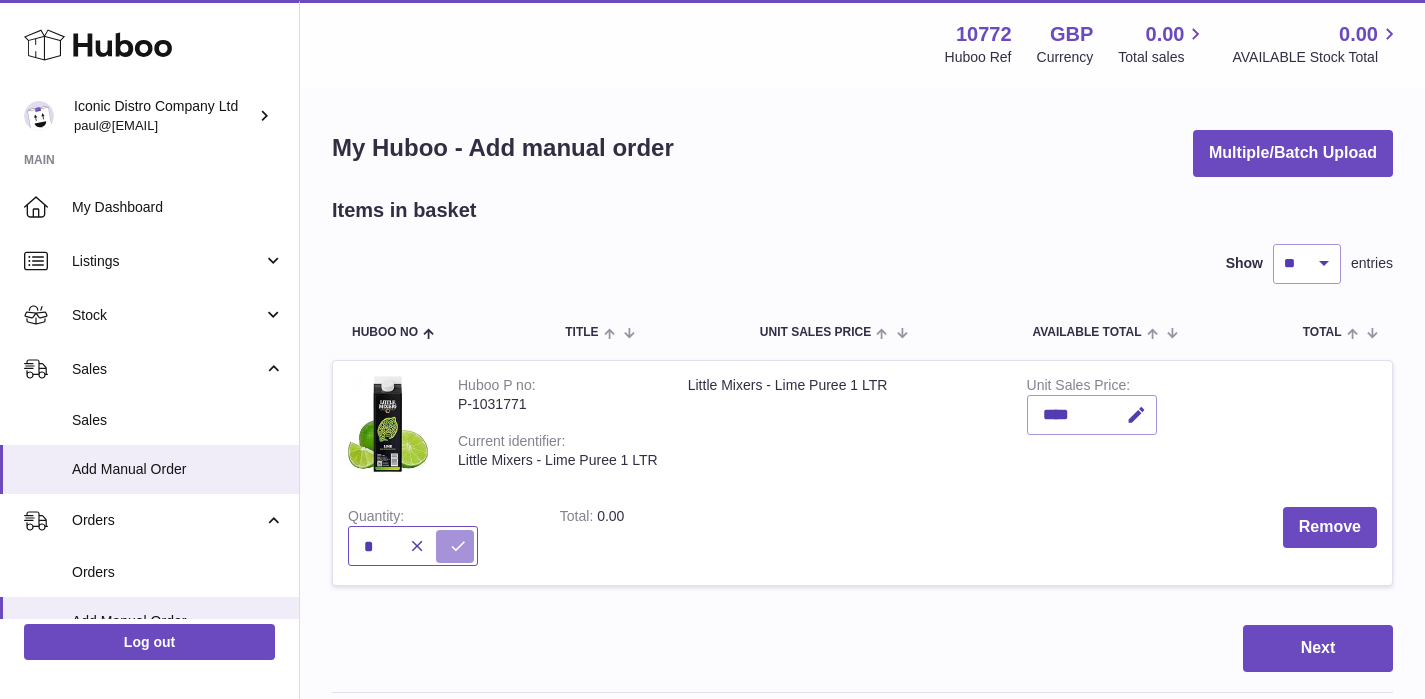 type on "*" 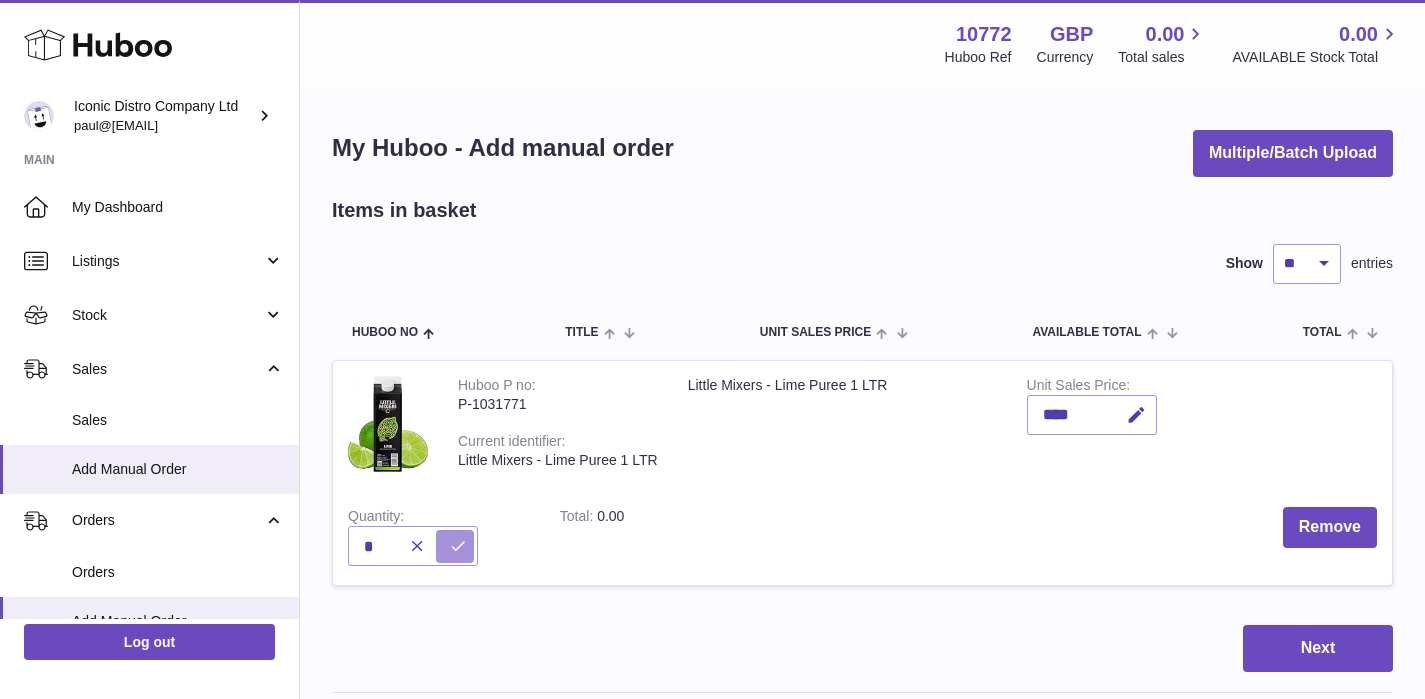 click at bounding box center [458, 546] 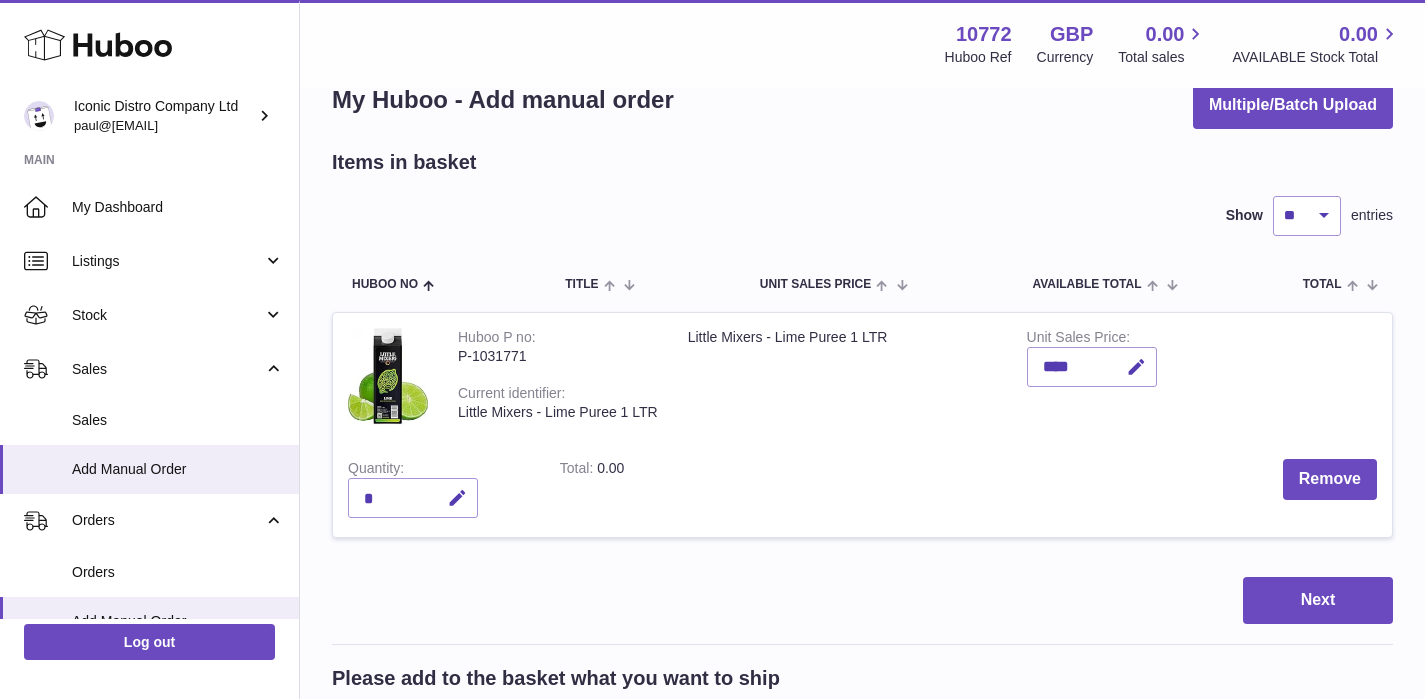 scroll, scrollTop: 53, scrollLeft: 0, axis: vertical 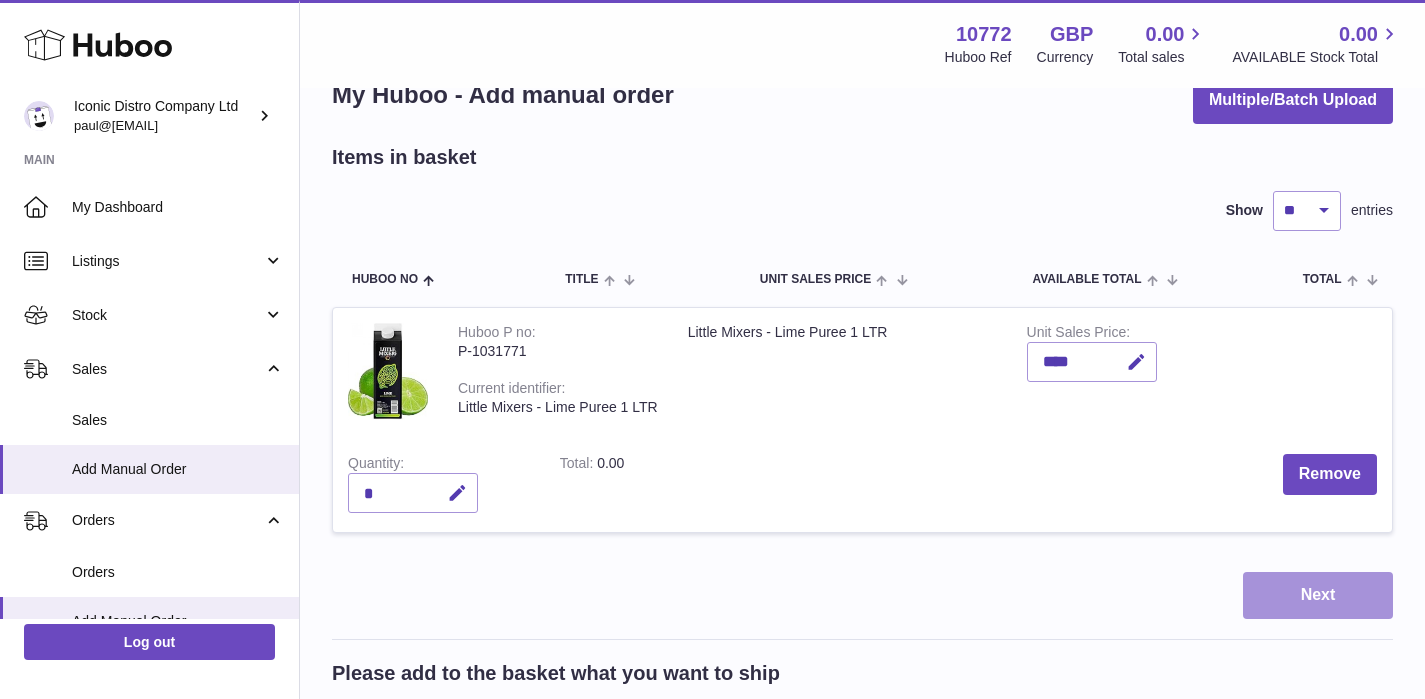 click on "Next" at bounding box center (1318, 595) 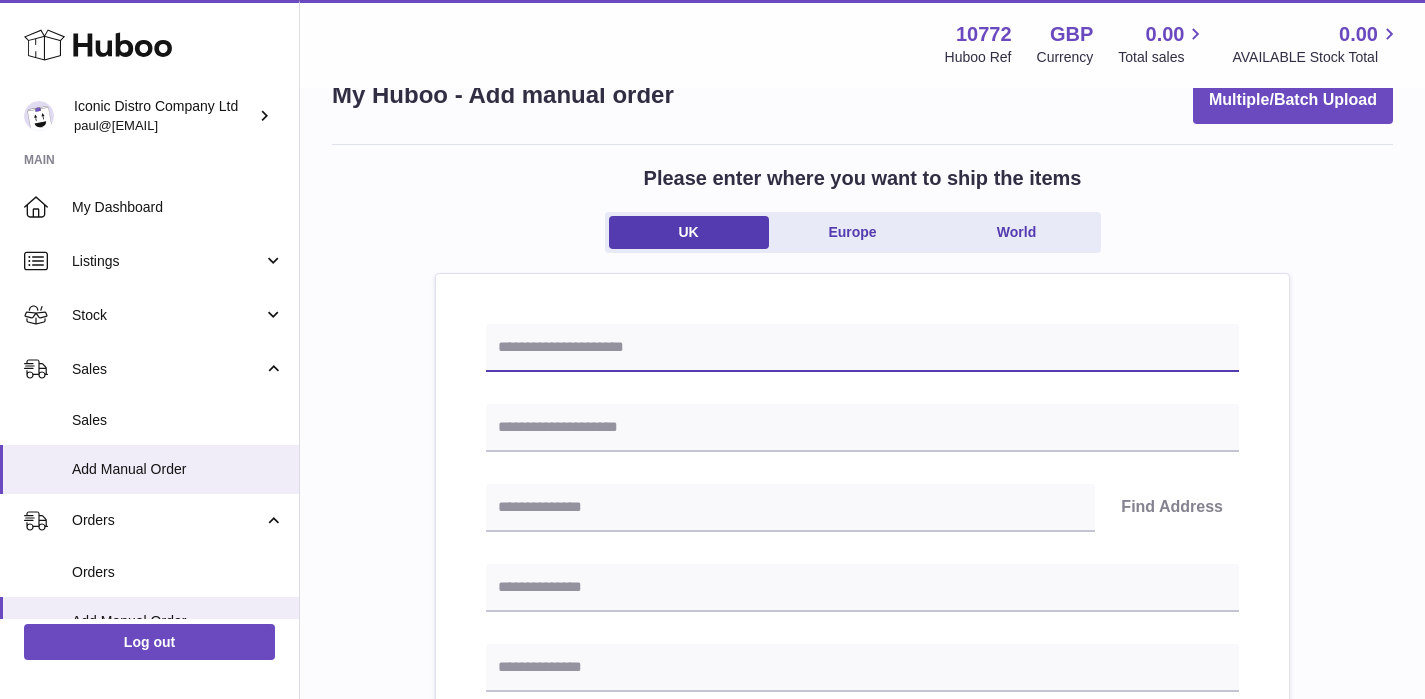 click at bounding box center (862, 348) 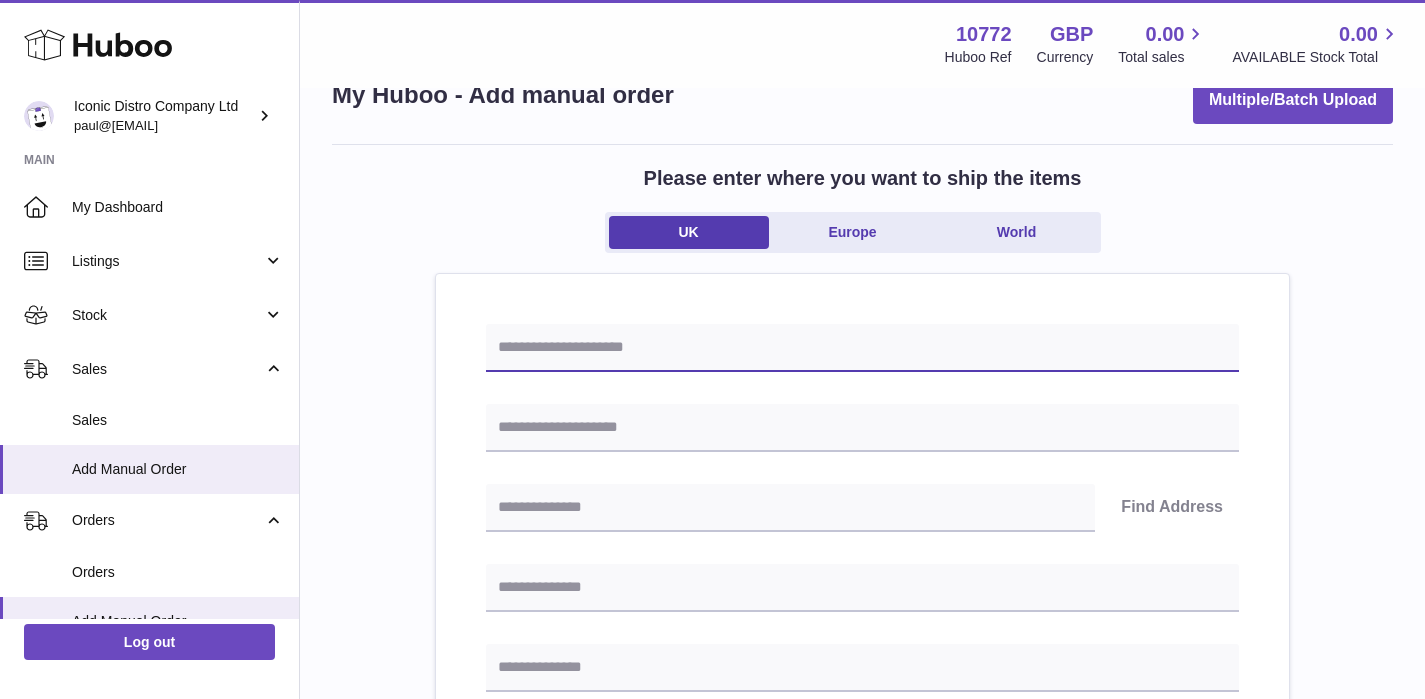 paste on "**********" 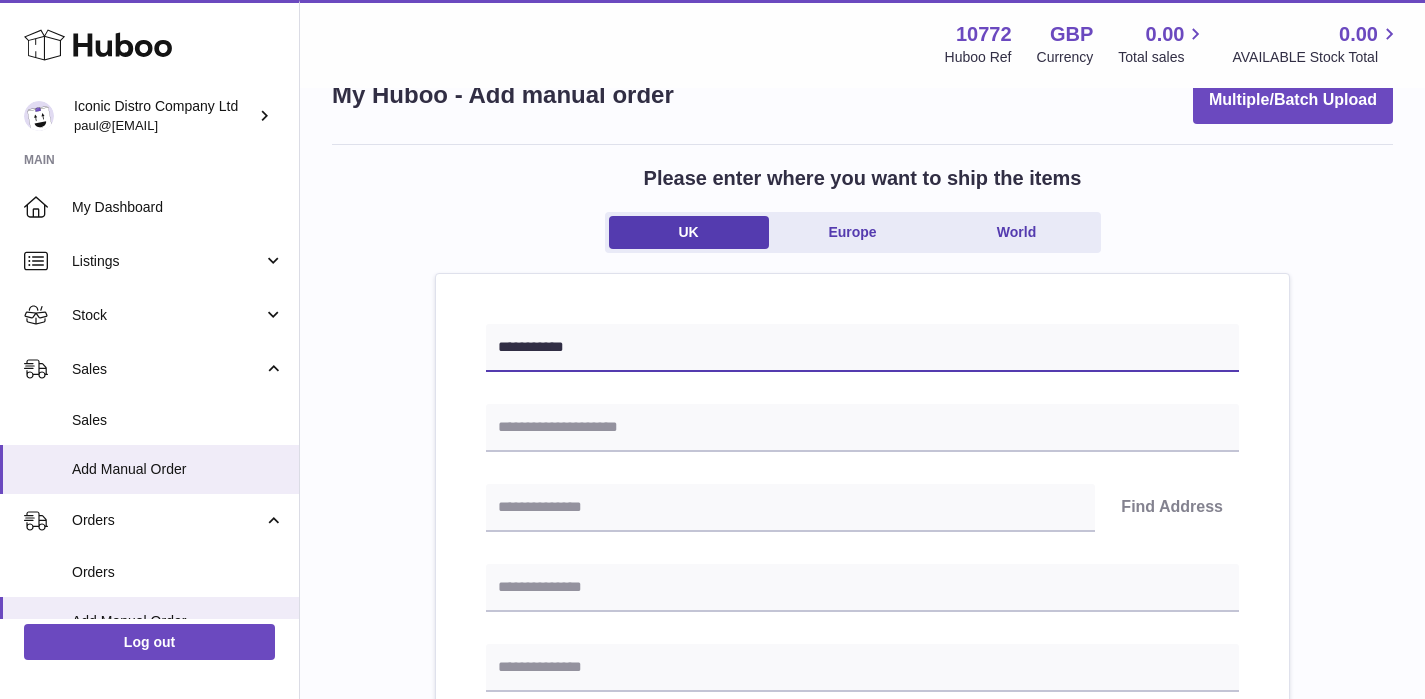 type on "**********" 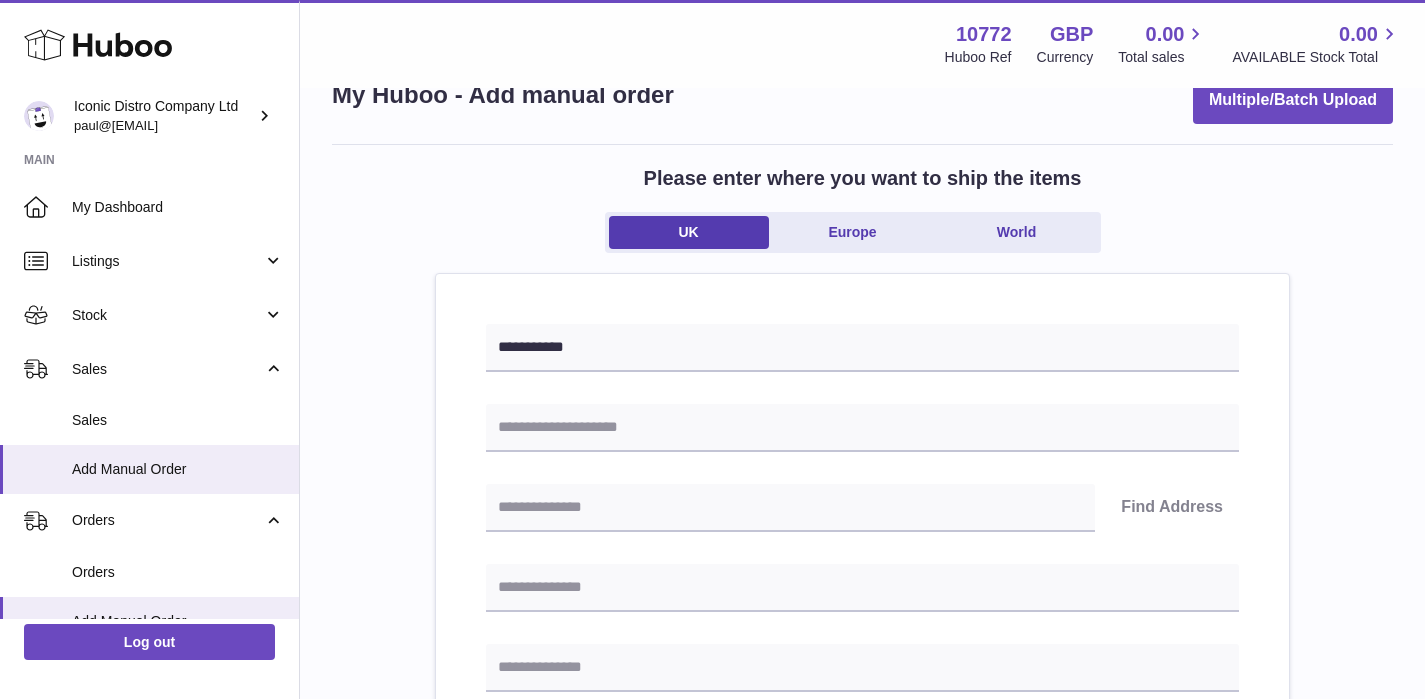 click at bounding box center [862, 428] 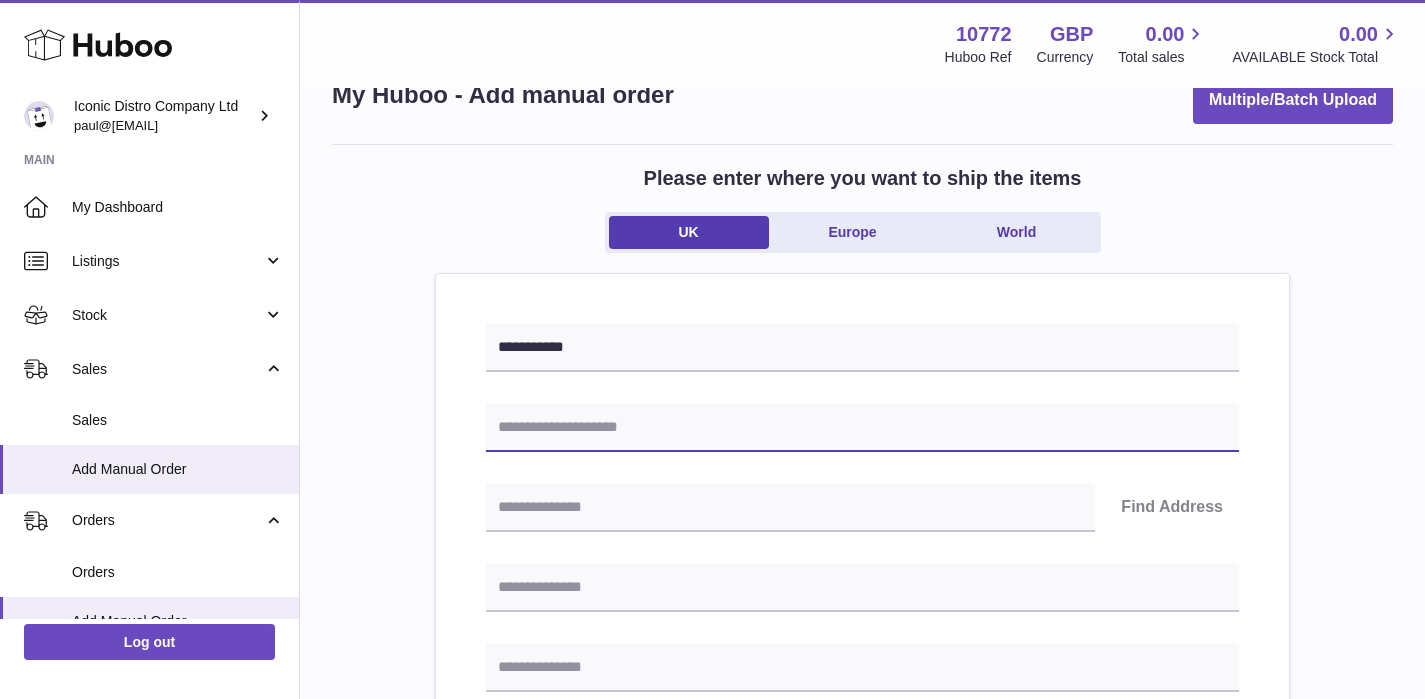 paste on "**********" 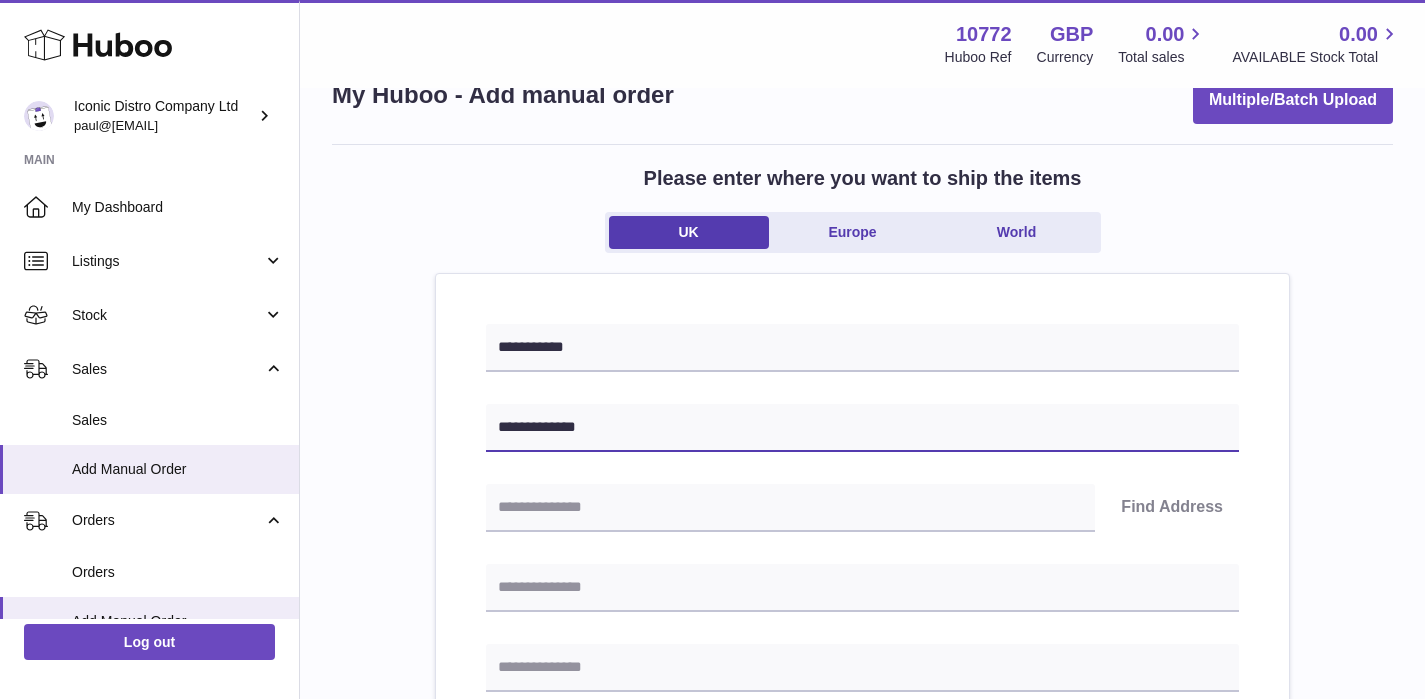 type on "**********" 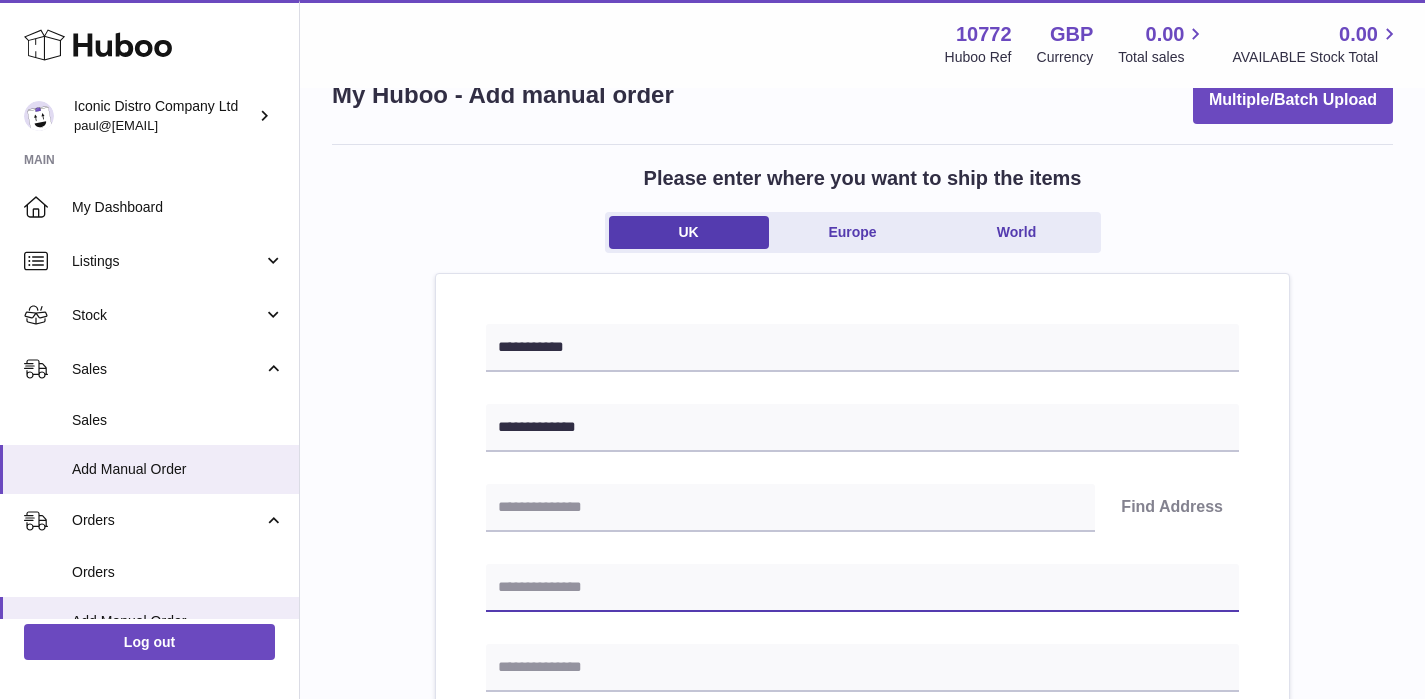 click at bounding box center (862, 588) 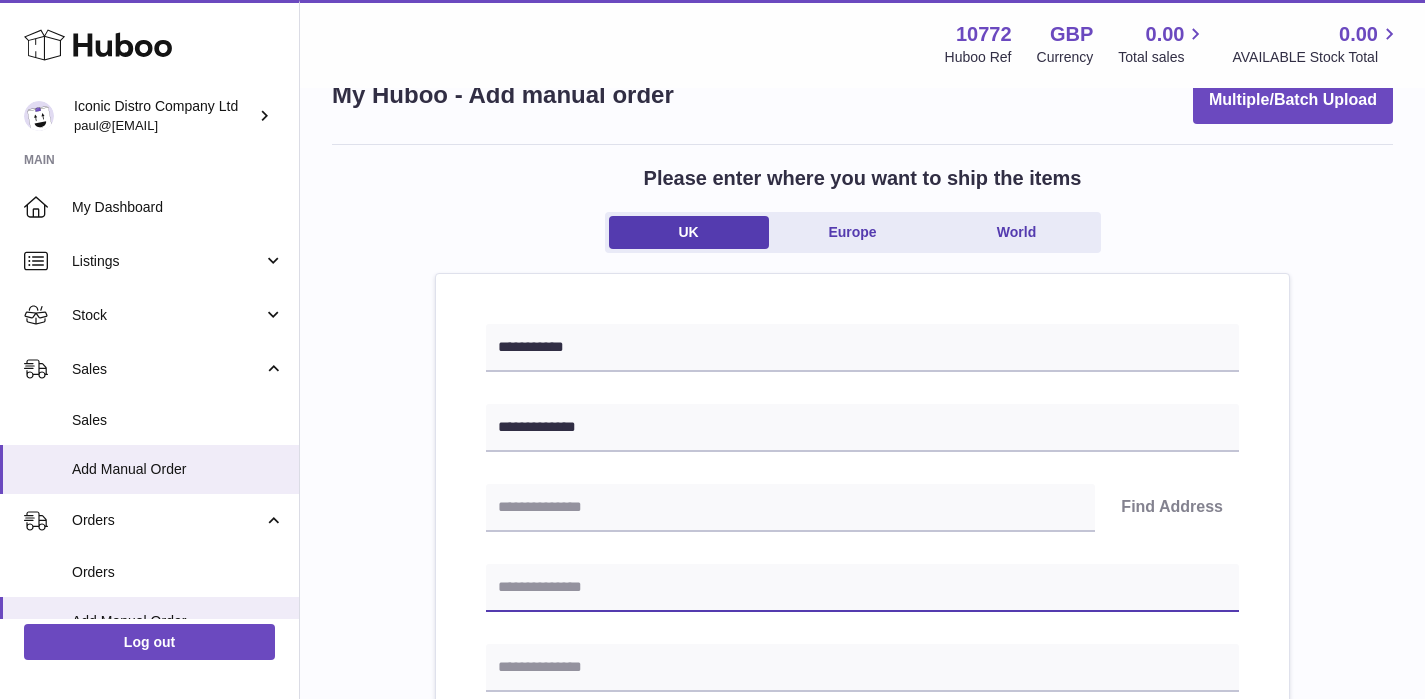 paste on "**********" 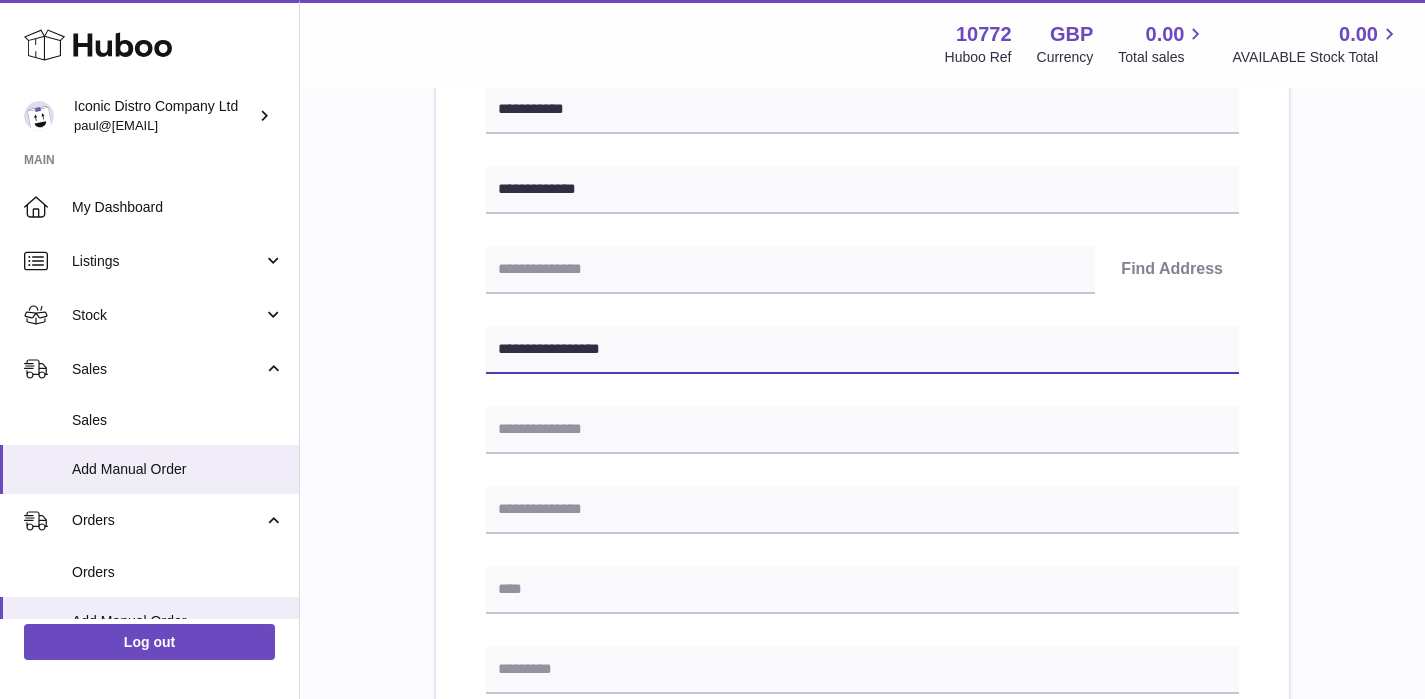 scroll, scrollTop: 318, scrollLeft: 0, axis: vertical 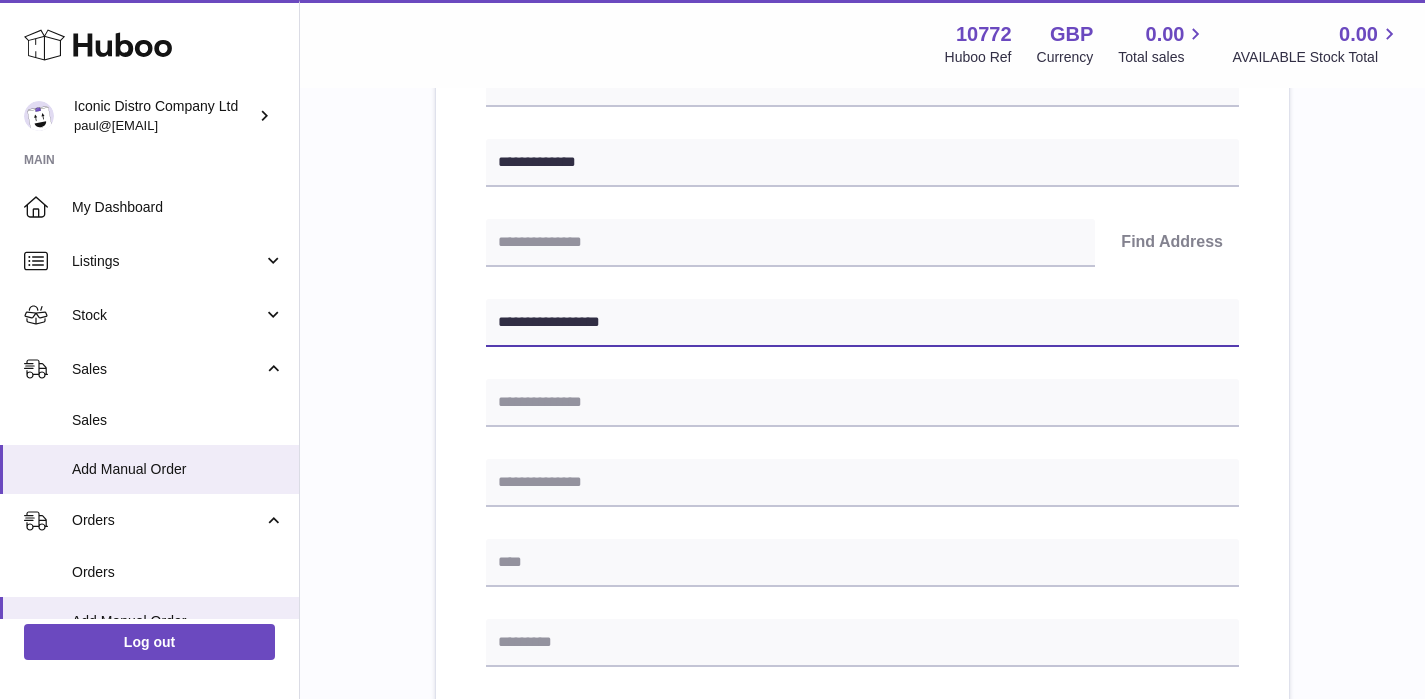 type on "**********" 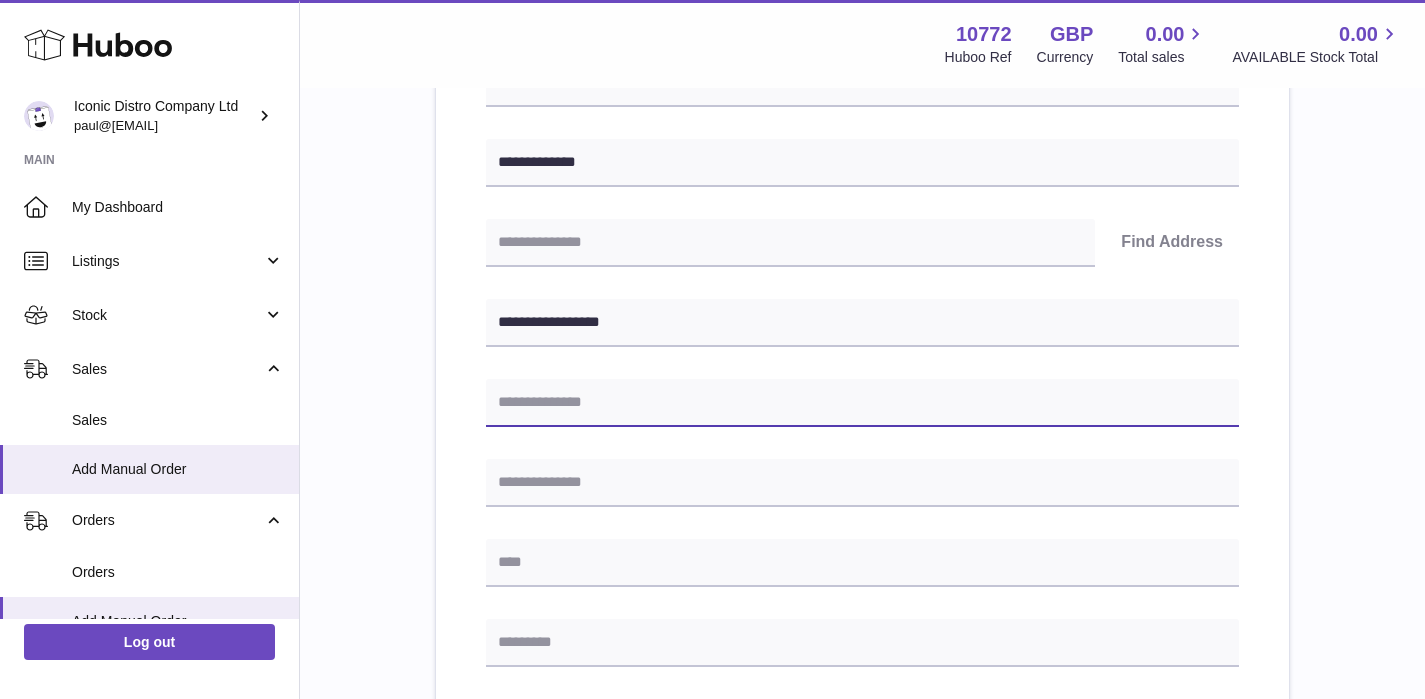 click at bounding box center (862, 403) 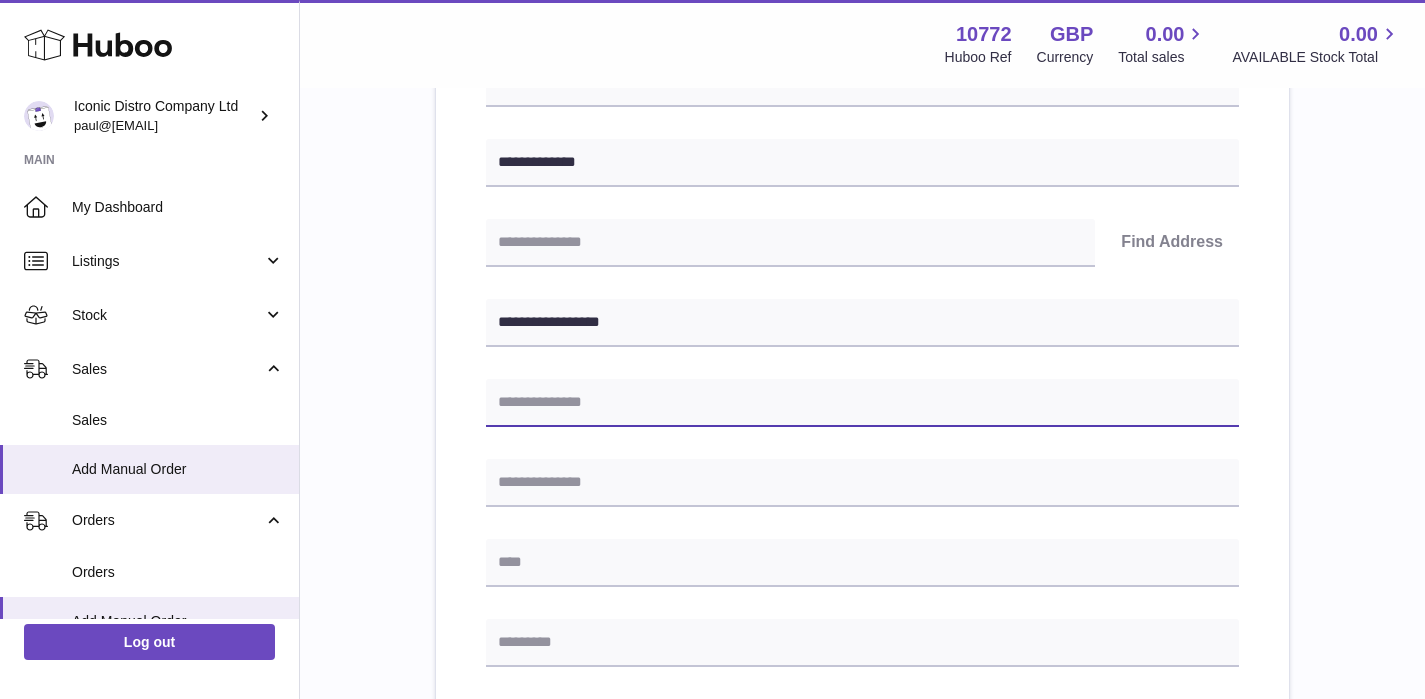 paste on "**********" 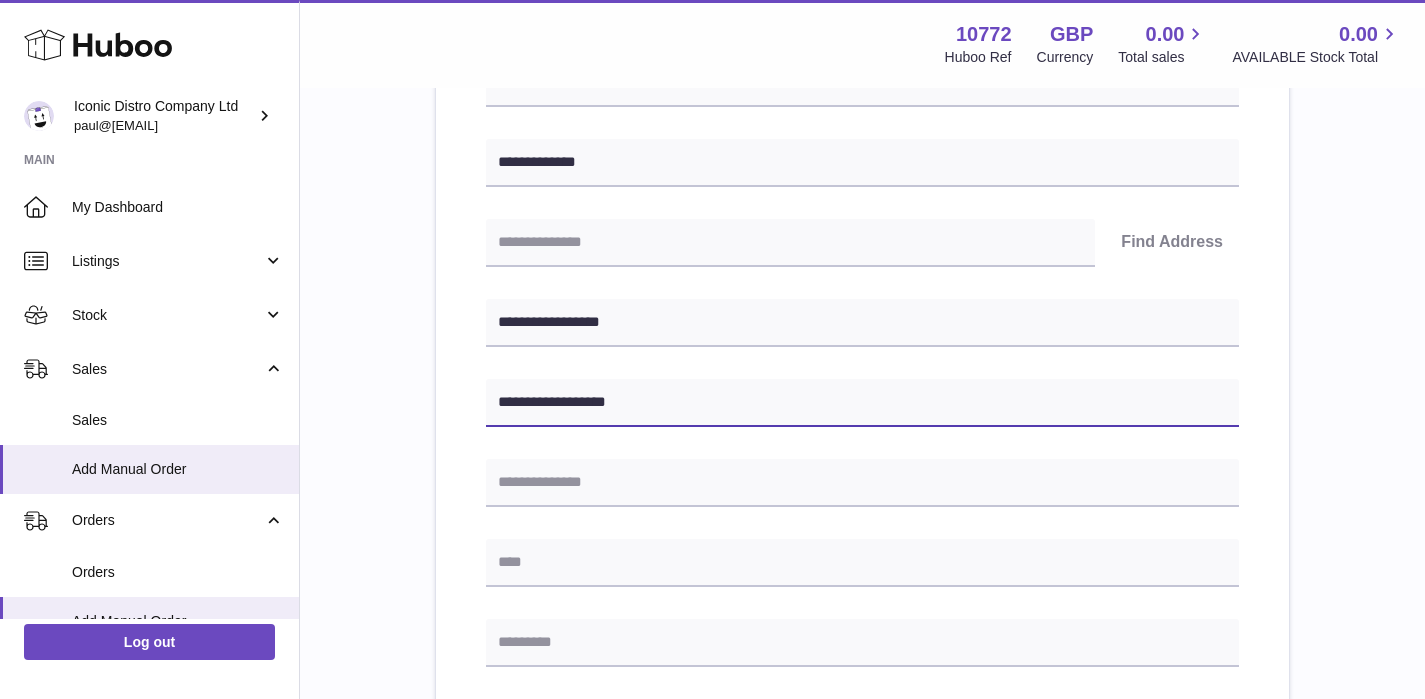 type on "**********" 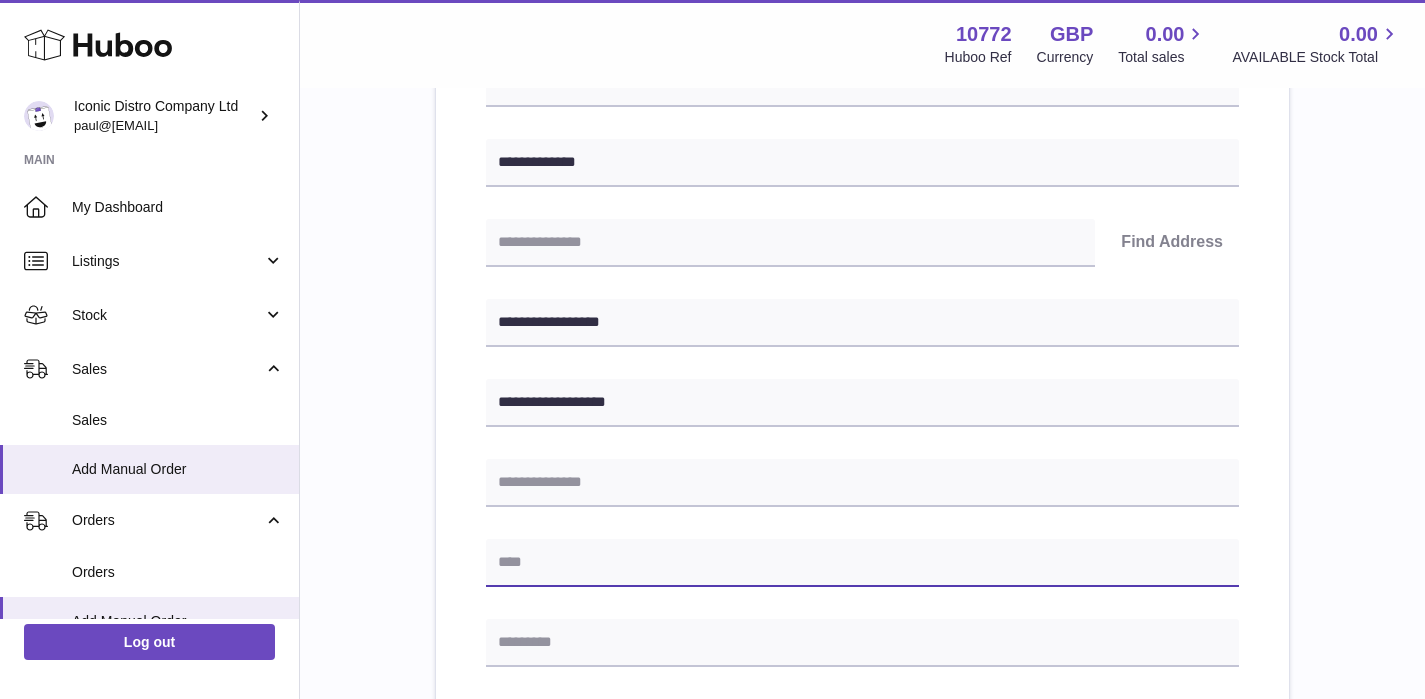click at bounding box center (862, 563) 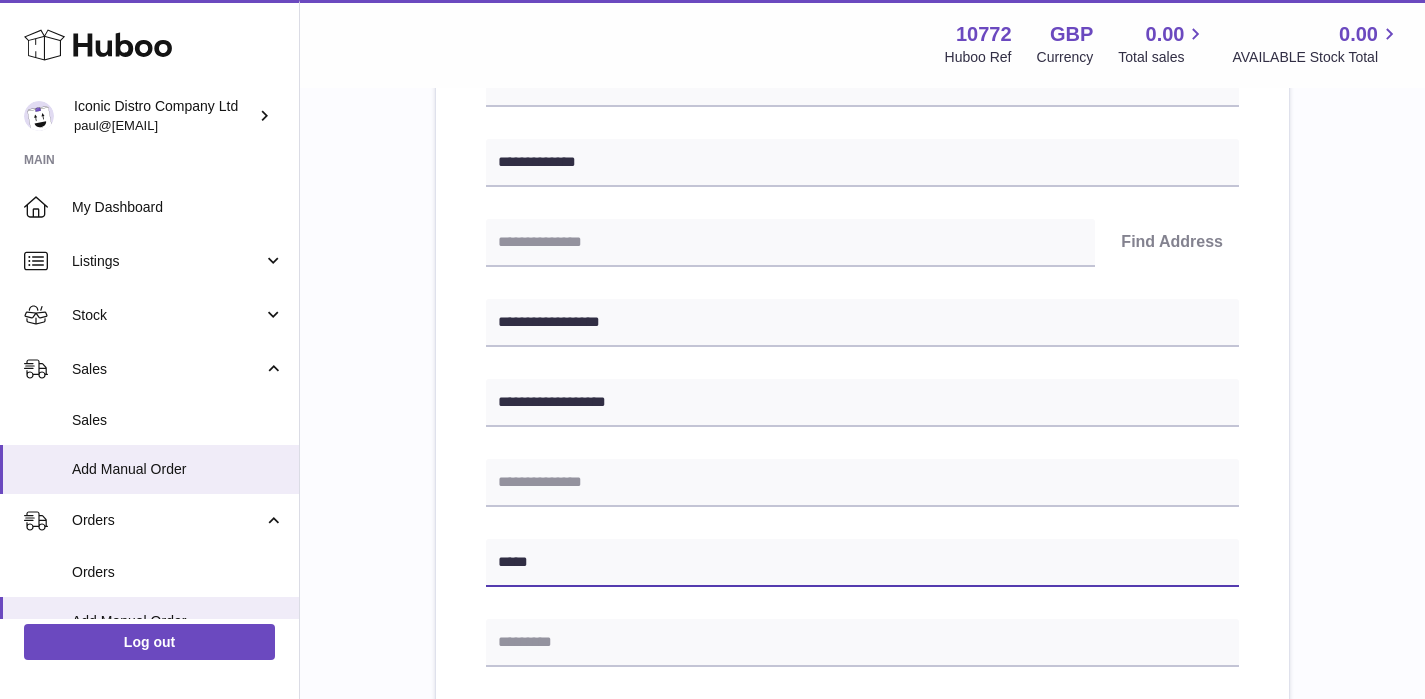 type on "****" 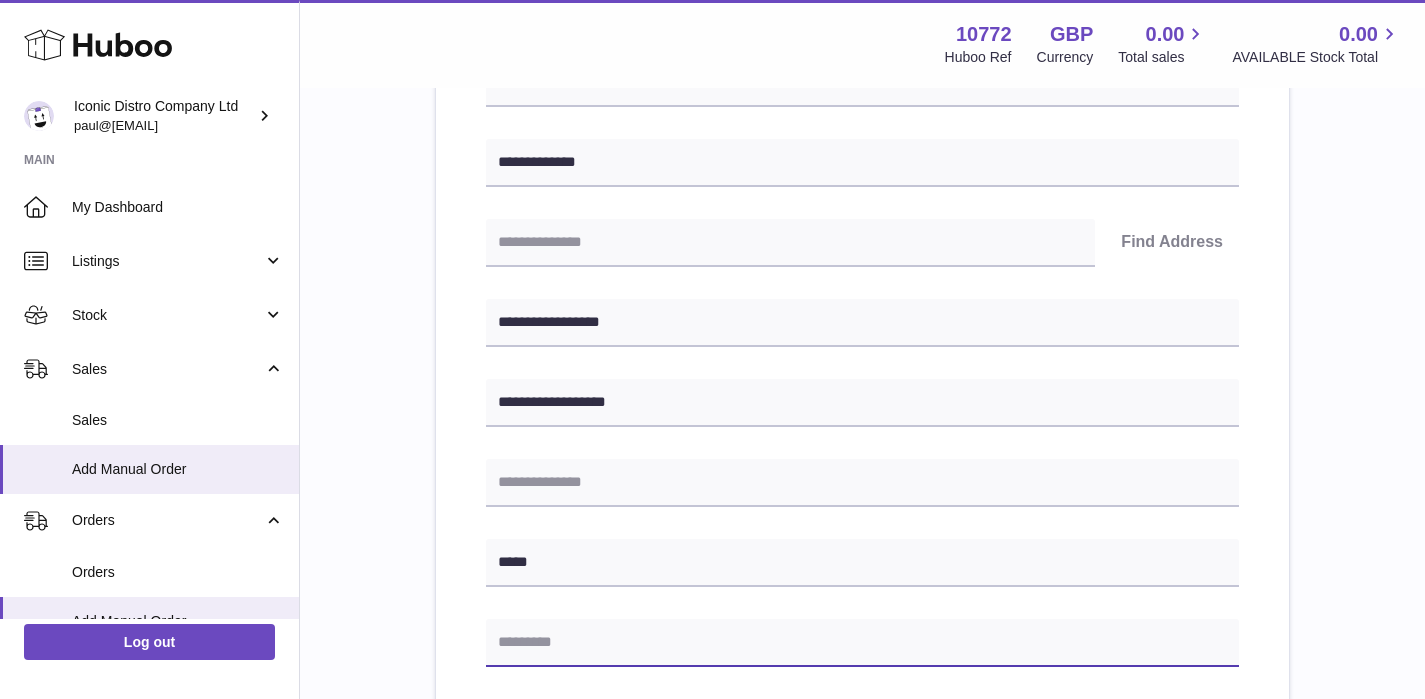 click at bounding box center [862, 643] 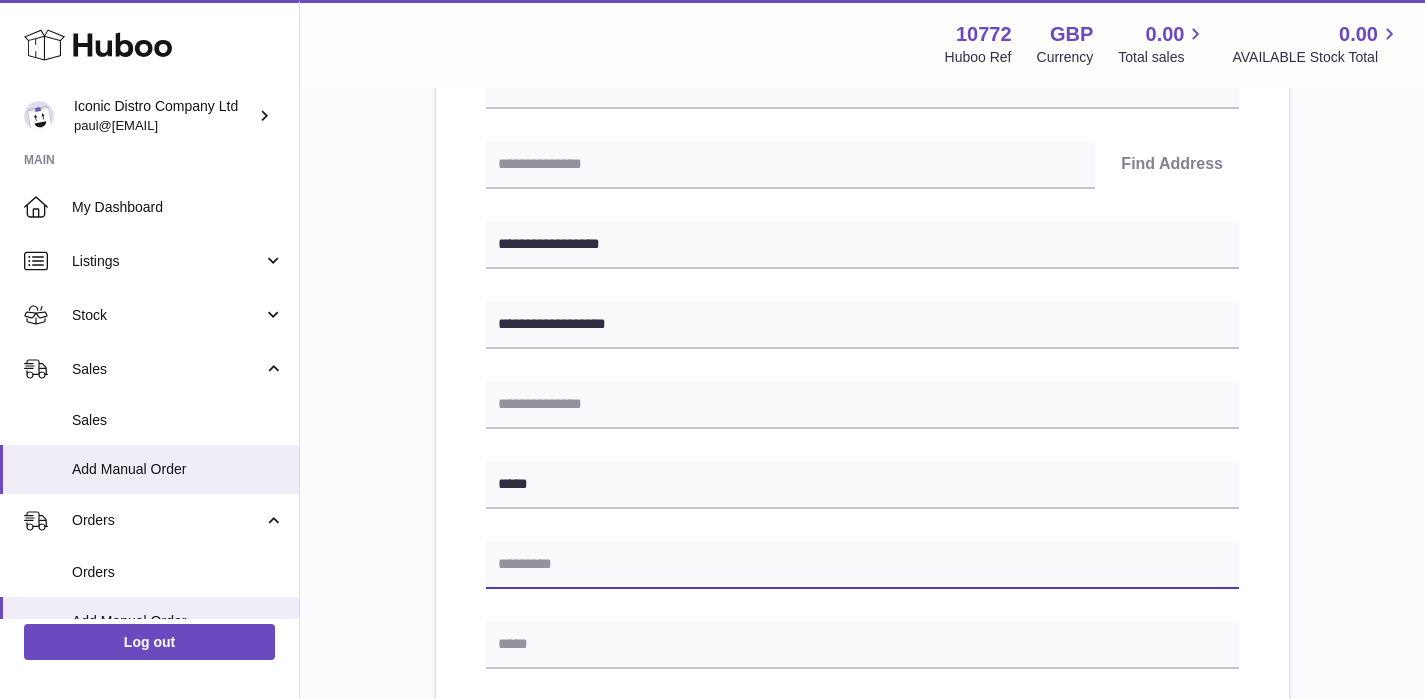 scroll, scrollTop: 409, scrollLeft: 0, axis: vertical 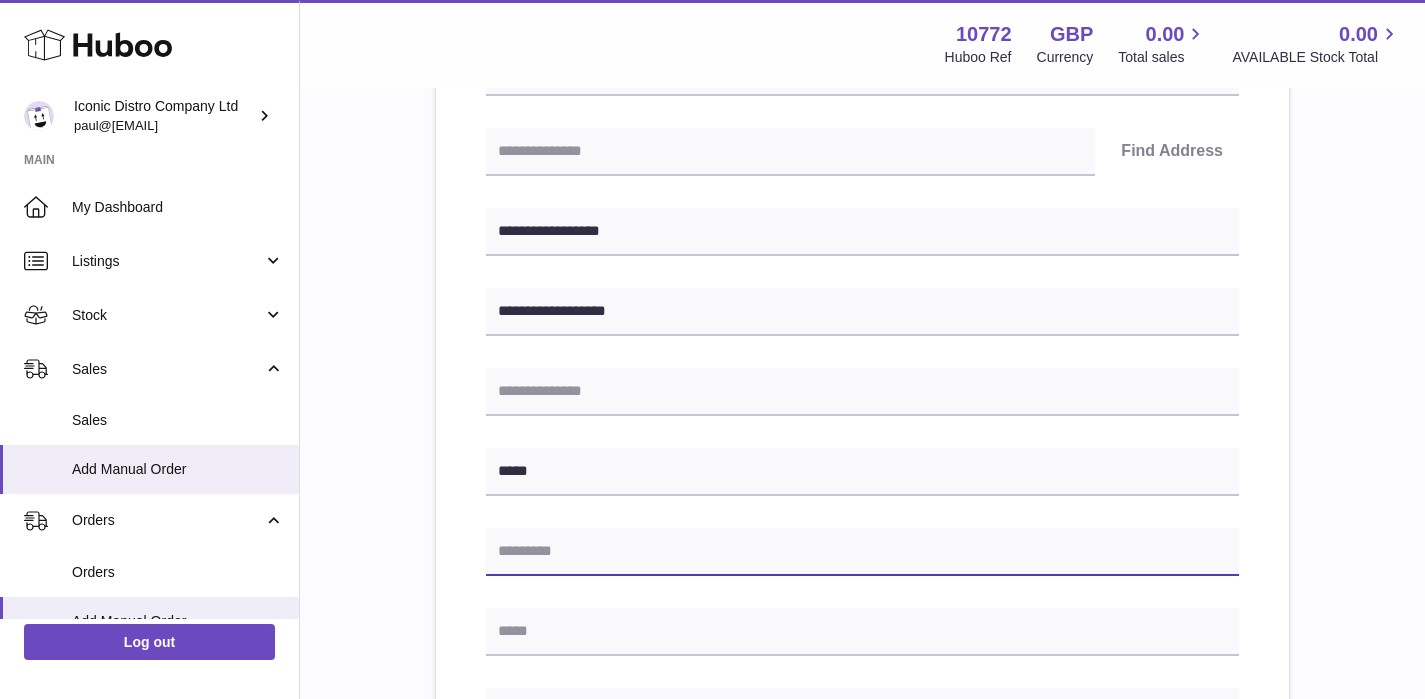 paste on "********" 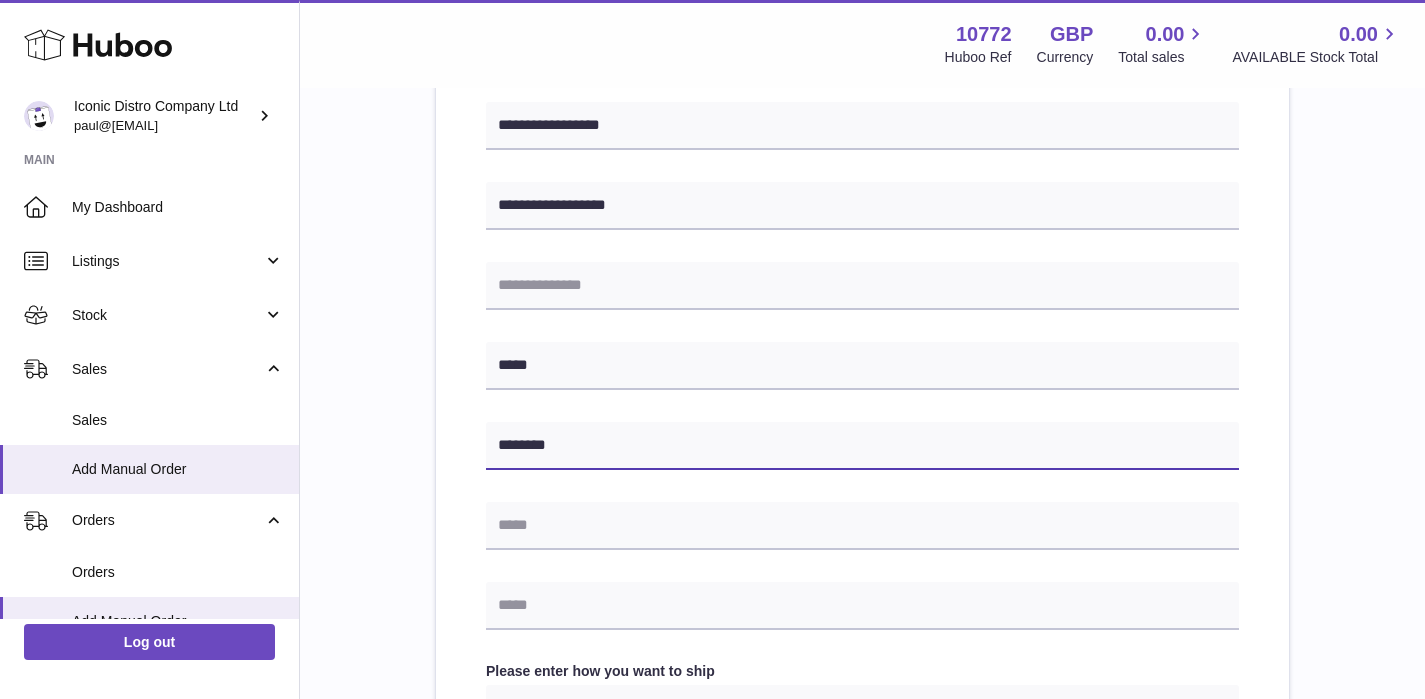scroll, scrollTop: 530, scrollLeft: 0, axis: vertical 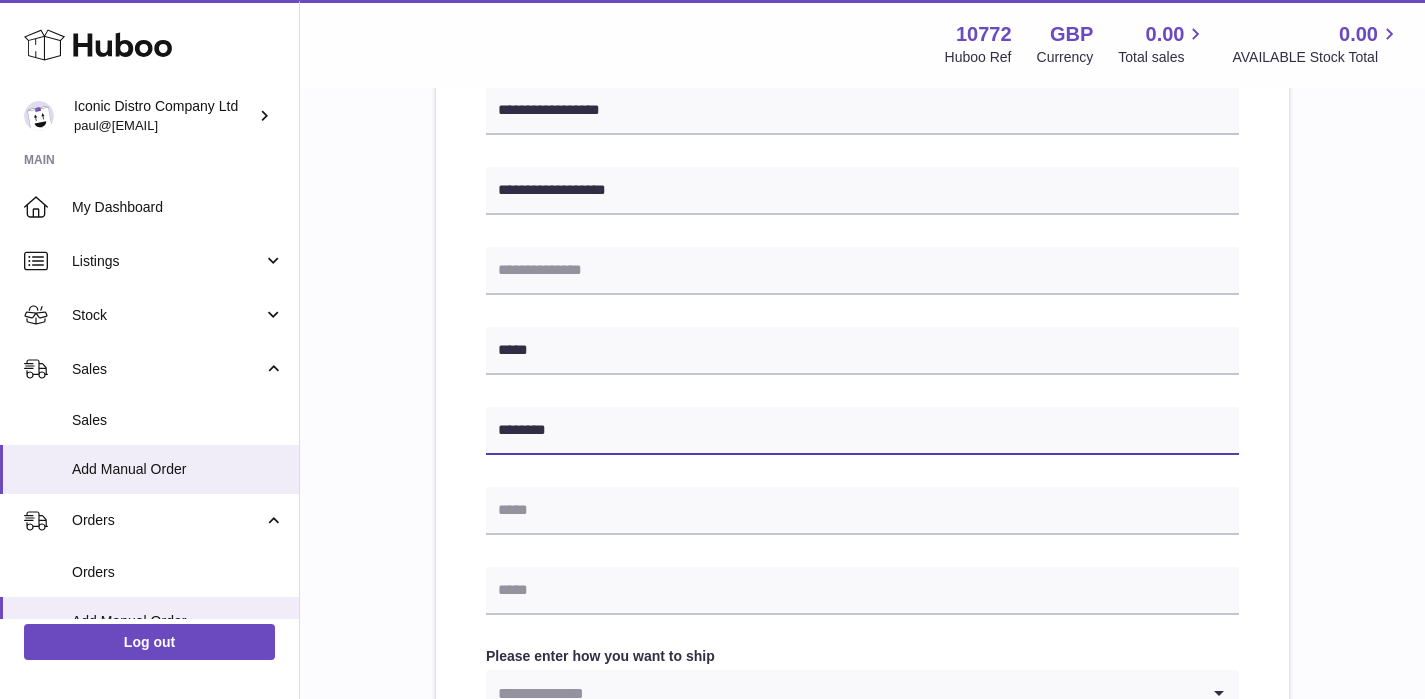 type on "********" 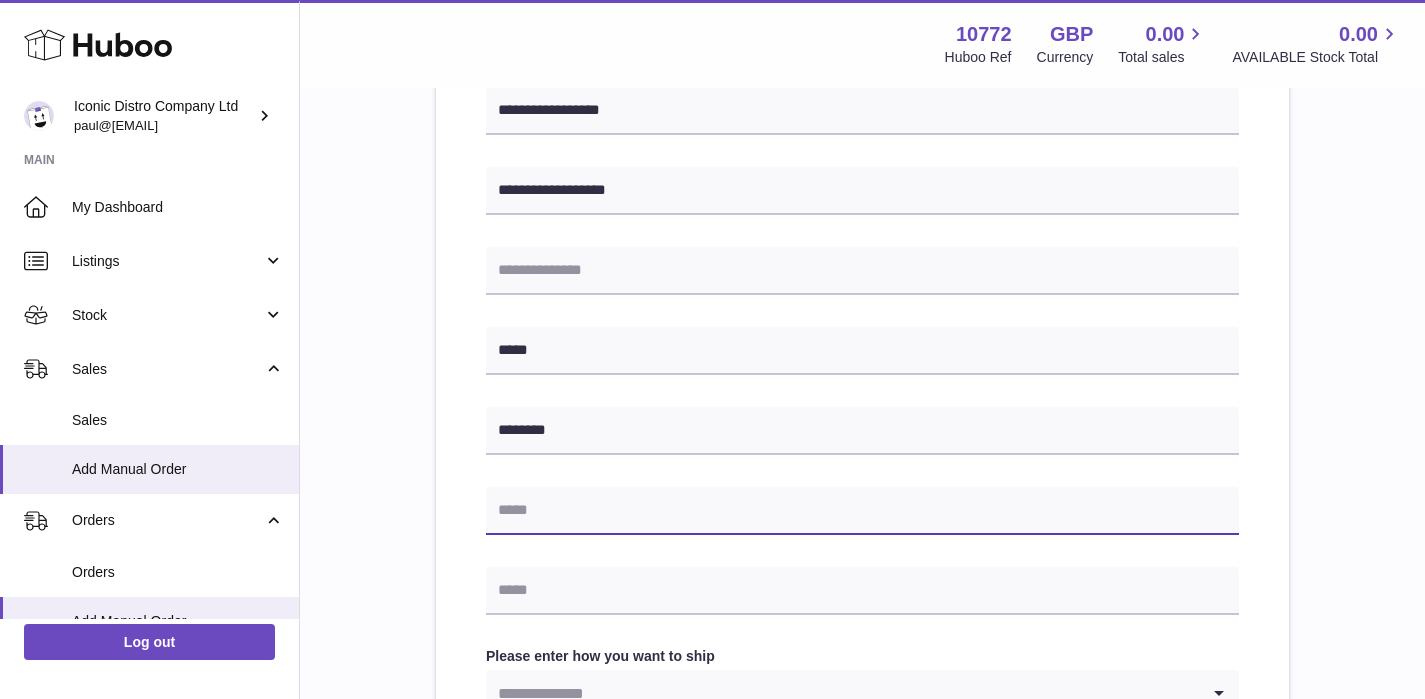 click at bounding box center (862, 511) 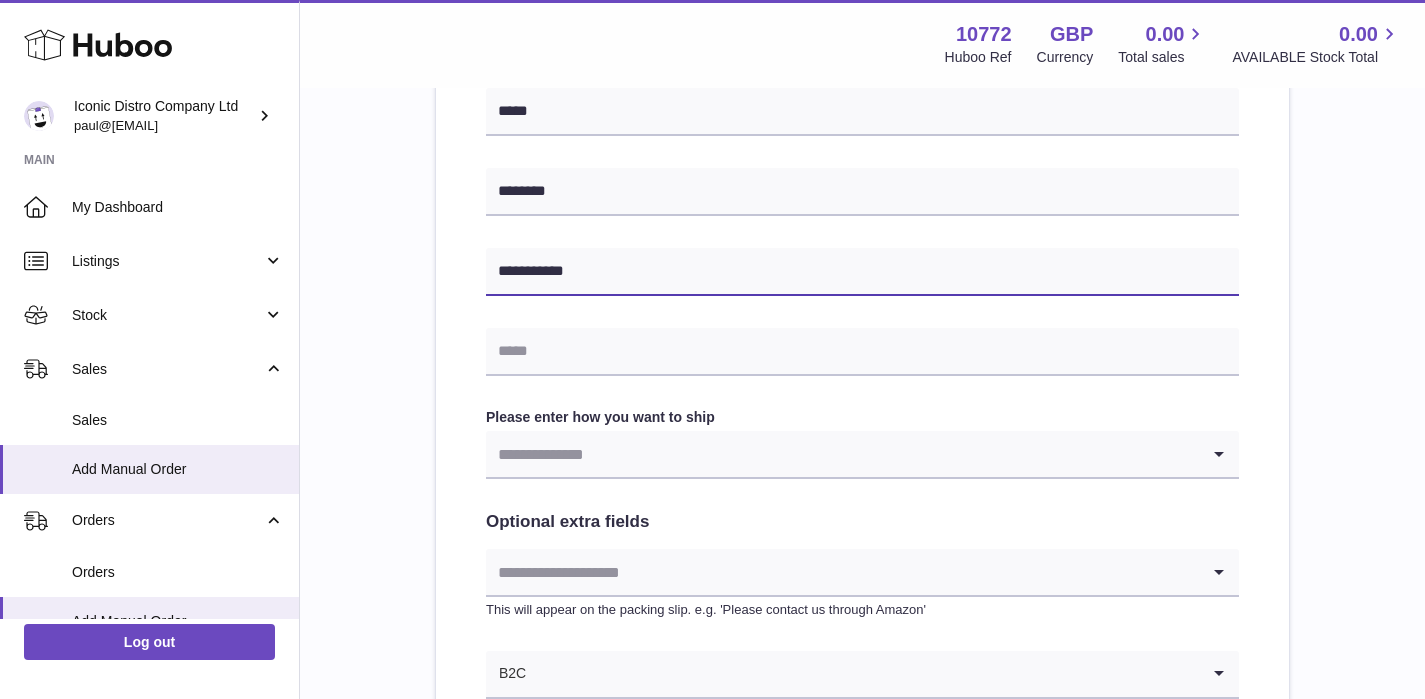 scroll, scrollTop: 784, scrollLeft: 0, axis: vertical 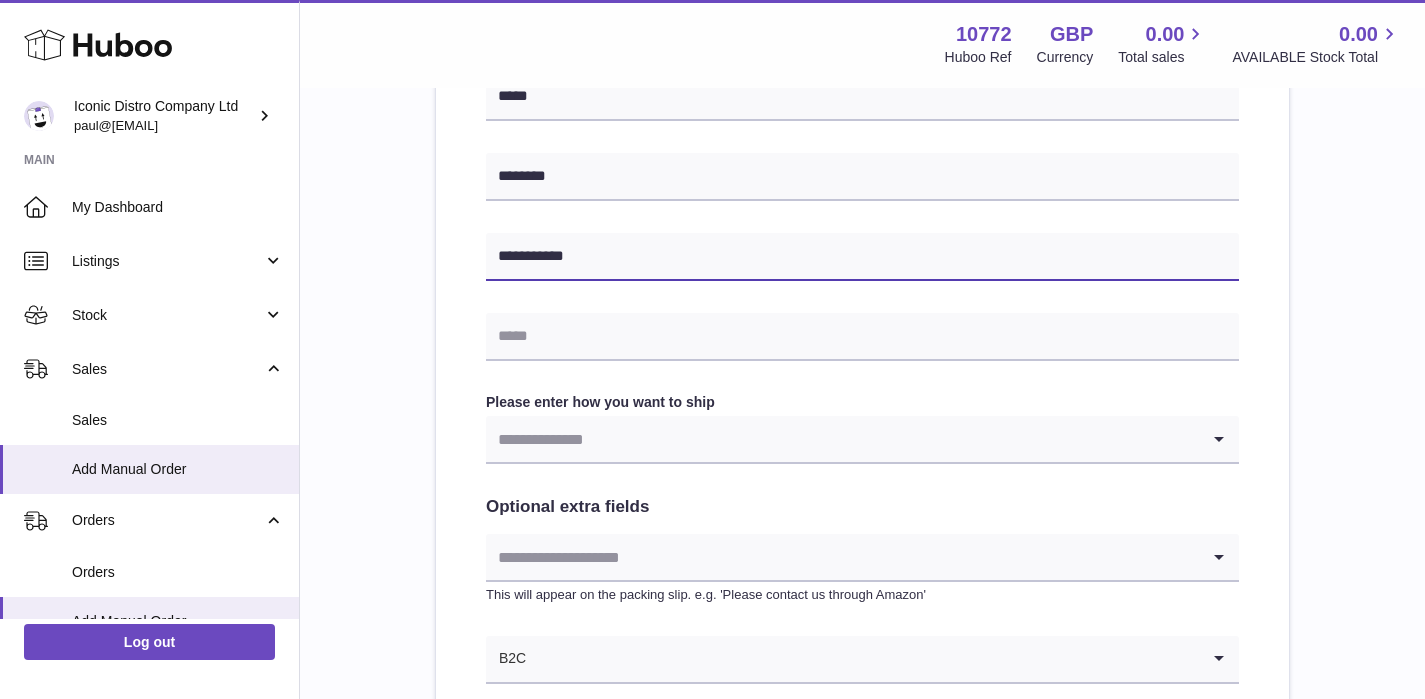 type on "**********" 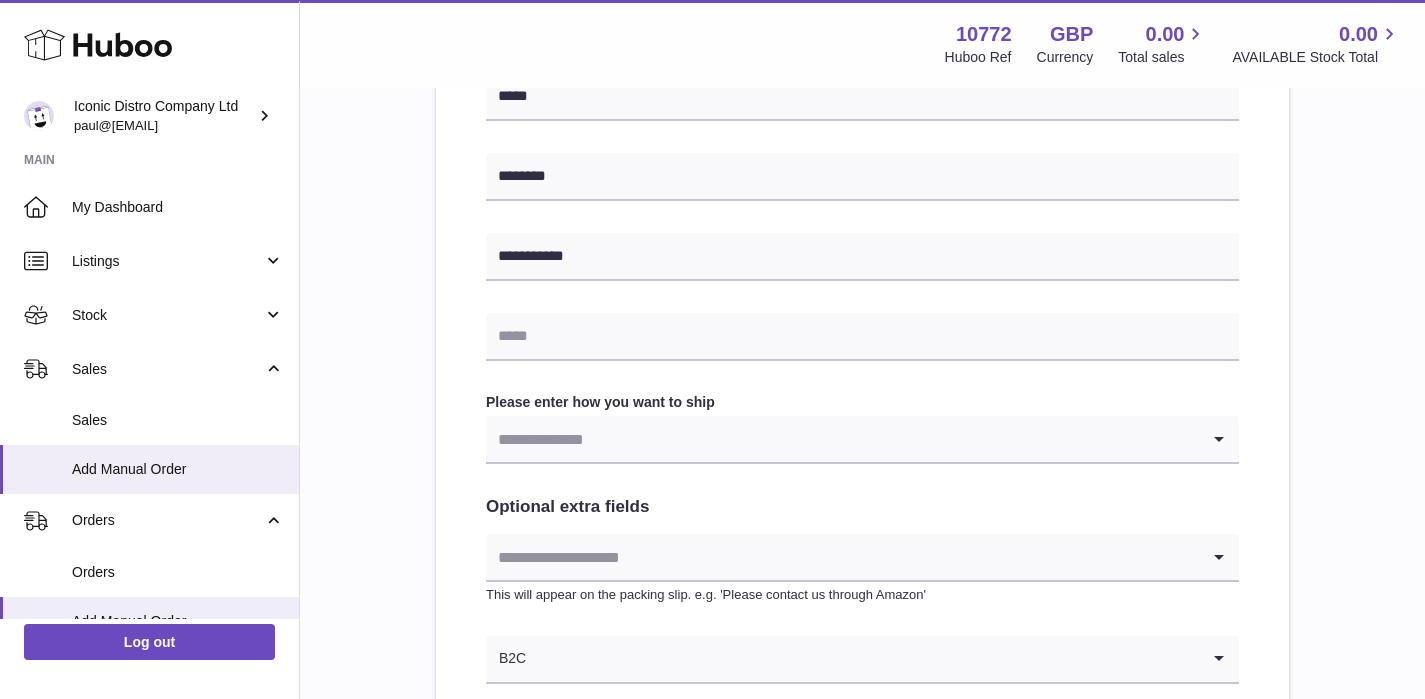 click at bounding box center (842, 439) 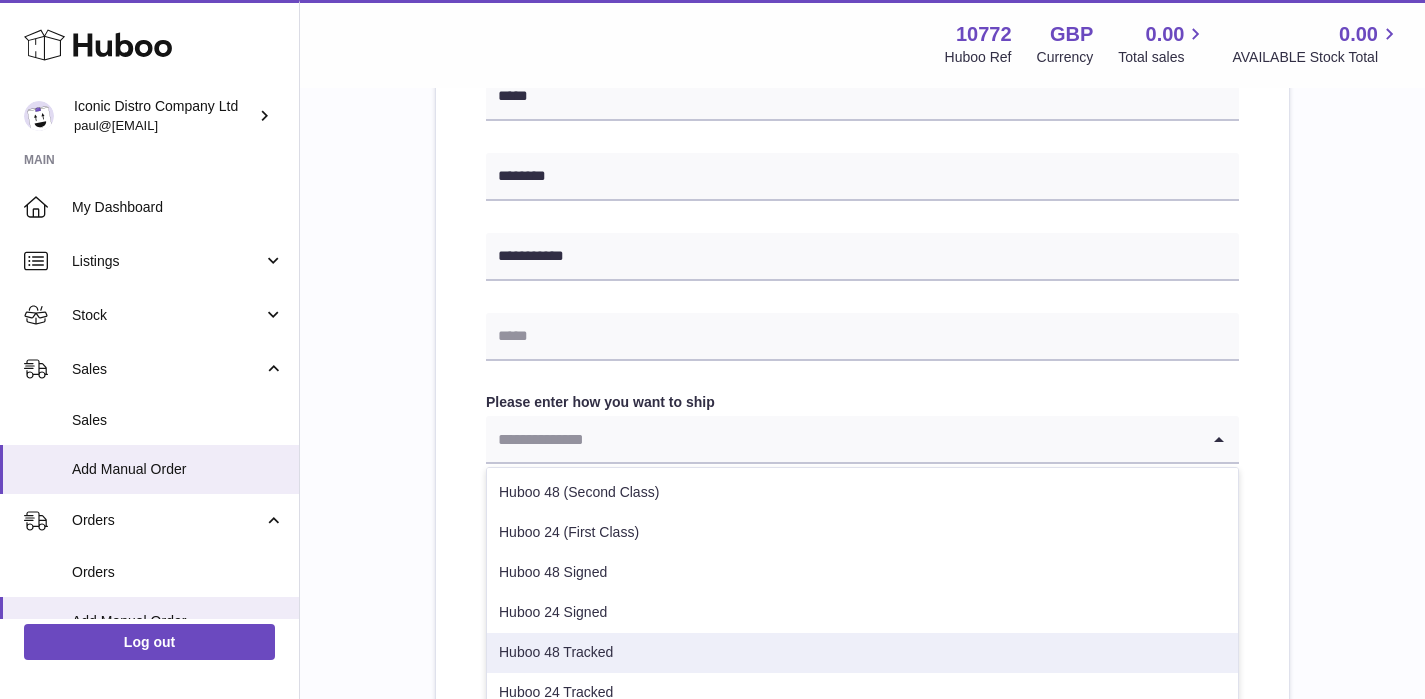 click on "Huboo 48 Tracked" at bounding box center (862, 653) 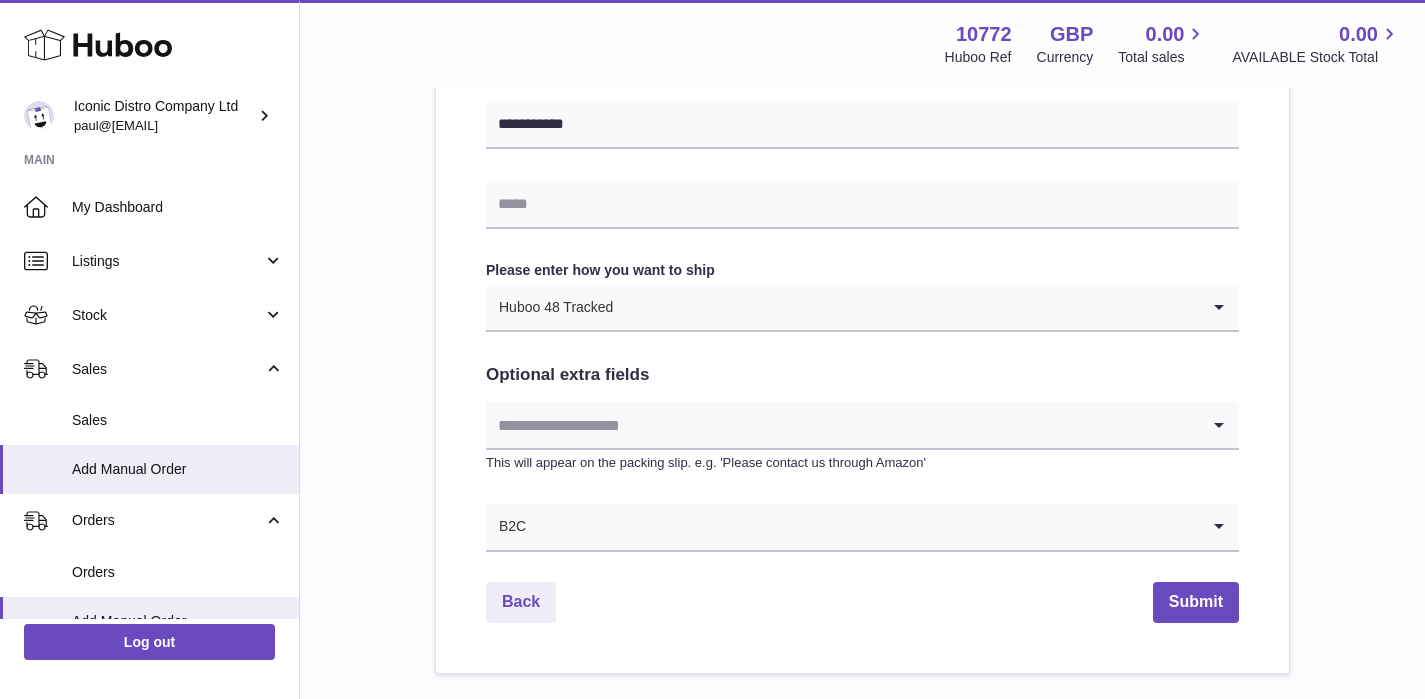 scroll, scrollTop: 920, scrollLeft: 0, axis: vertical 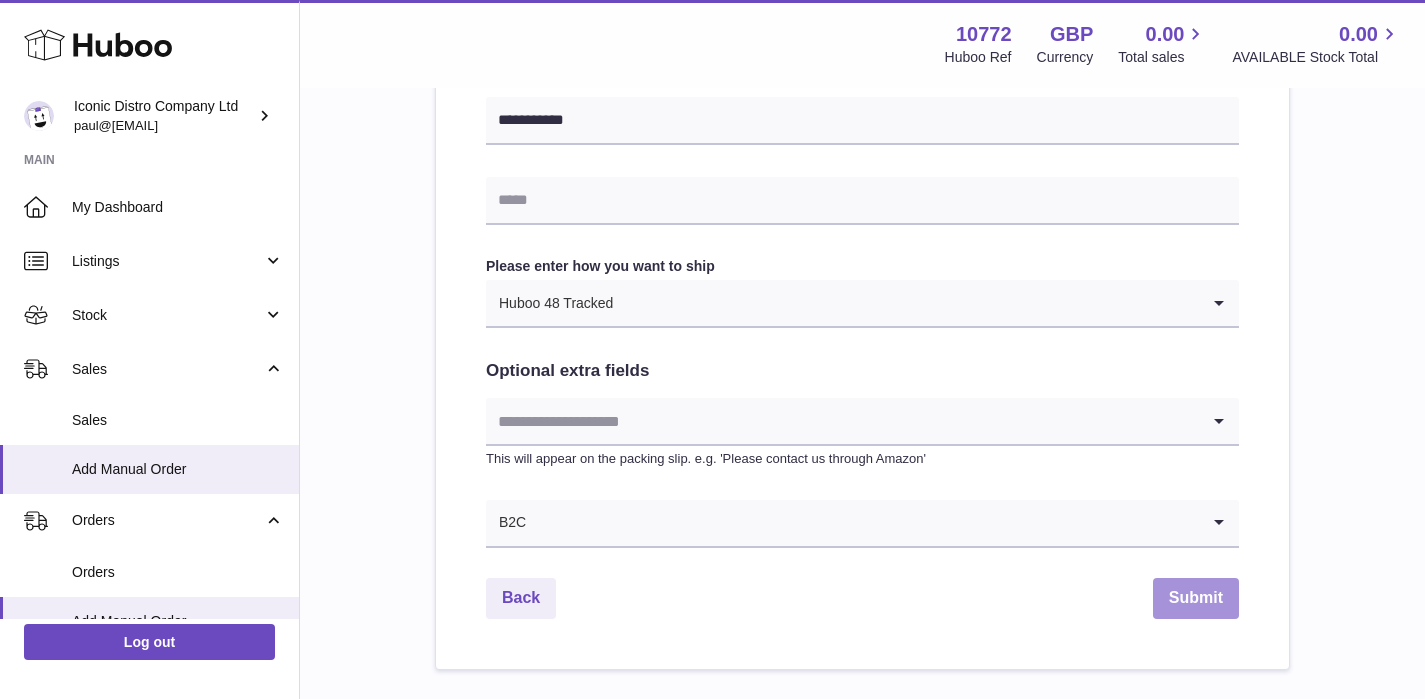 click on "Submit" at bounding box center (1196, 598) 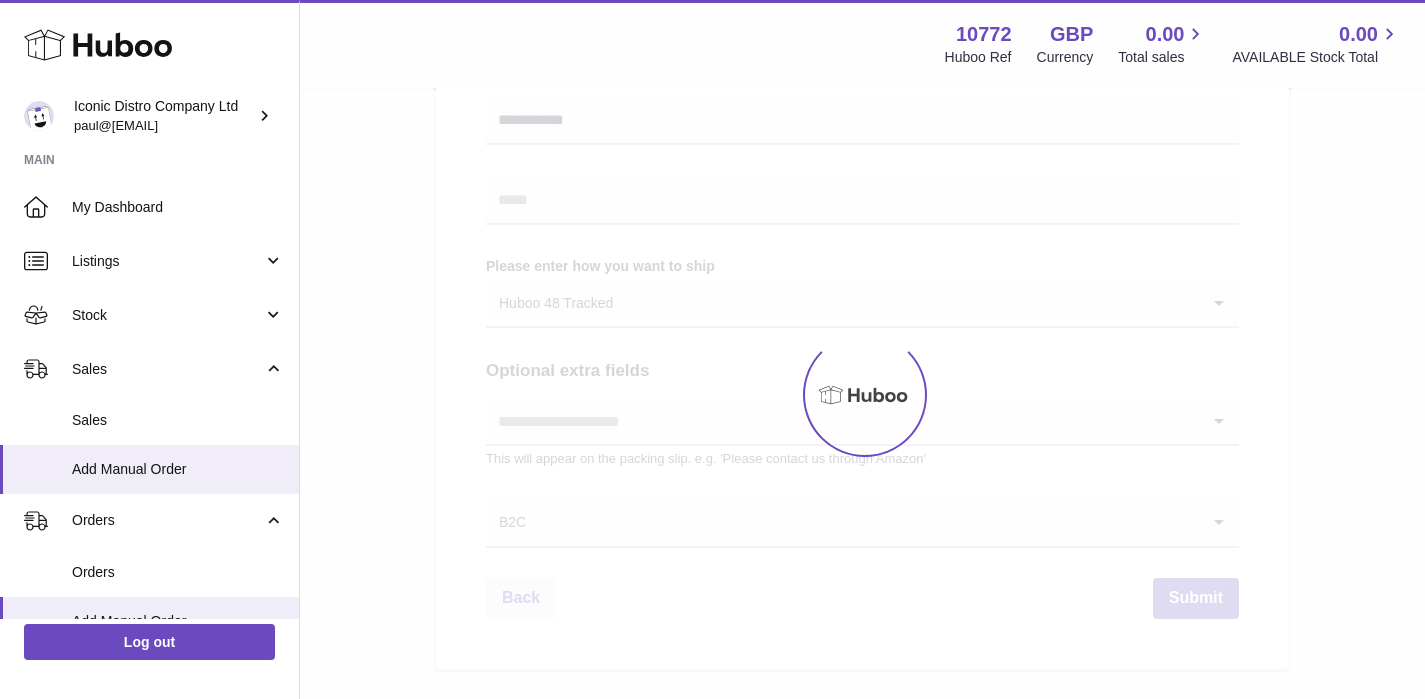 select on "***" 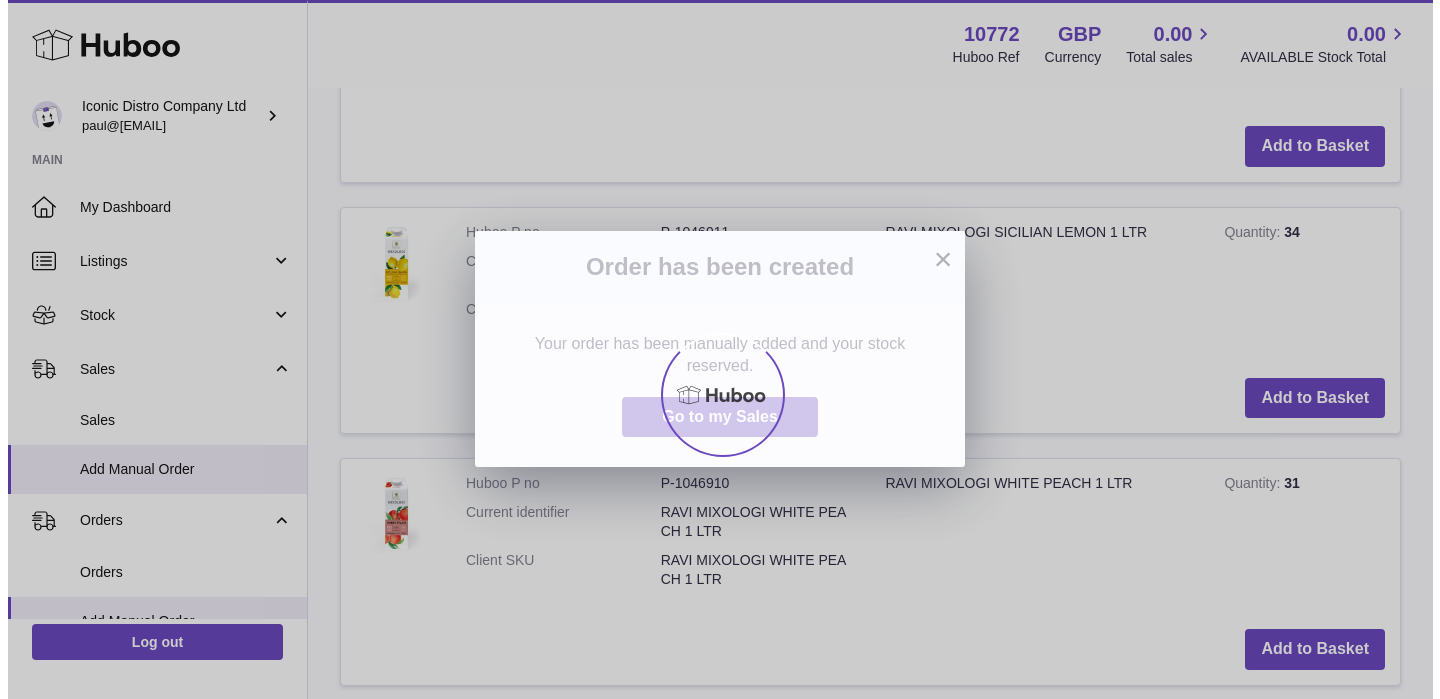 scroll, scrollTop: 0, scrollLeft: 0, axis: both 